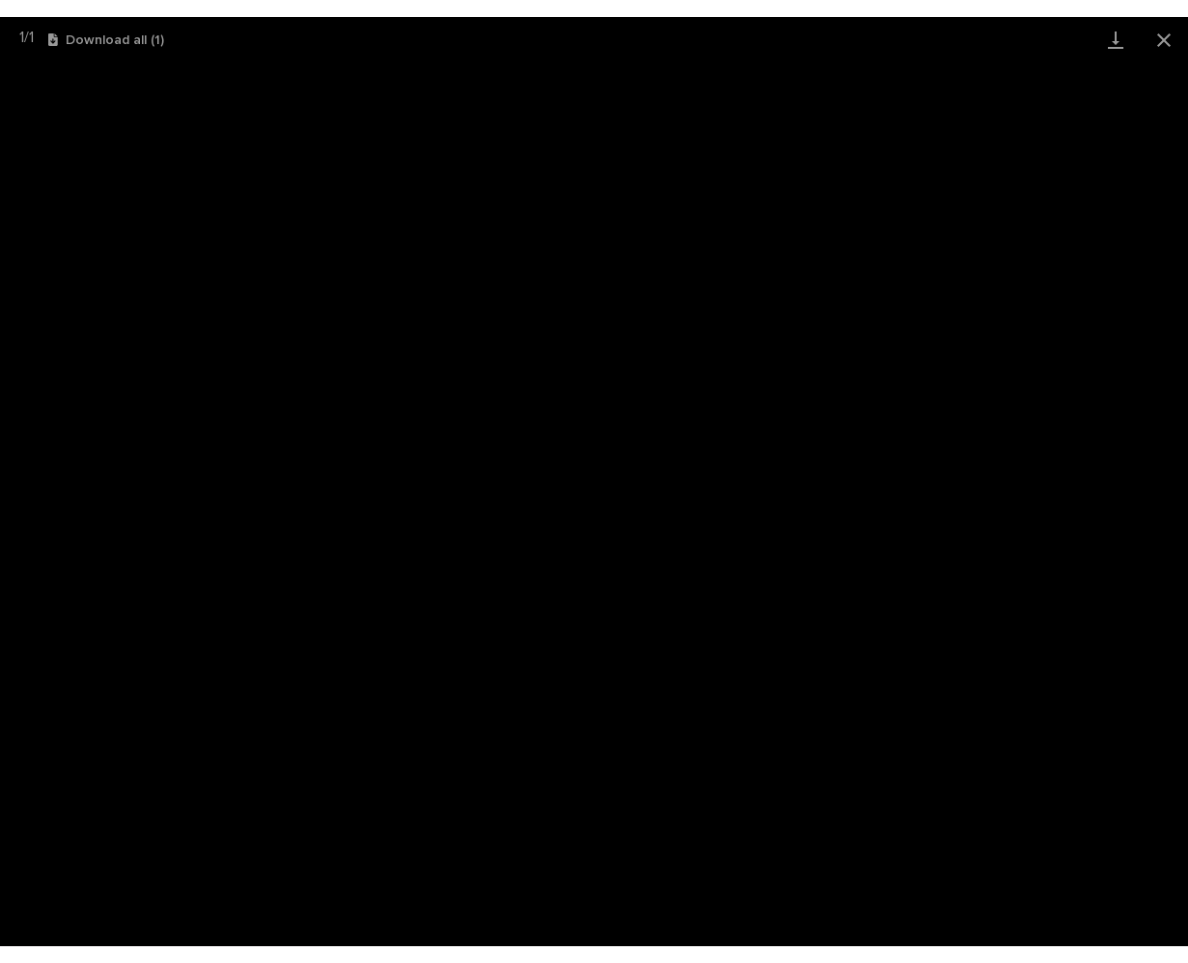 scroll, scrollTop: 0, scrollLeft: 0, axis: both 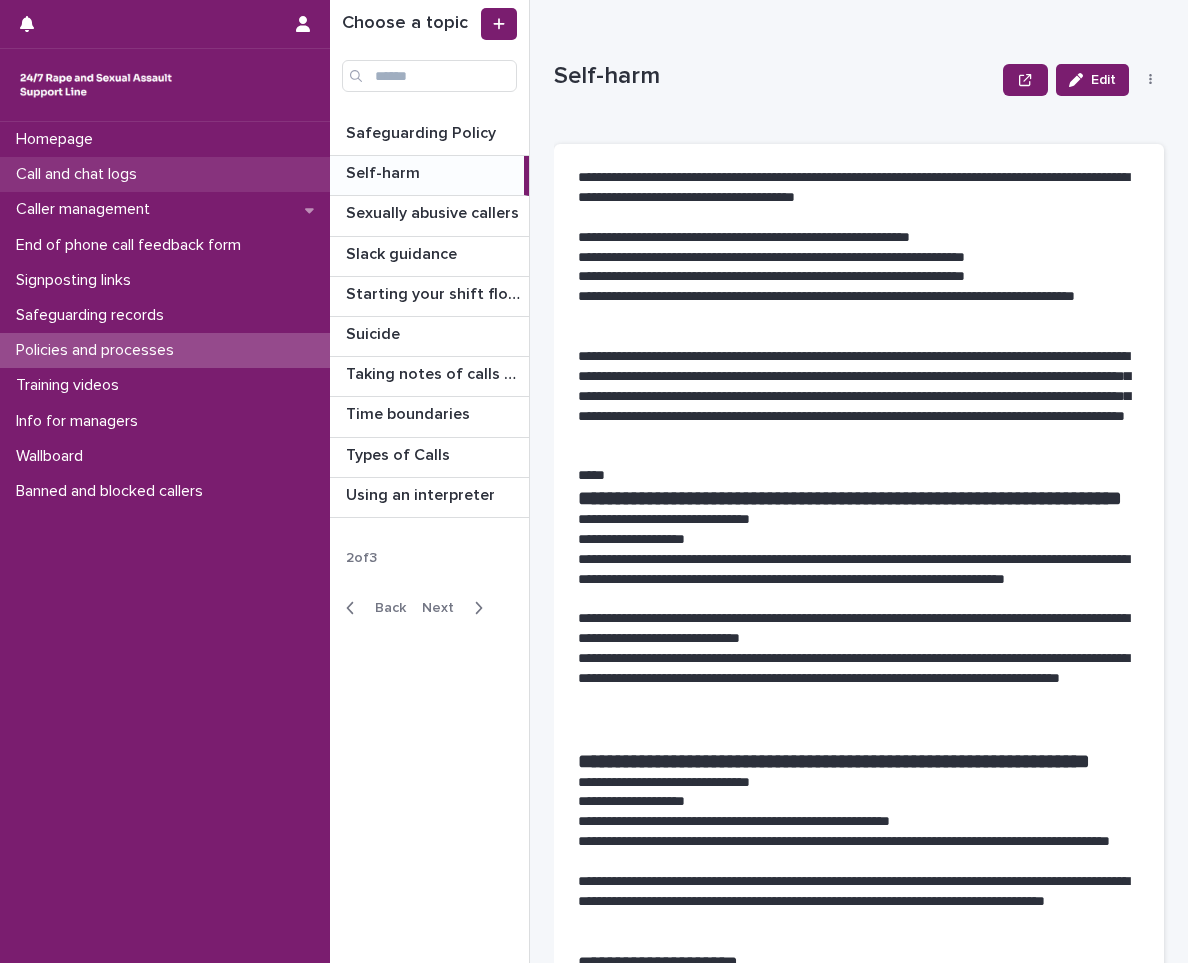 click on "Call and chat logs" at bounding box center (80, 174) 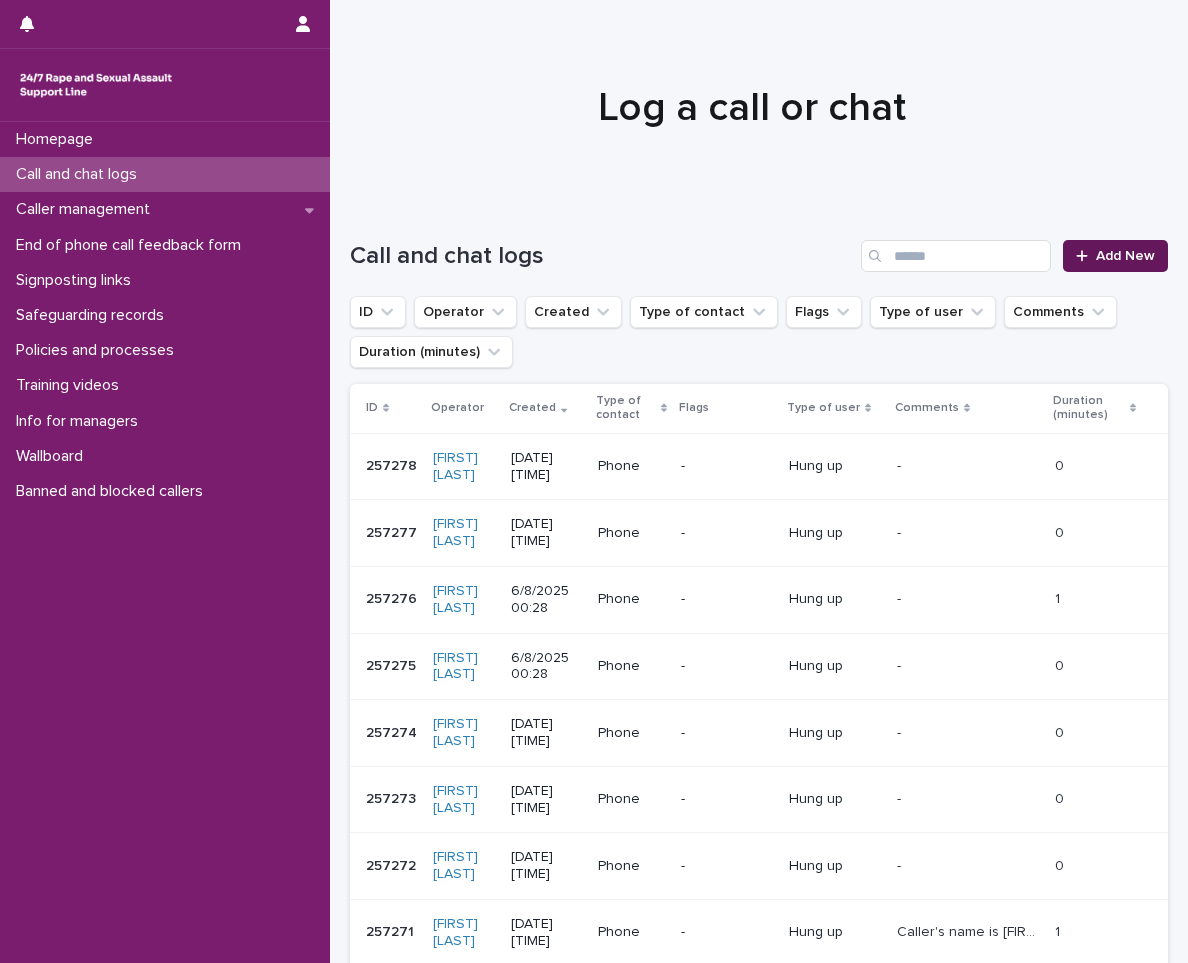 click on "Add New" at bounding box center [1125, 256] 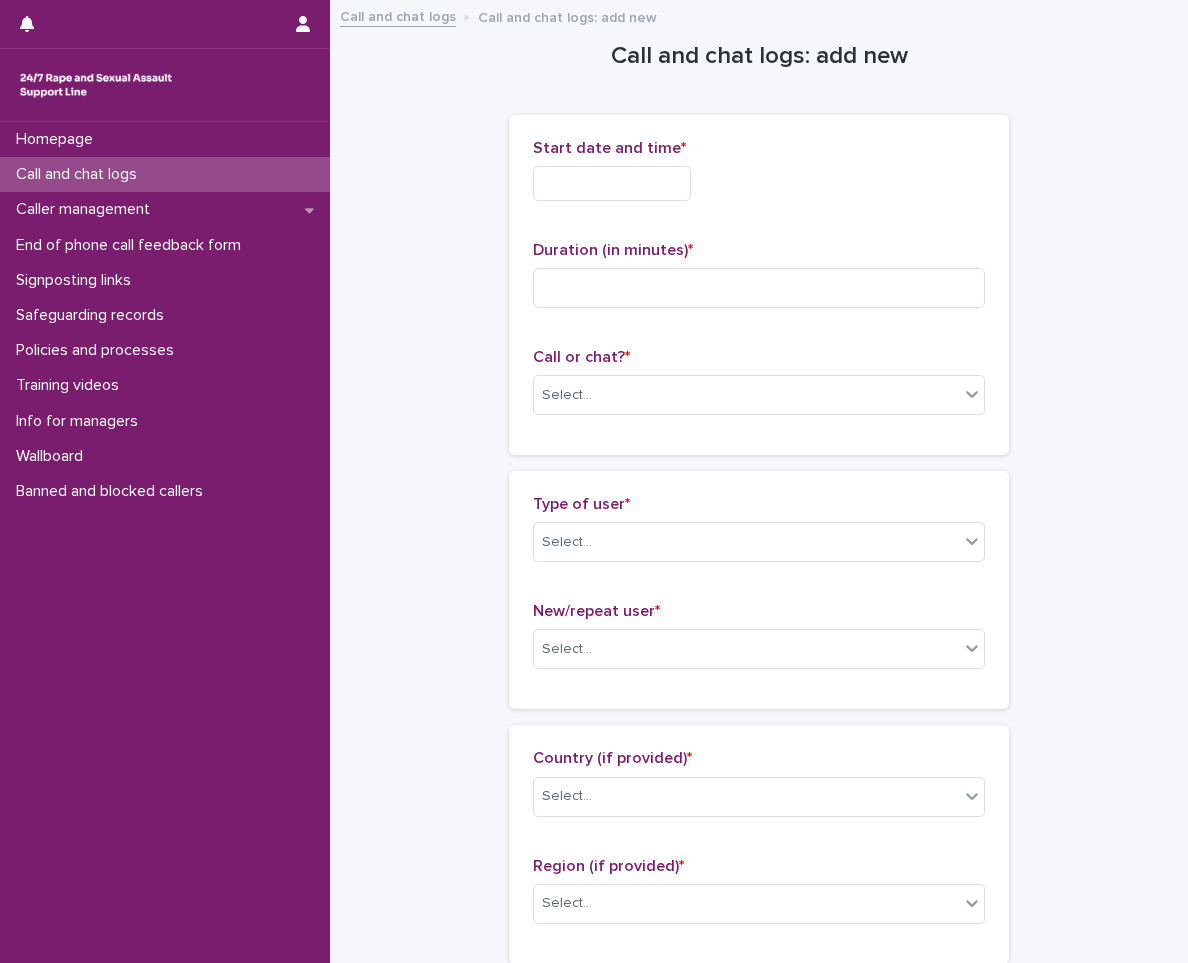 click at bounding box center (612, 183) 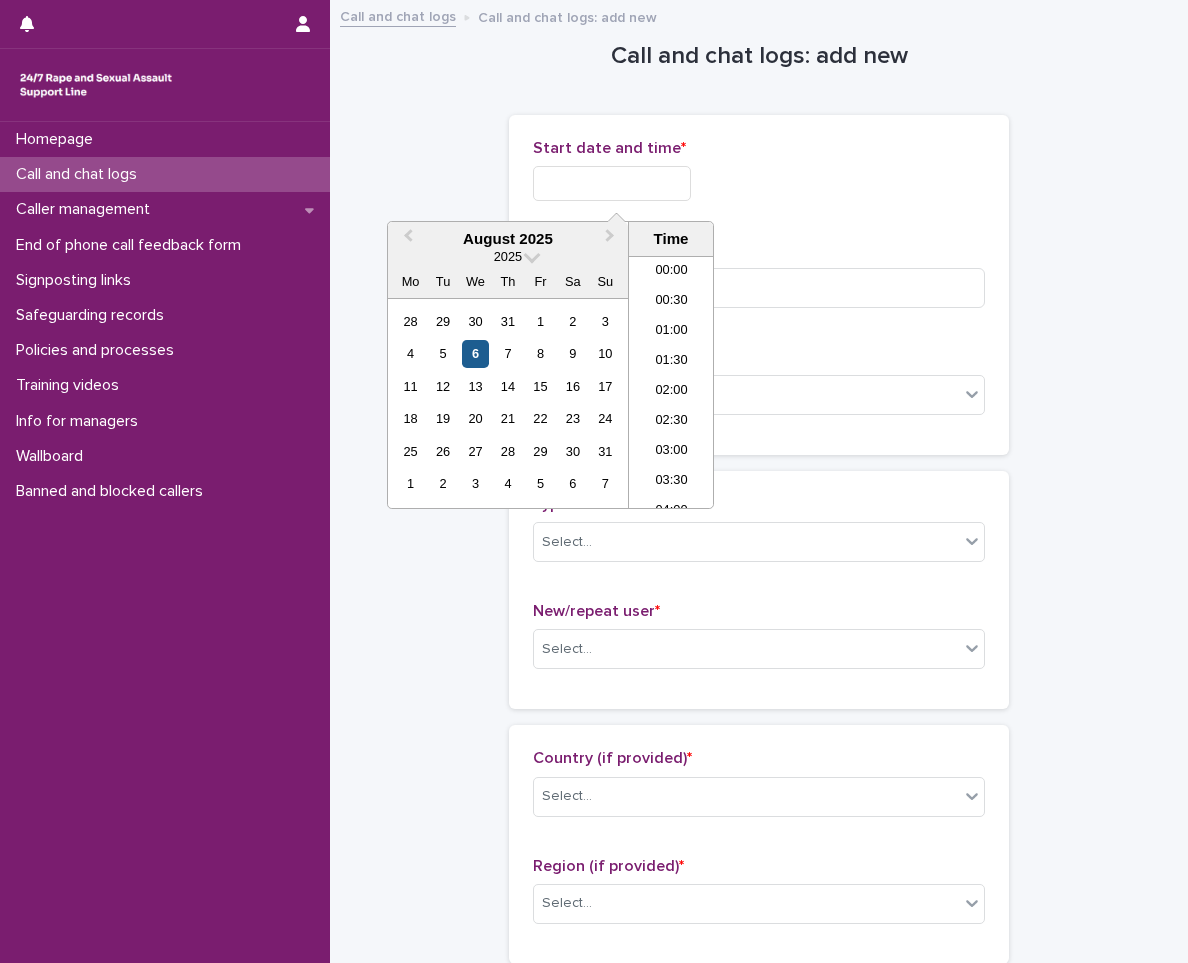 click on "6" at bounding box center [475, 353] 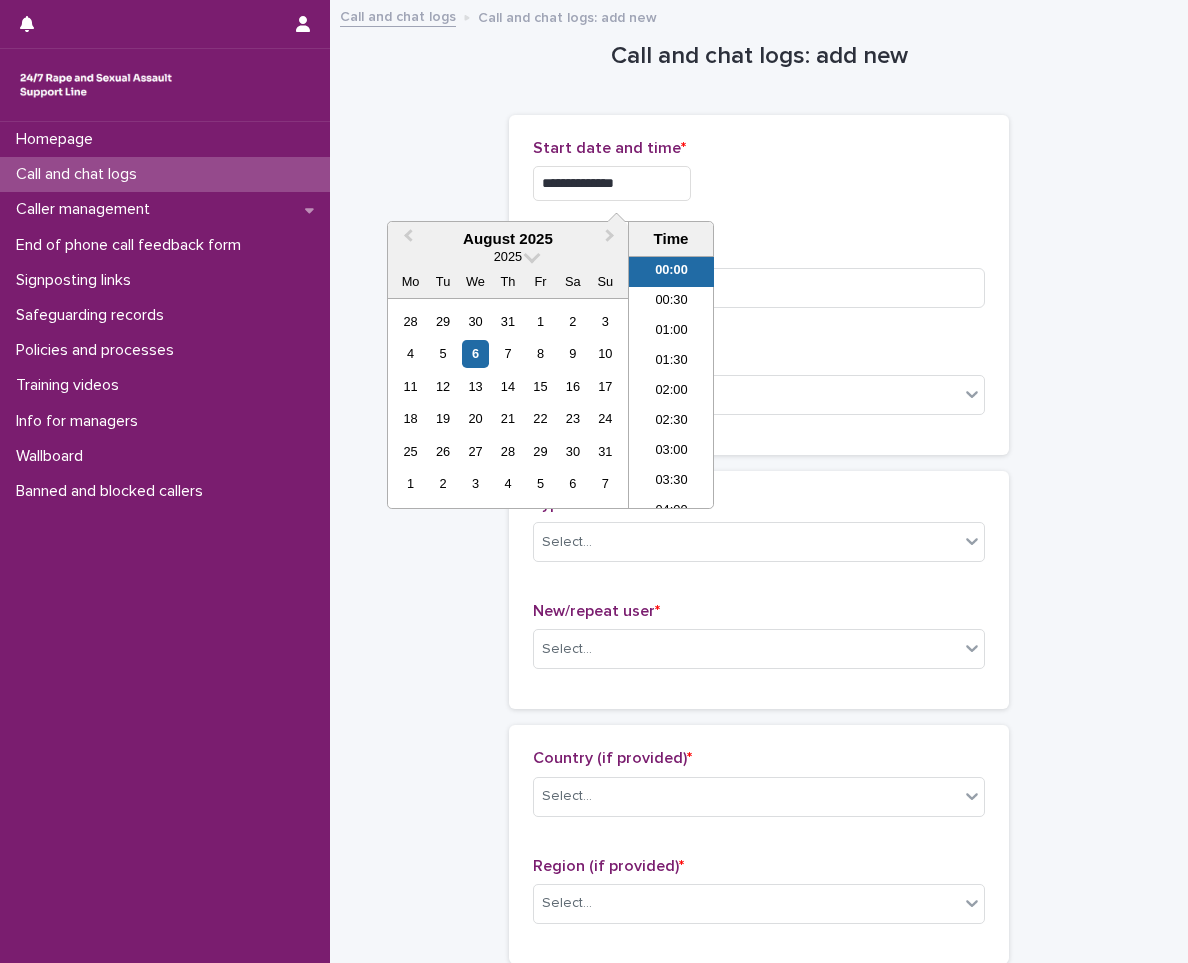 click on "00:00" at bounding box center [671, 272] 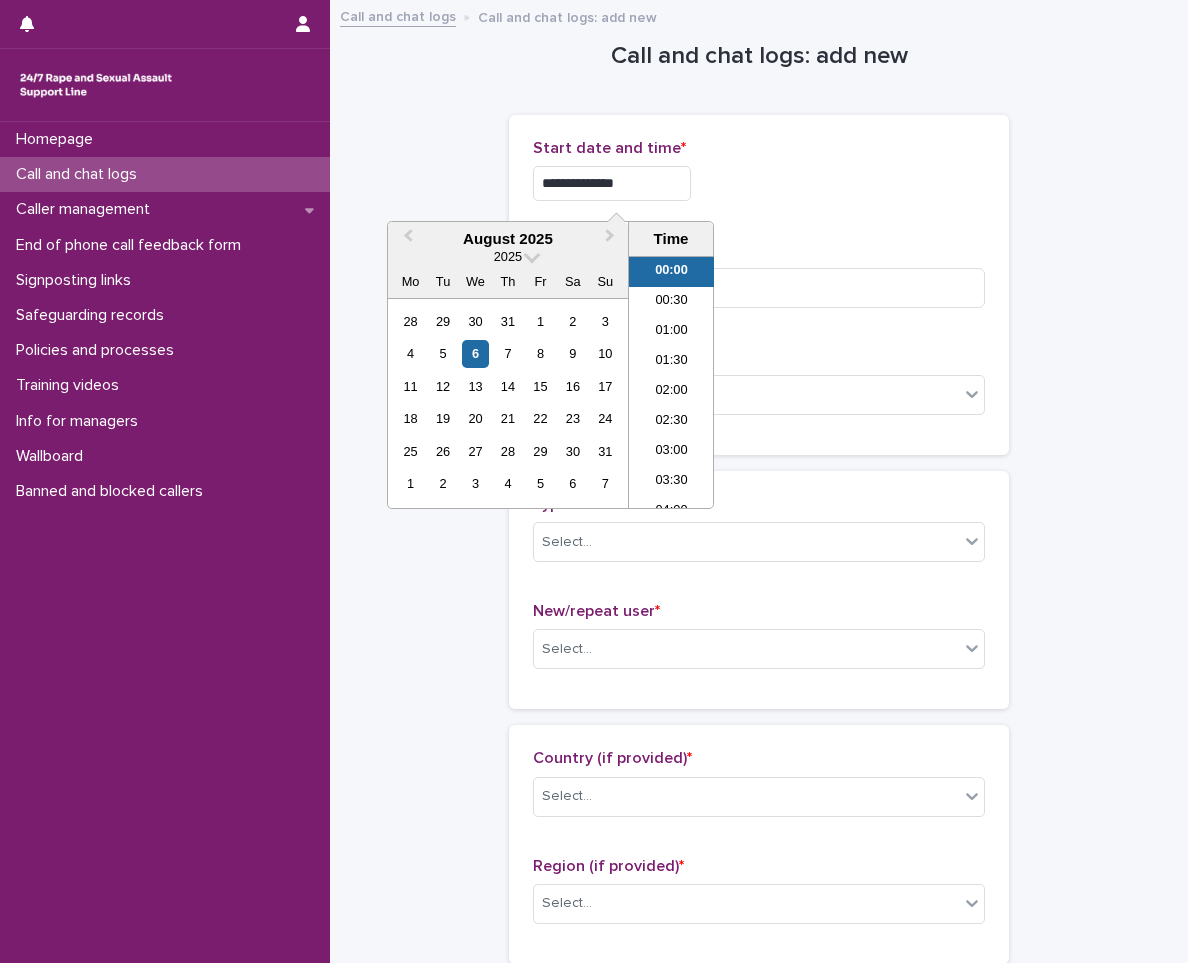 click on "**********" at bounding box center [612, 183] 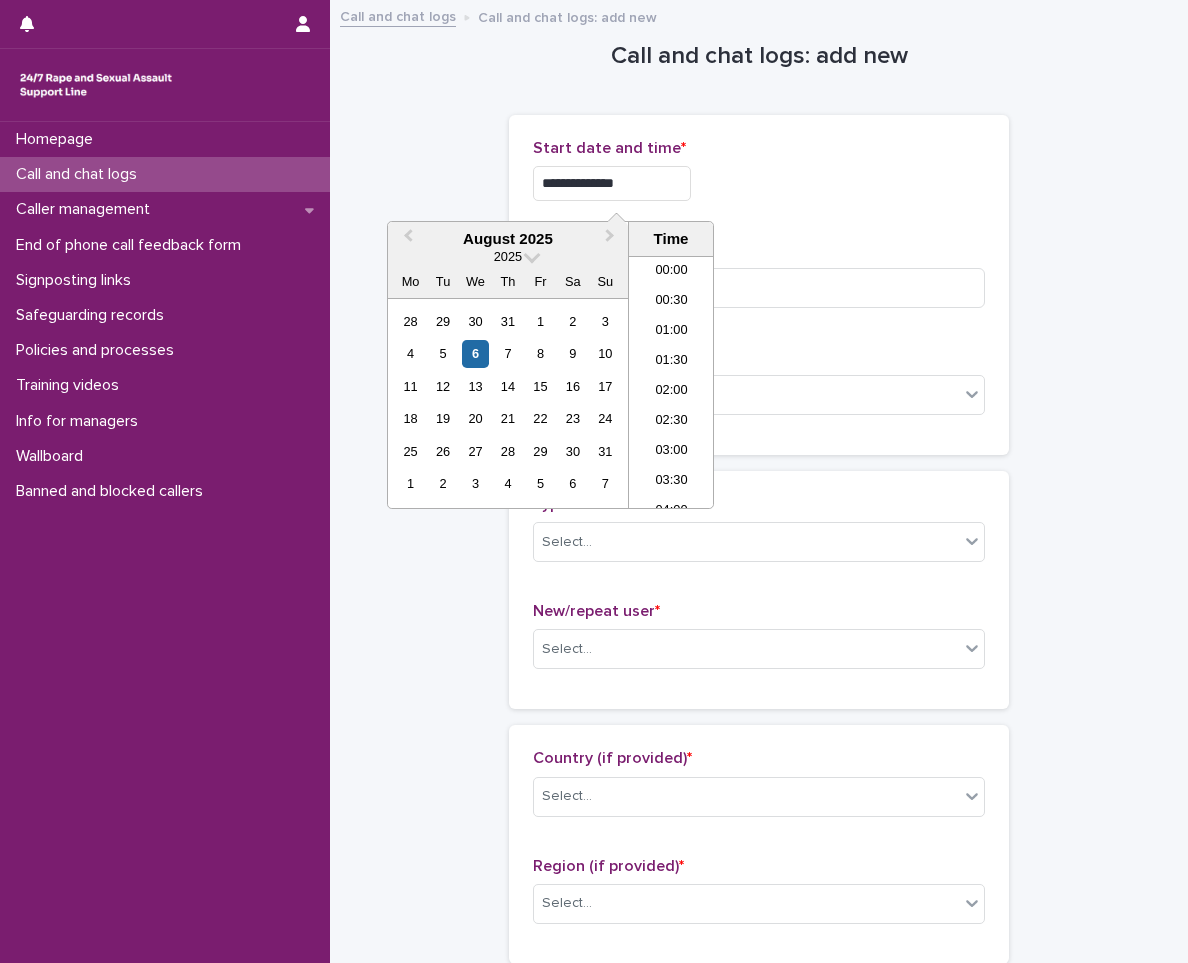 type on "**********" 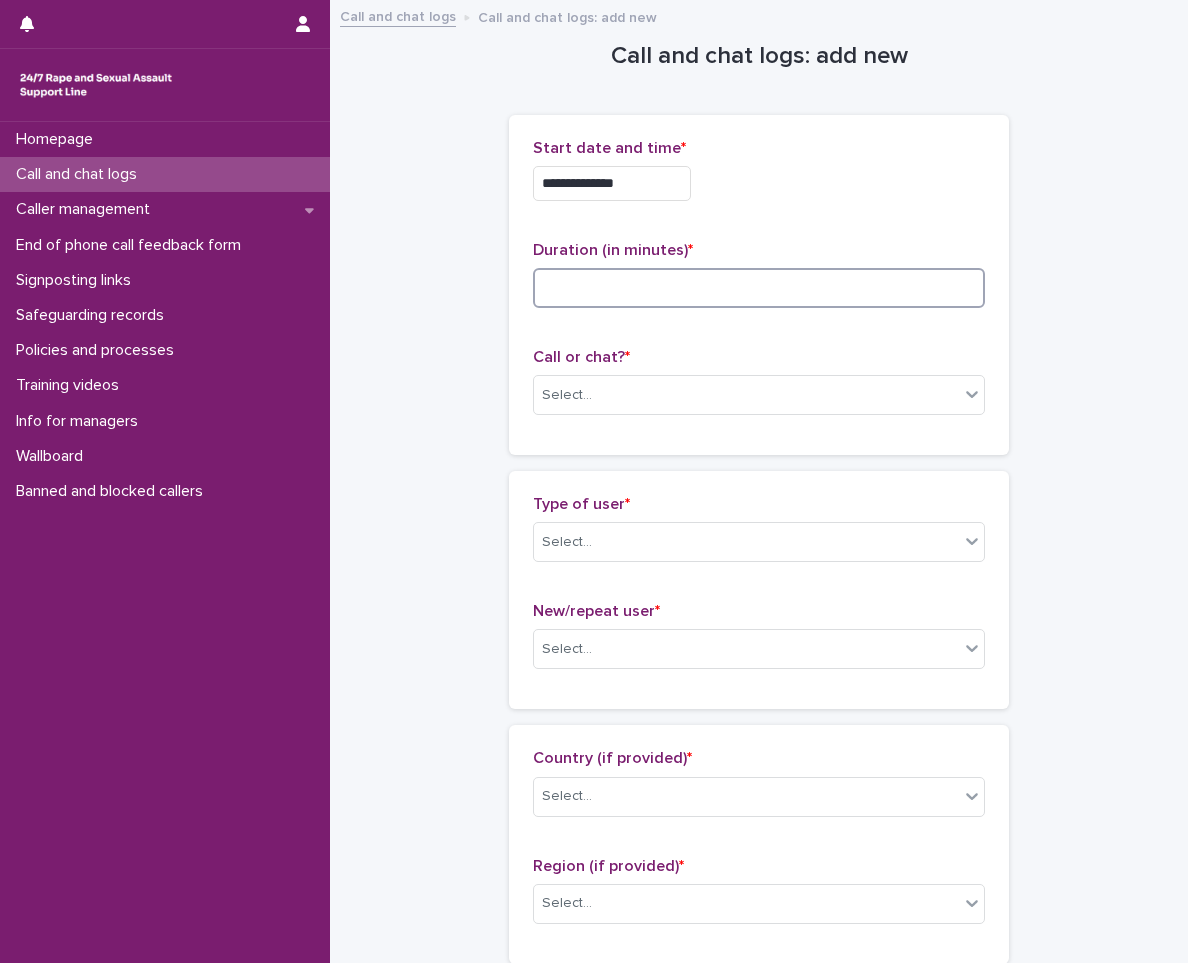 click at bounding box center (759, 288) 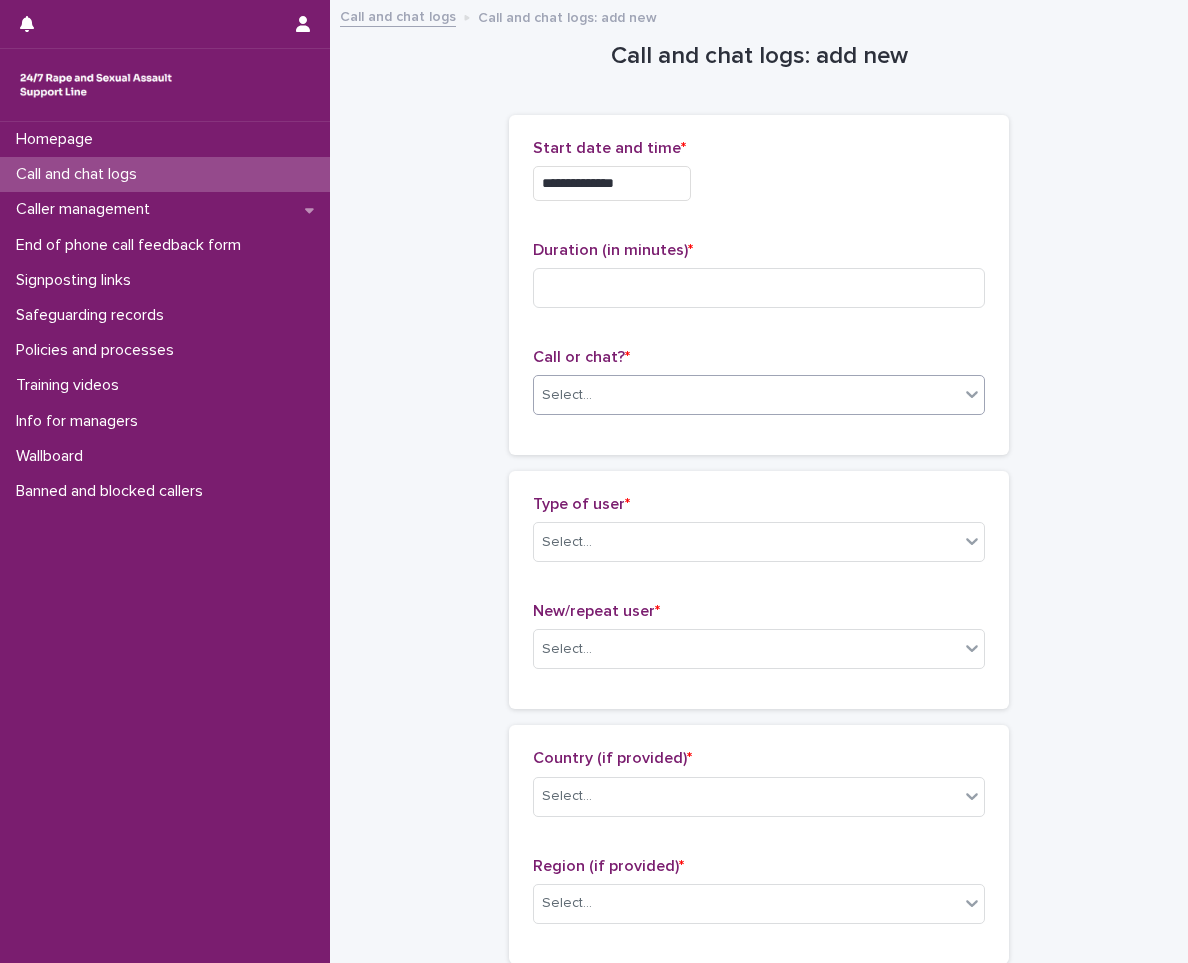 click on "Select..." at bounding box center (746, 395) 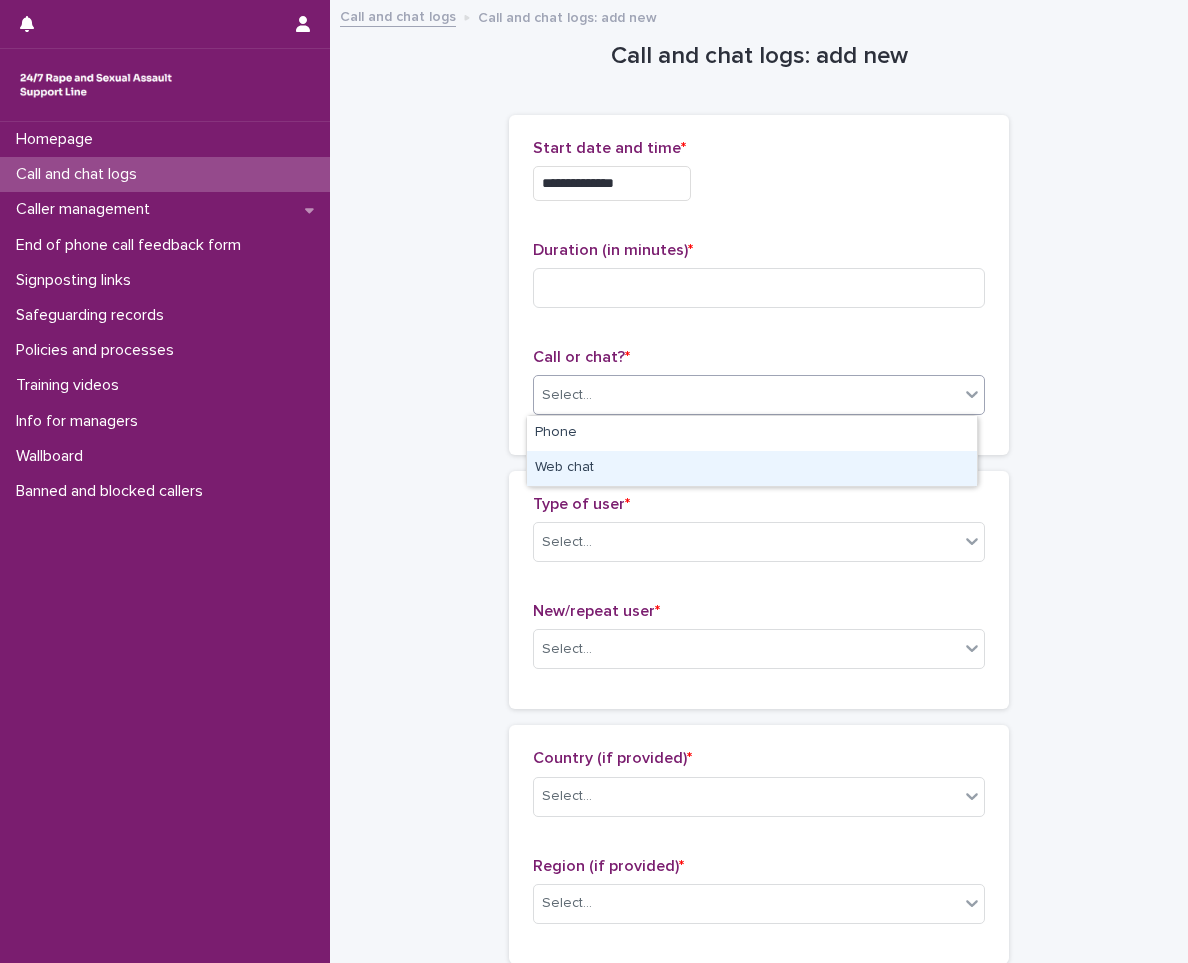click on "Web chat" at bounding box center (752, 468) 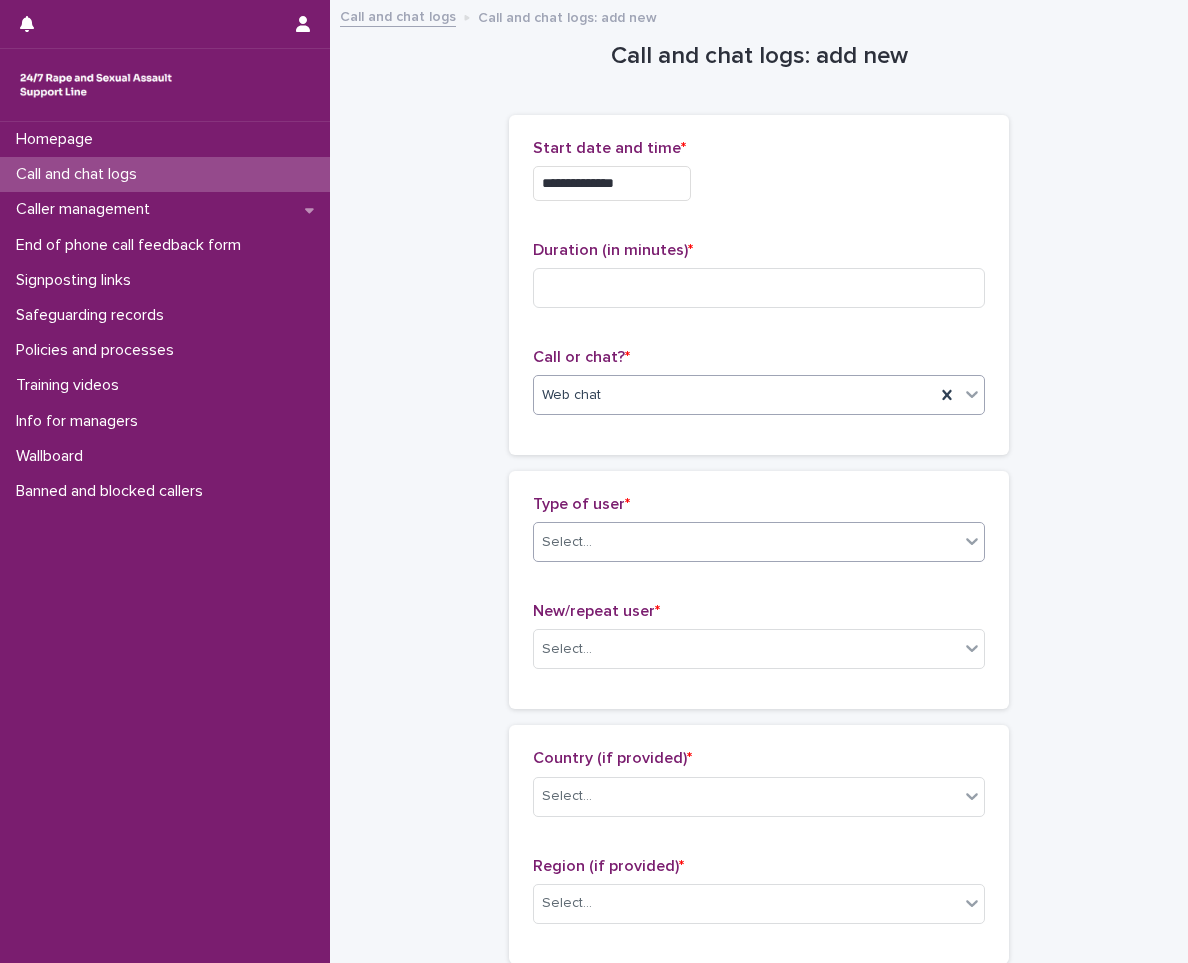 click on "Select..." at bounding box center (746, 542) 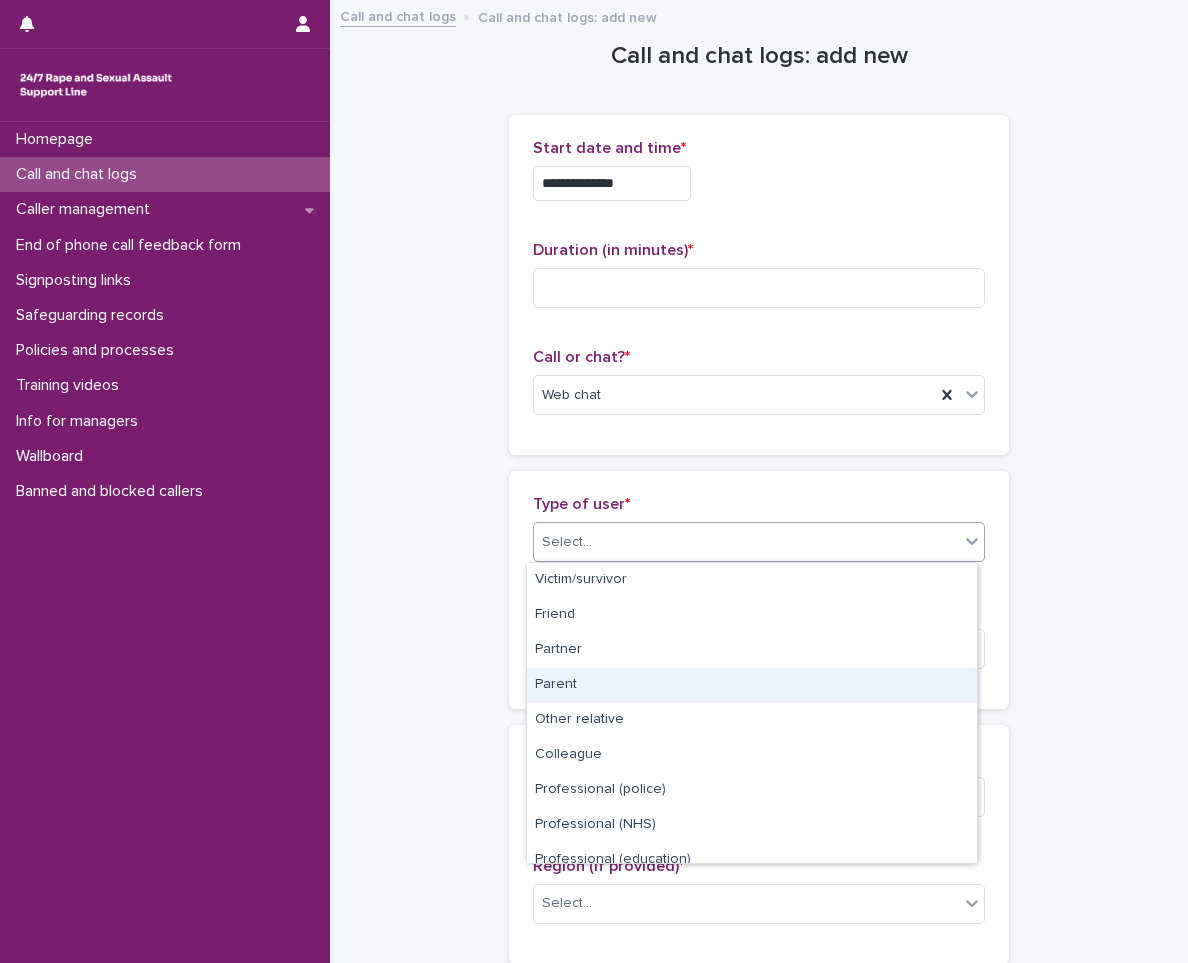 click on "Parent" at bounding box center (752, 685) 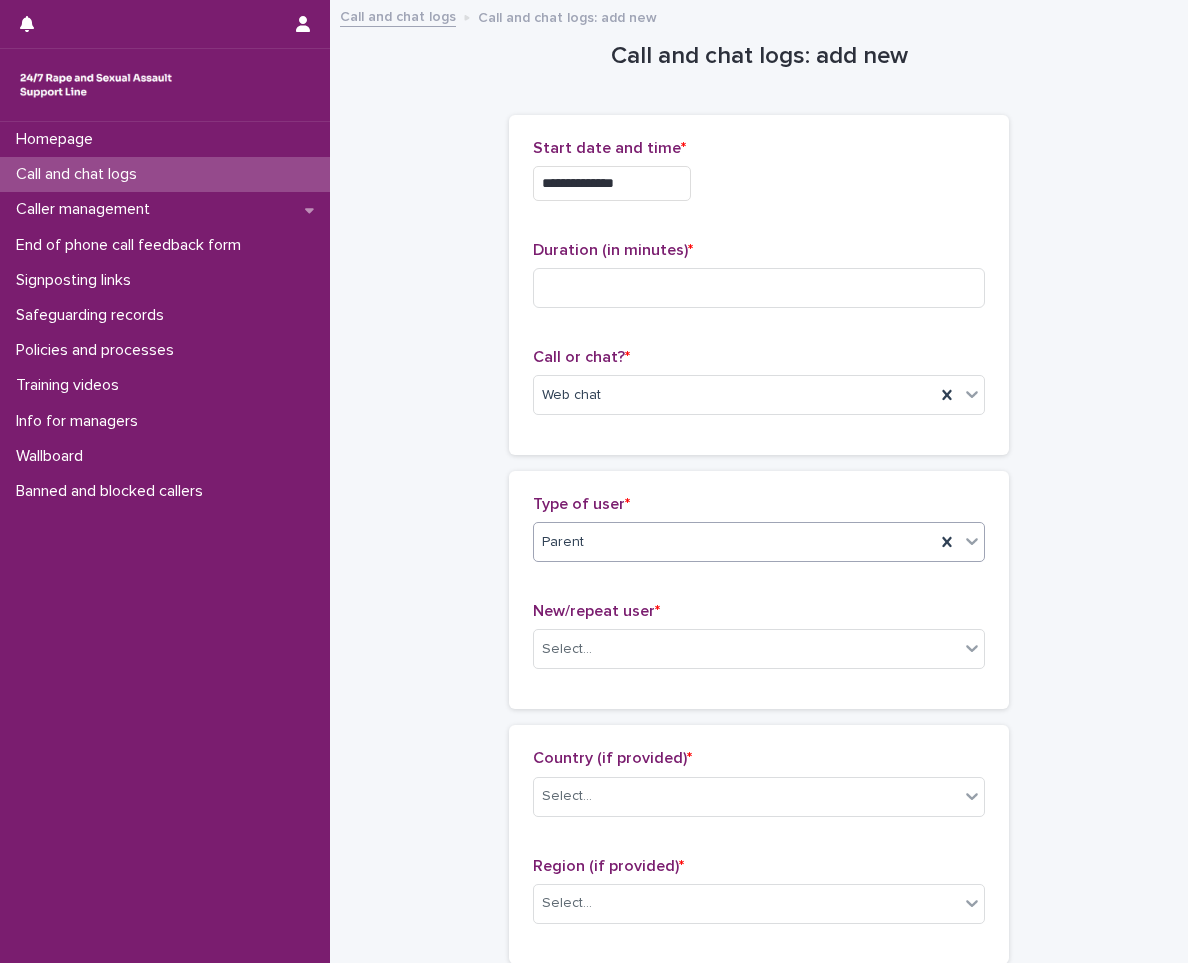 click on "New/repeat user * Select..." at bounding box center (759, 643) 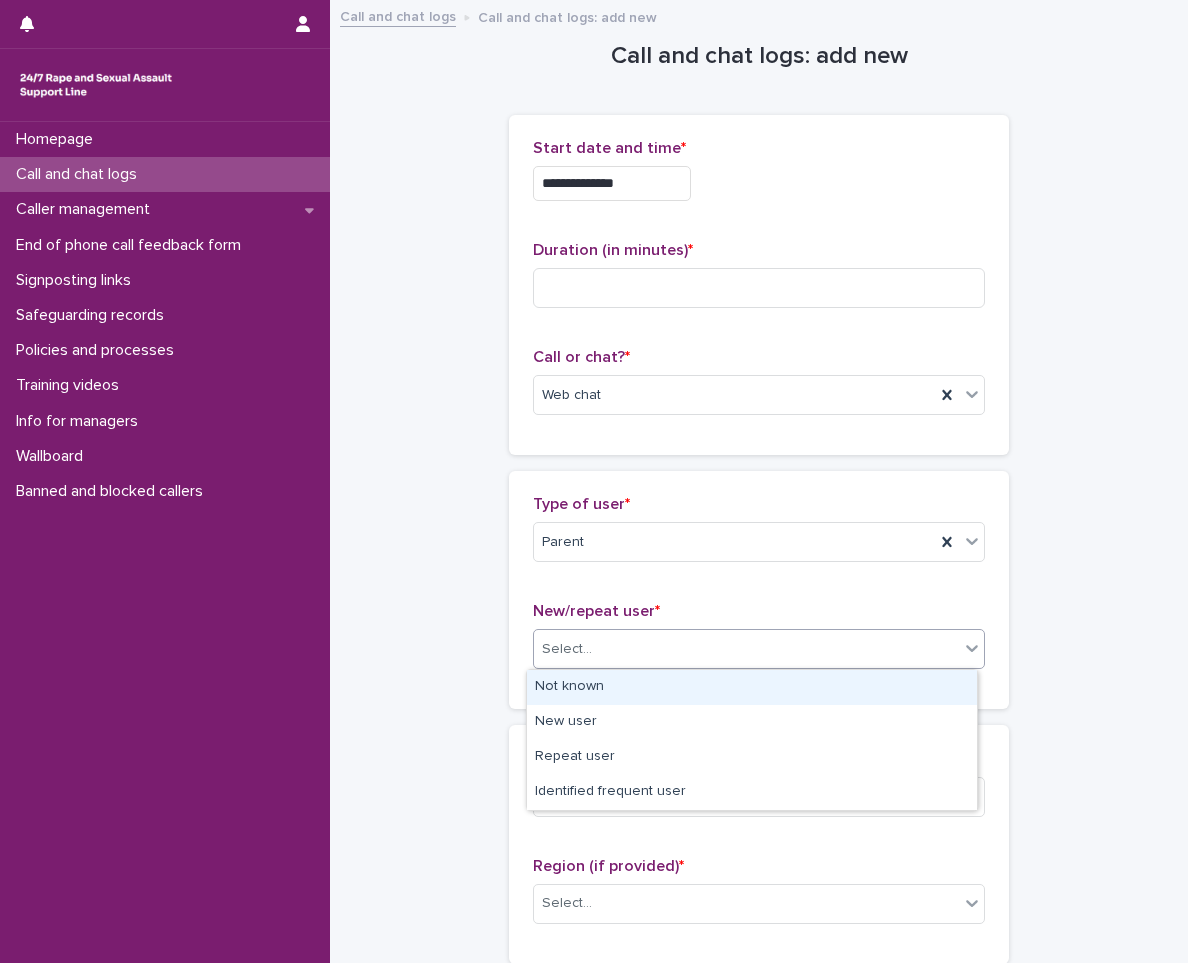 click on "Select..." at bounding box center (746, 649) 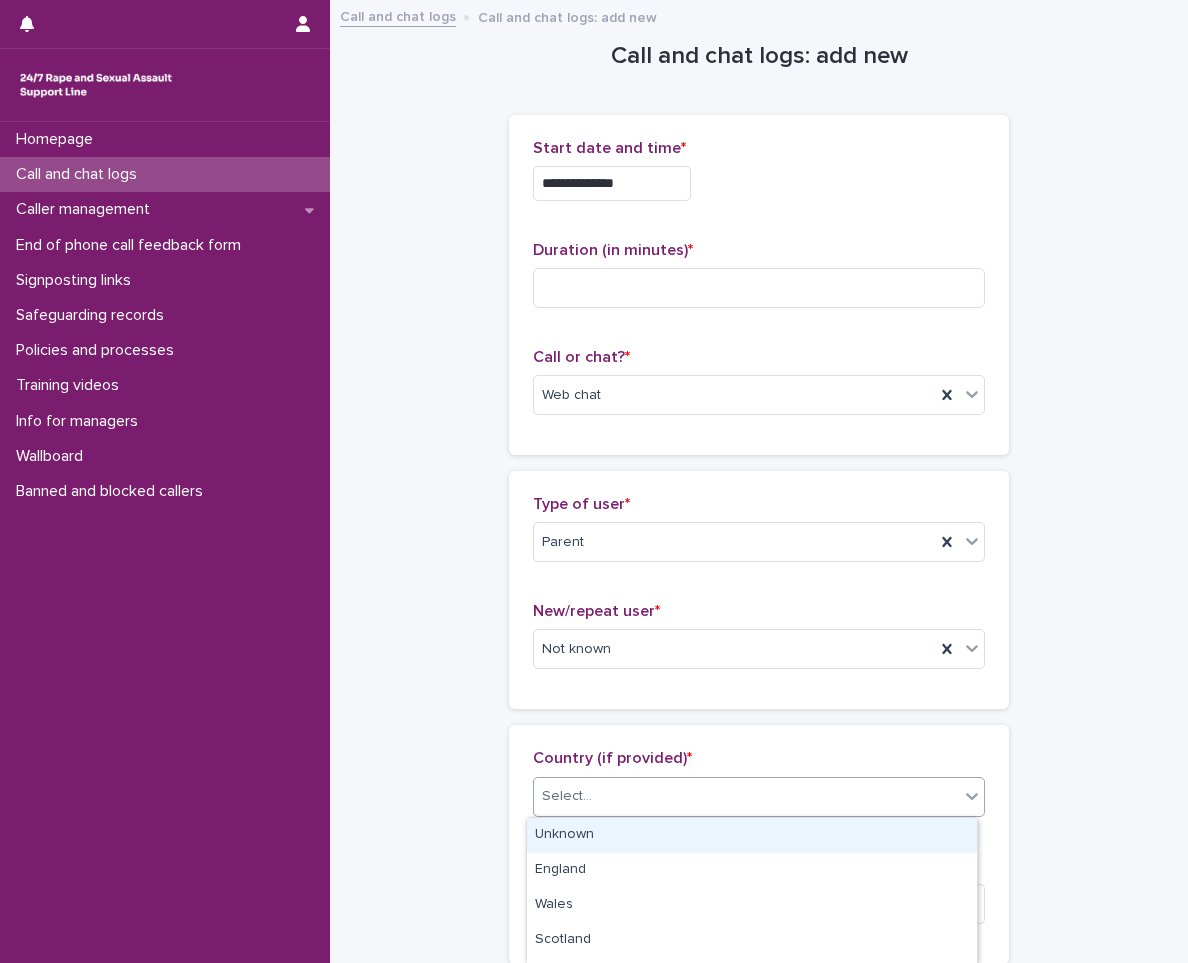 click on "Select..." at bounding box center [746, 796] 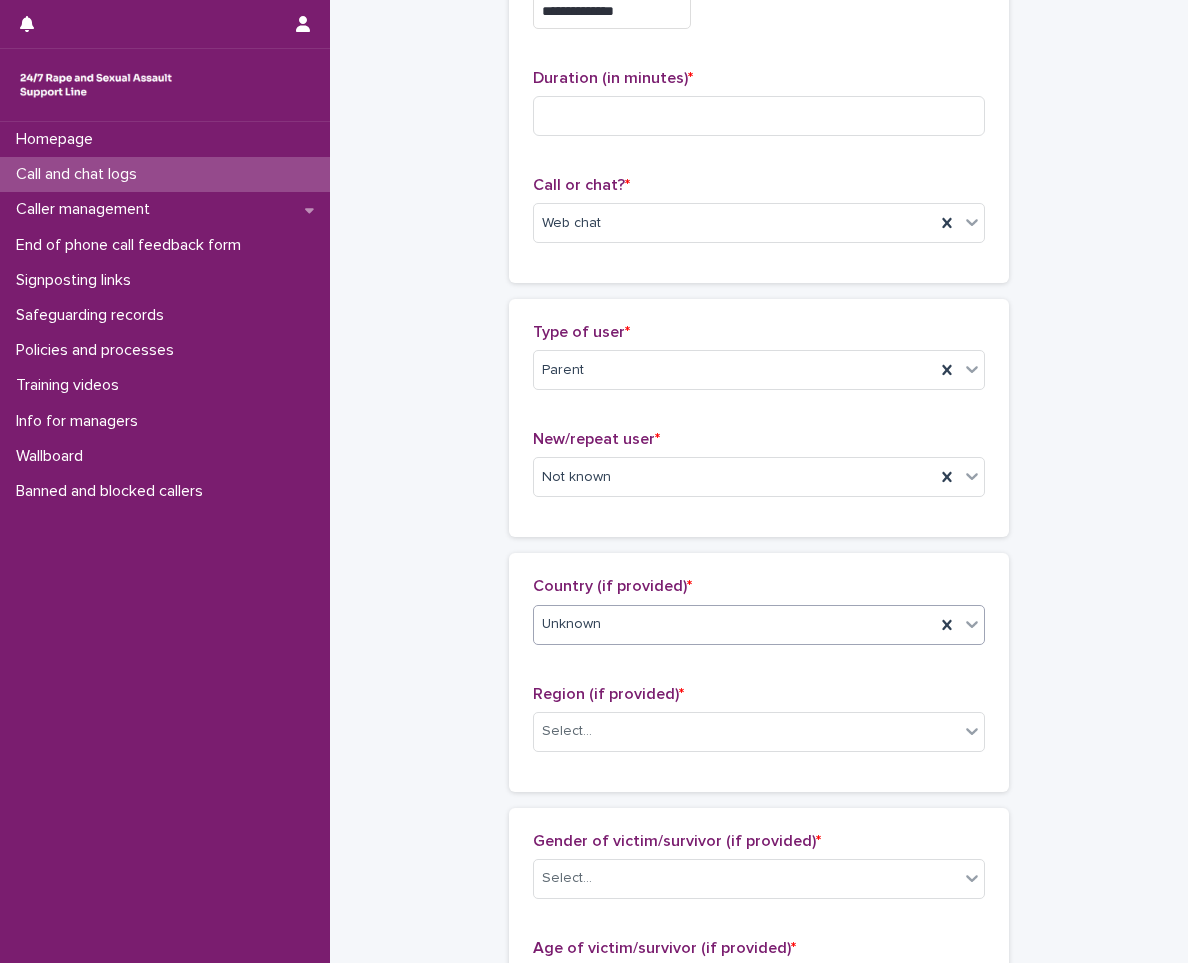 scroll, scrollTop: 200, scrollLeft: 0, axis: vertical 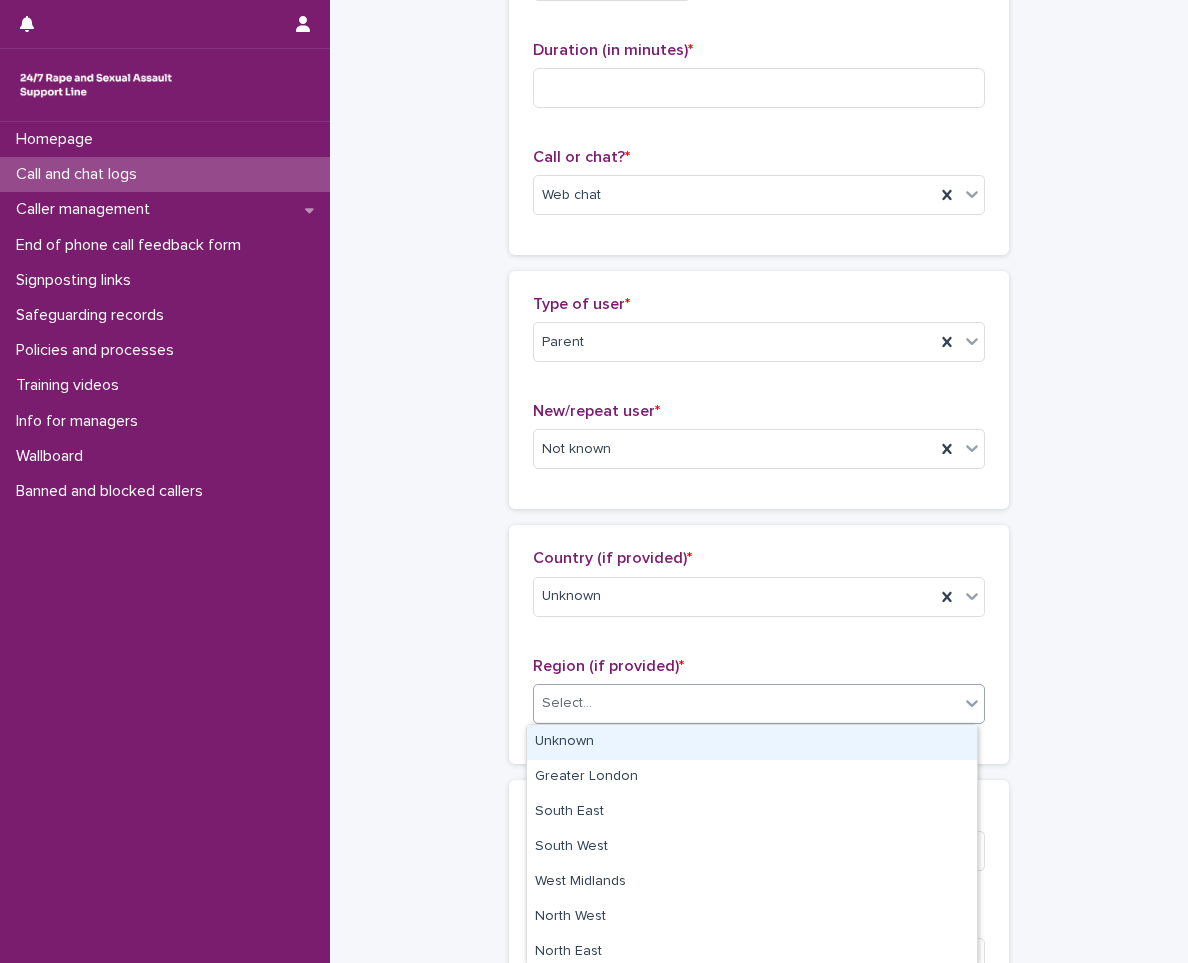 click on "Select..." at bounding box center [746, 703] 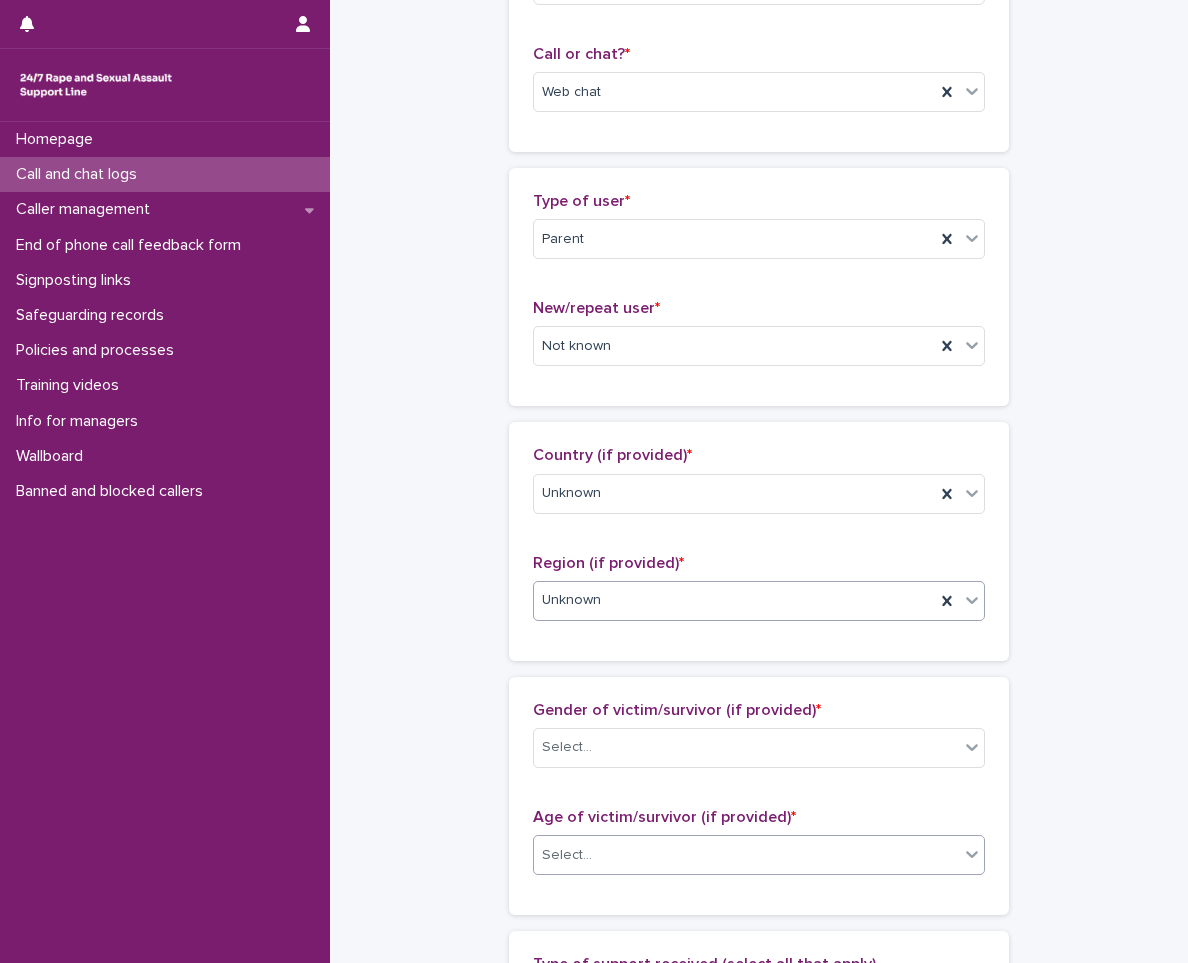 scroll, scrollTop: 400, scrollLeft: 0, axis: vertical 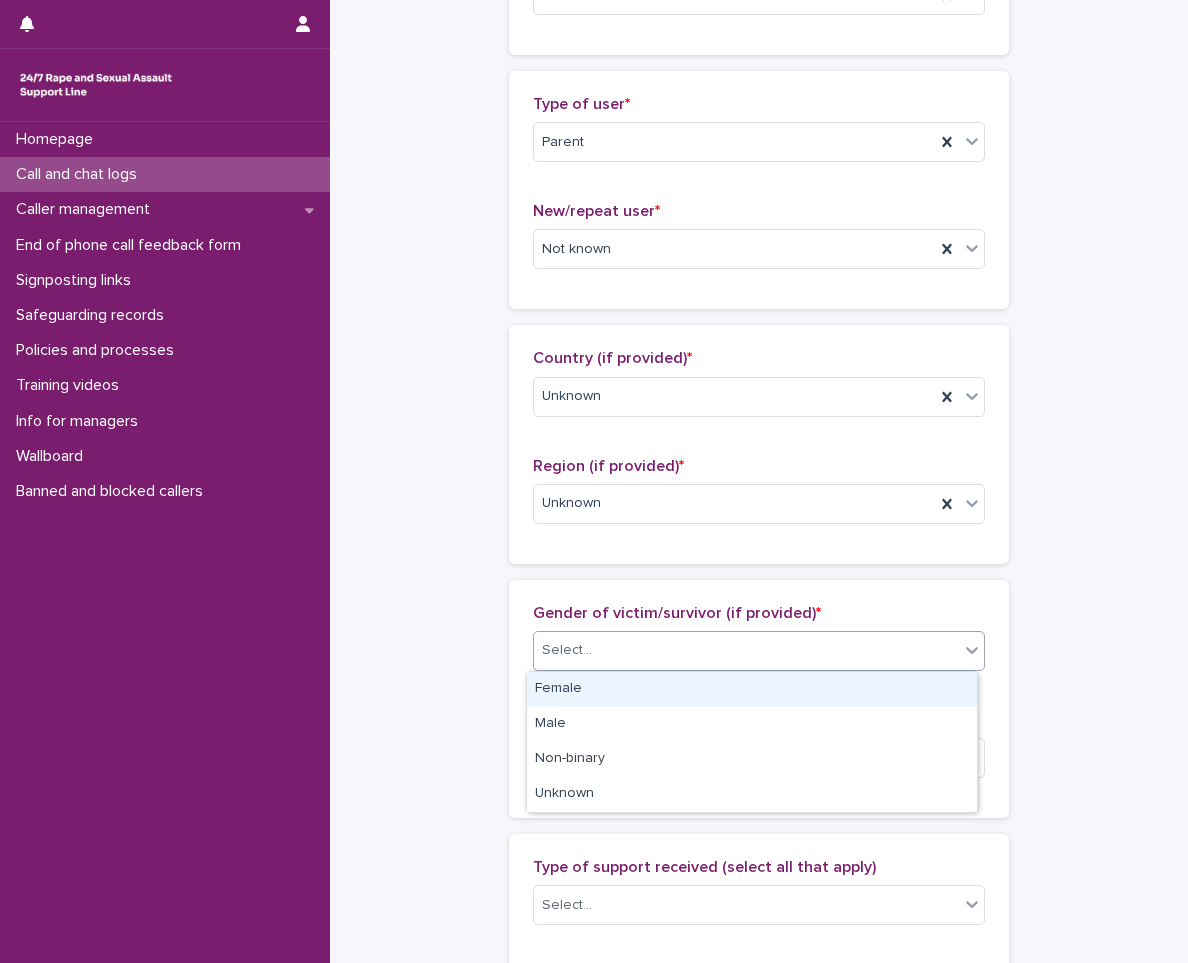 click on "Select..." at bounding box center [746, 650] 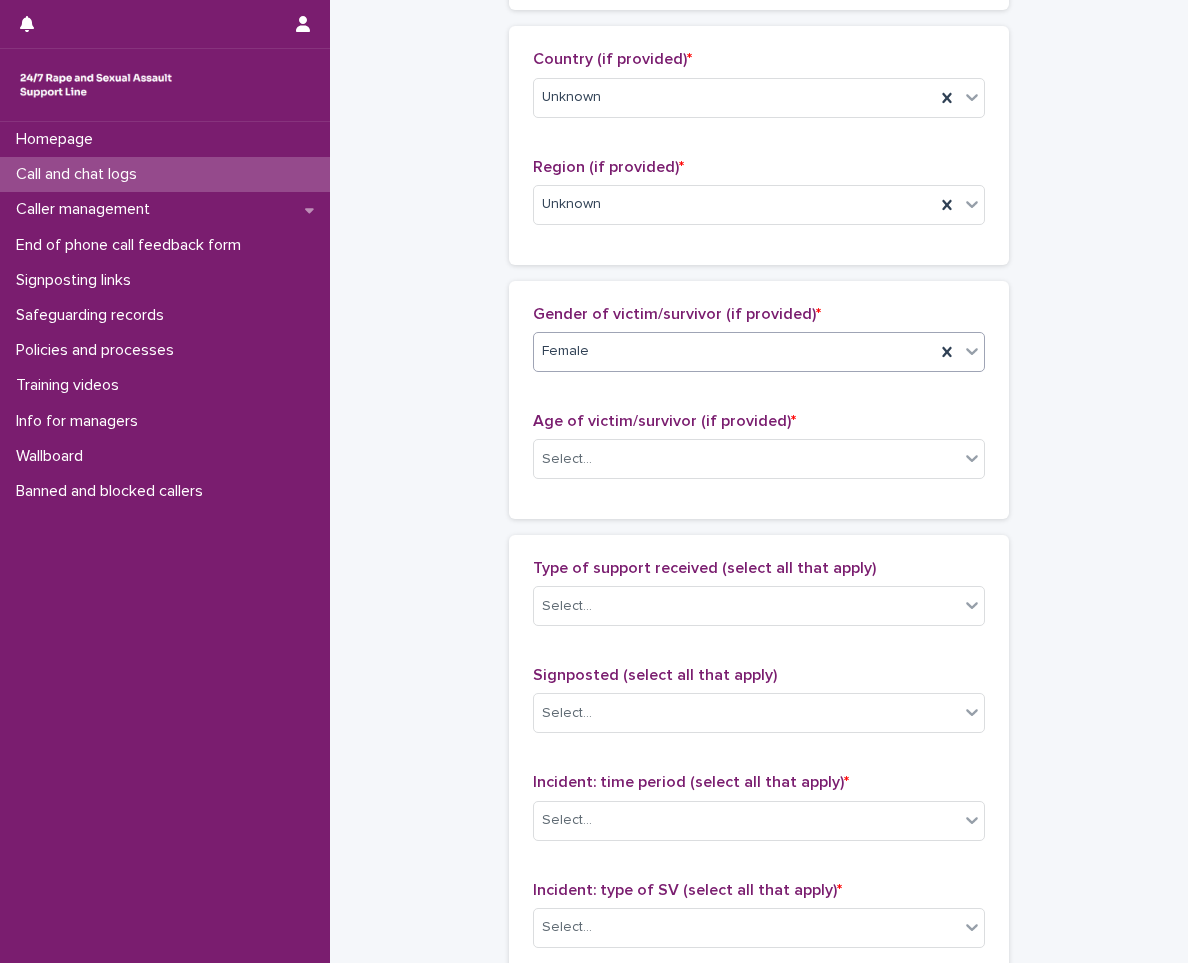 scroll, scrollTop: 700, scrollLeft: 0, axis: vertical 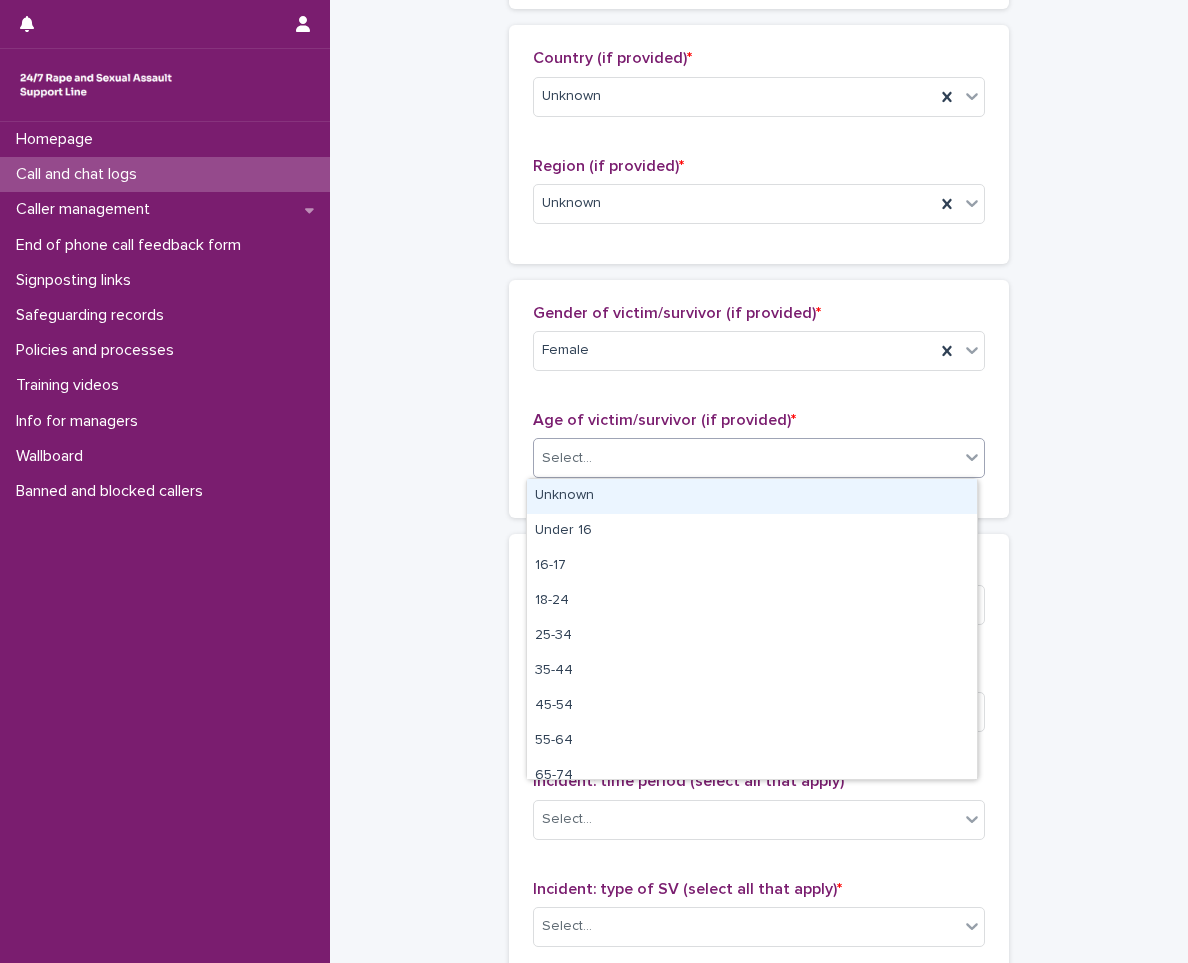 click on "Select..." at bounding box center (746, 458) 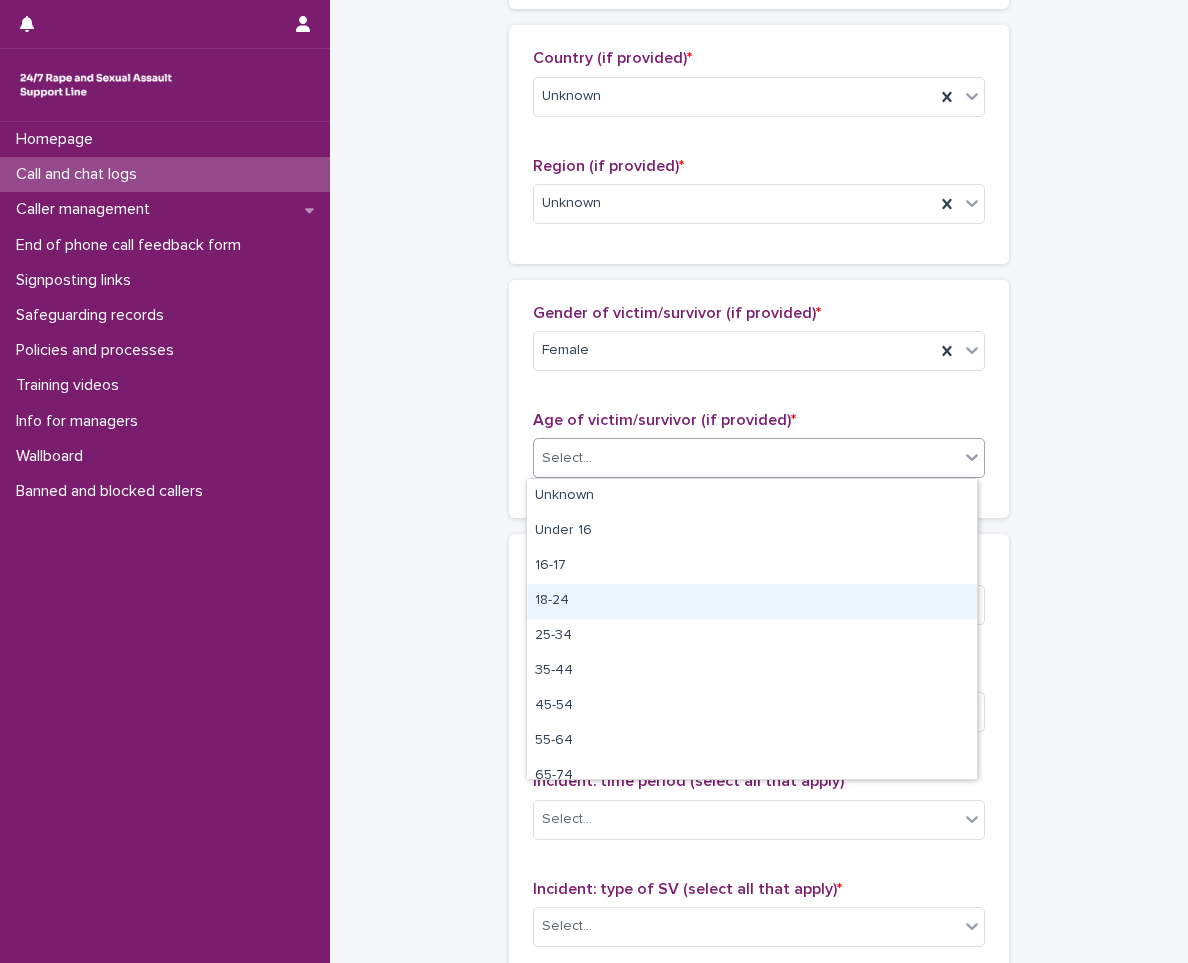 click on "18-24" at bounding box center (752, 601) 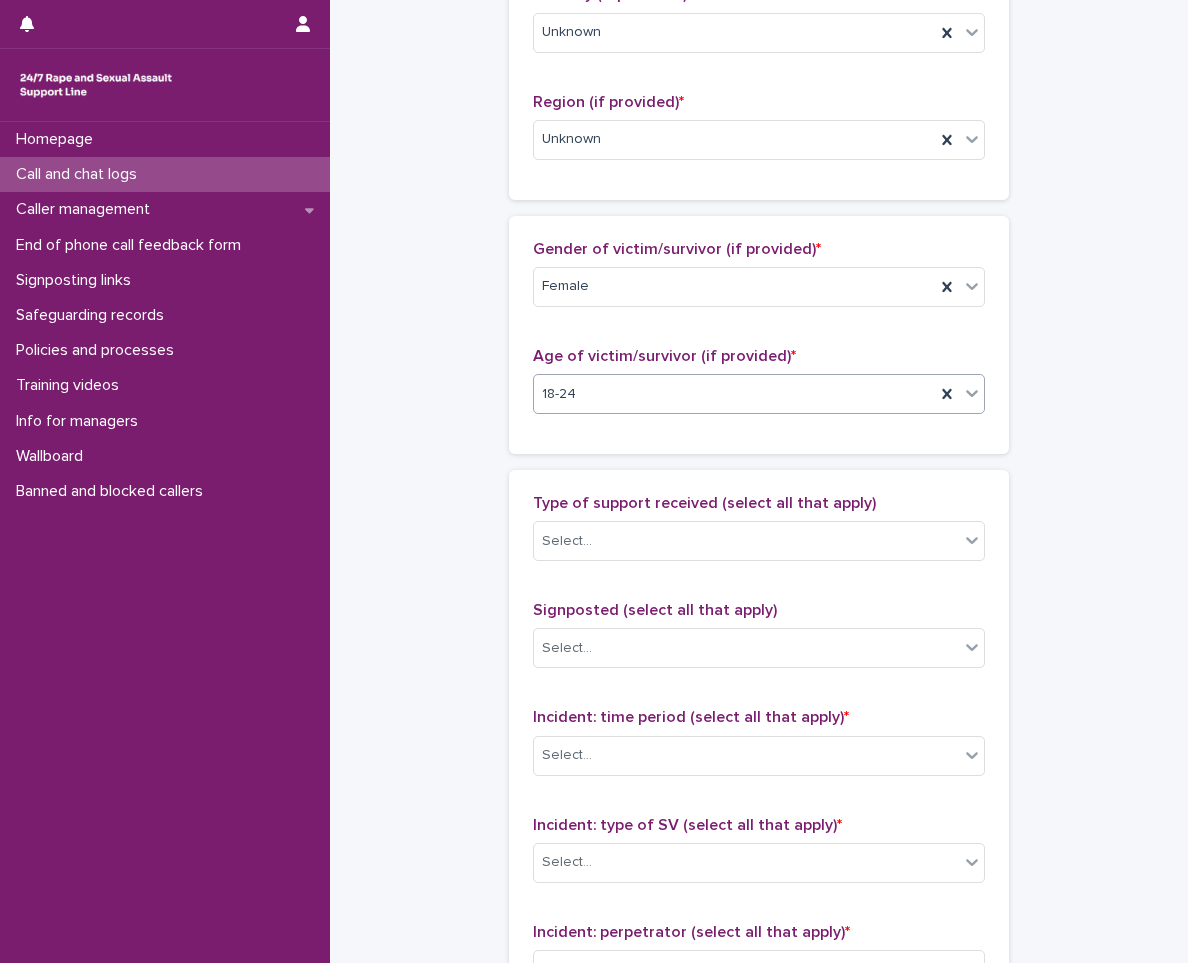 scroll, scrollTop: 800, scrollLeft: 0, axis: vertical 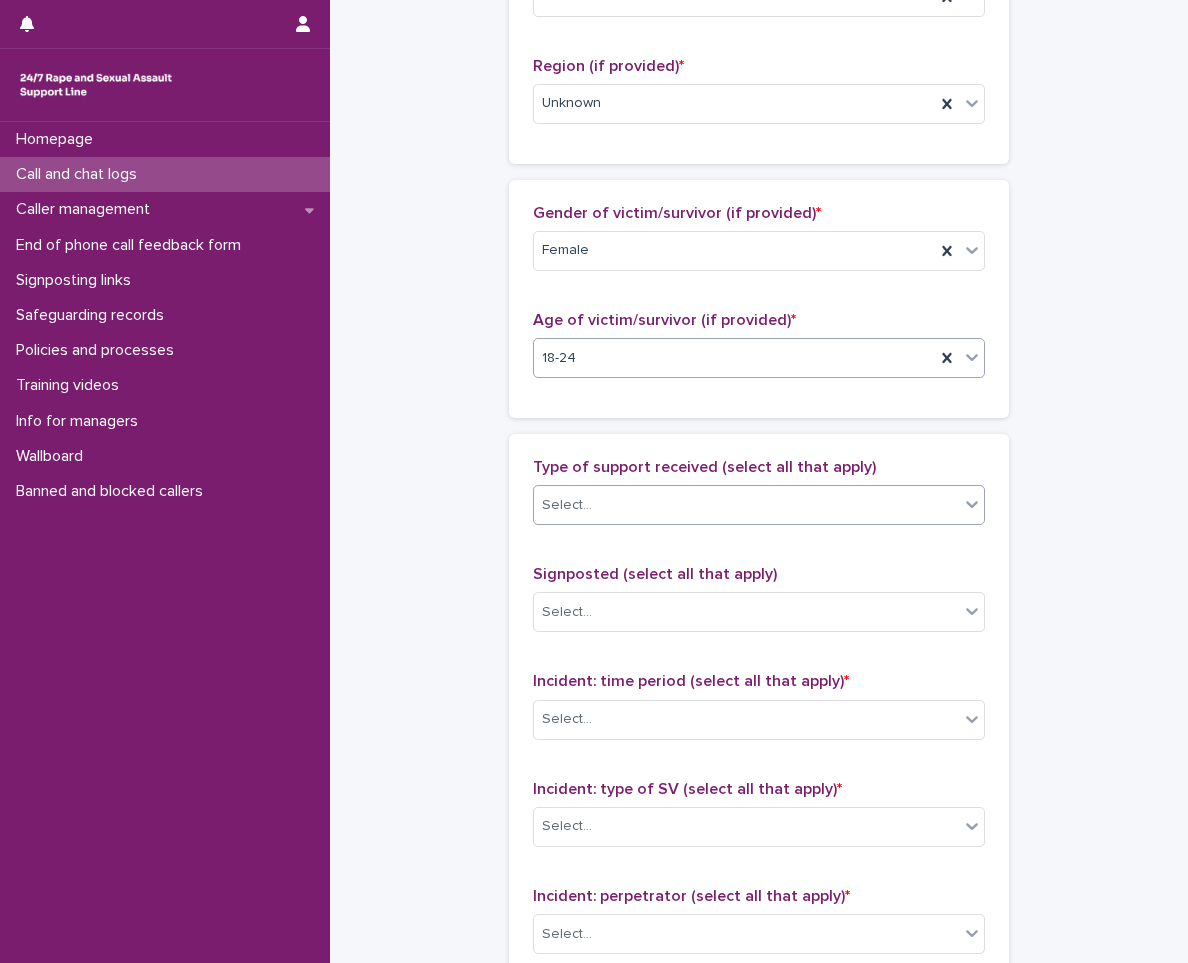 click on "Select..." at bounding box center [746, 505] 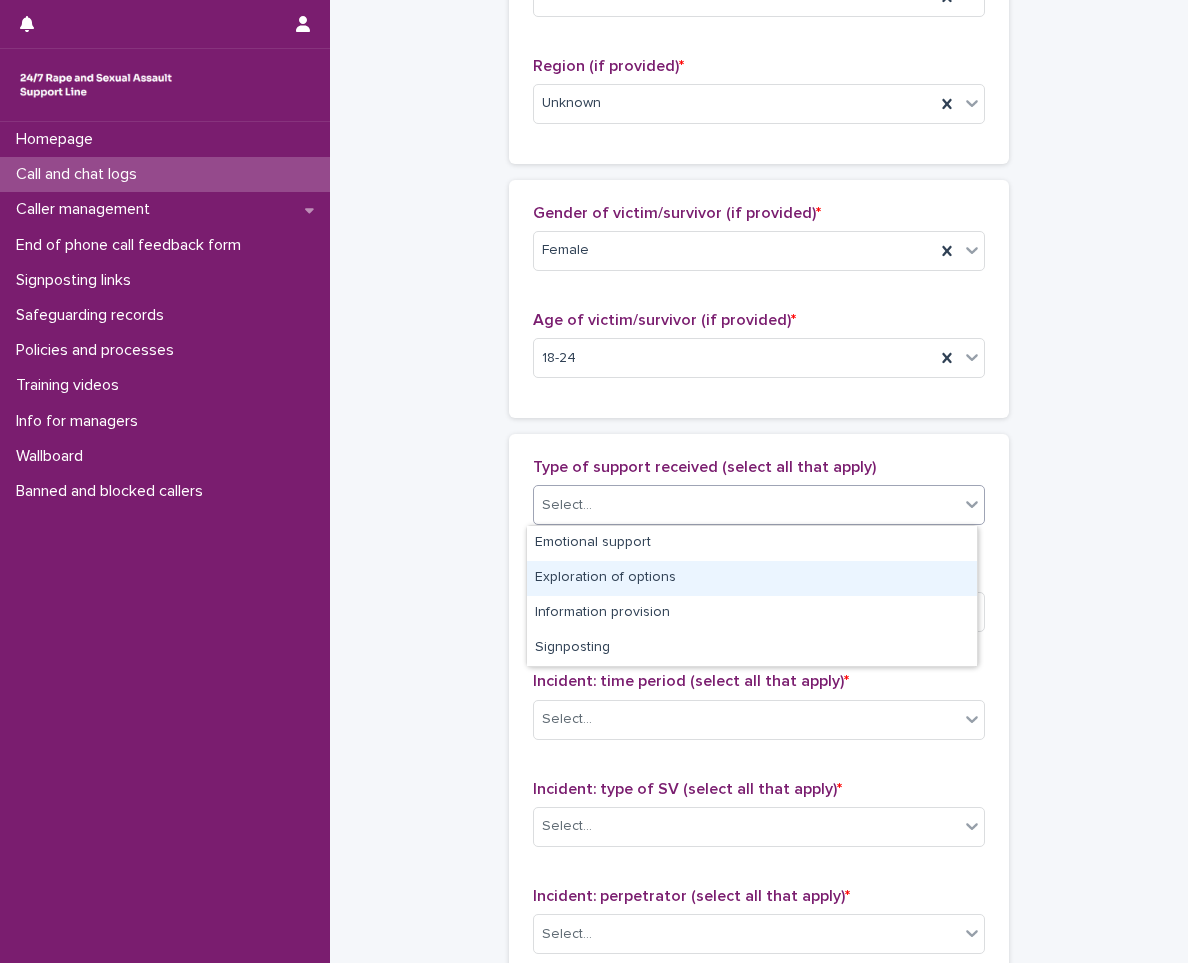 click on "Exploration of options" at bounding box center (752, 578) 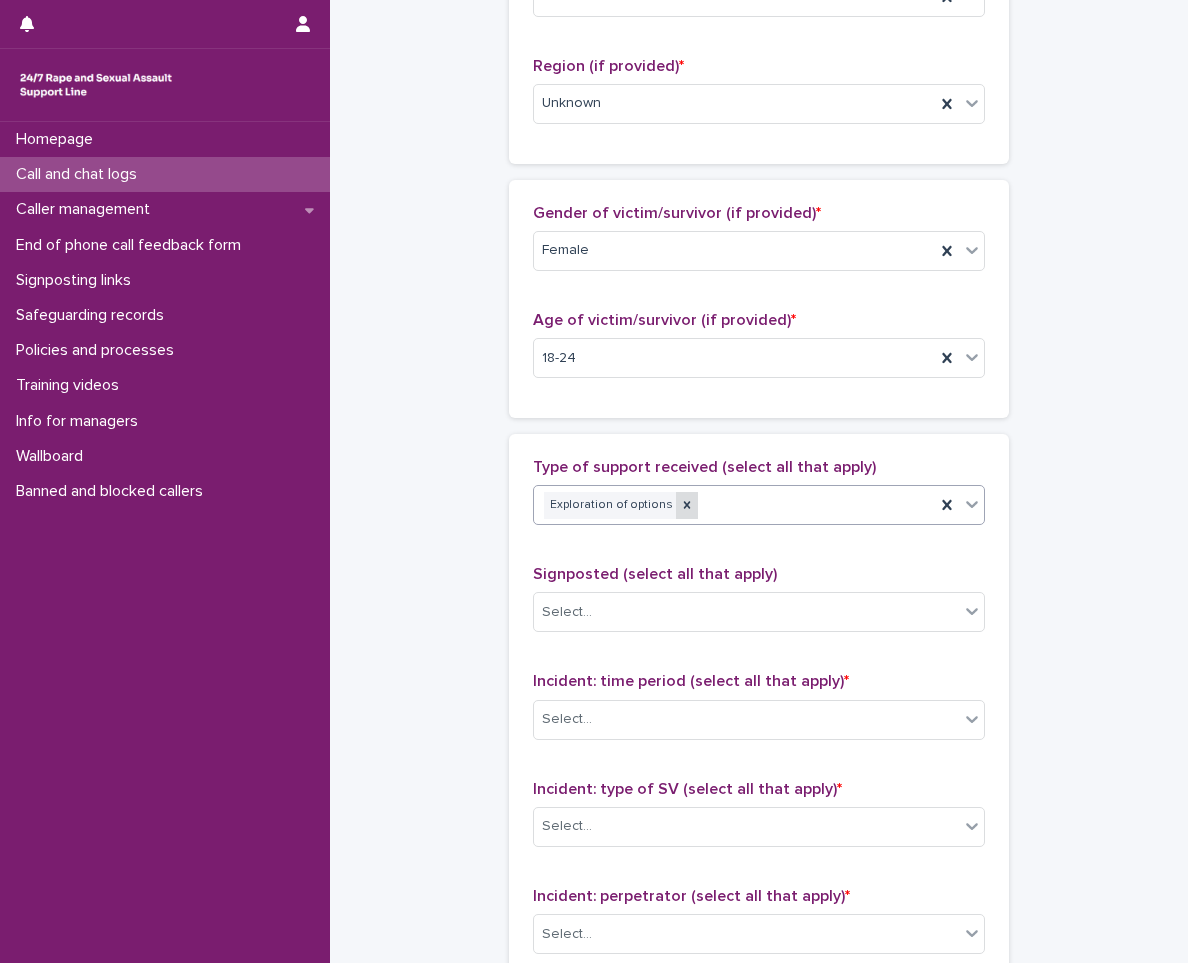 click 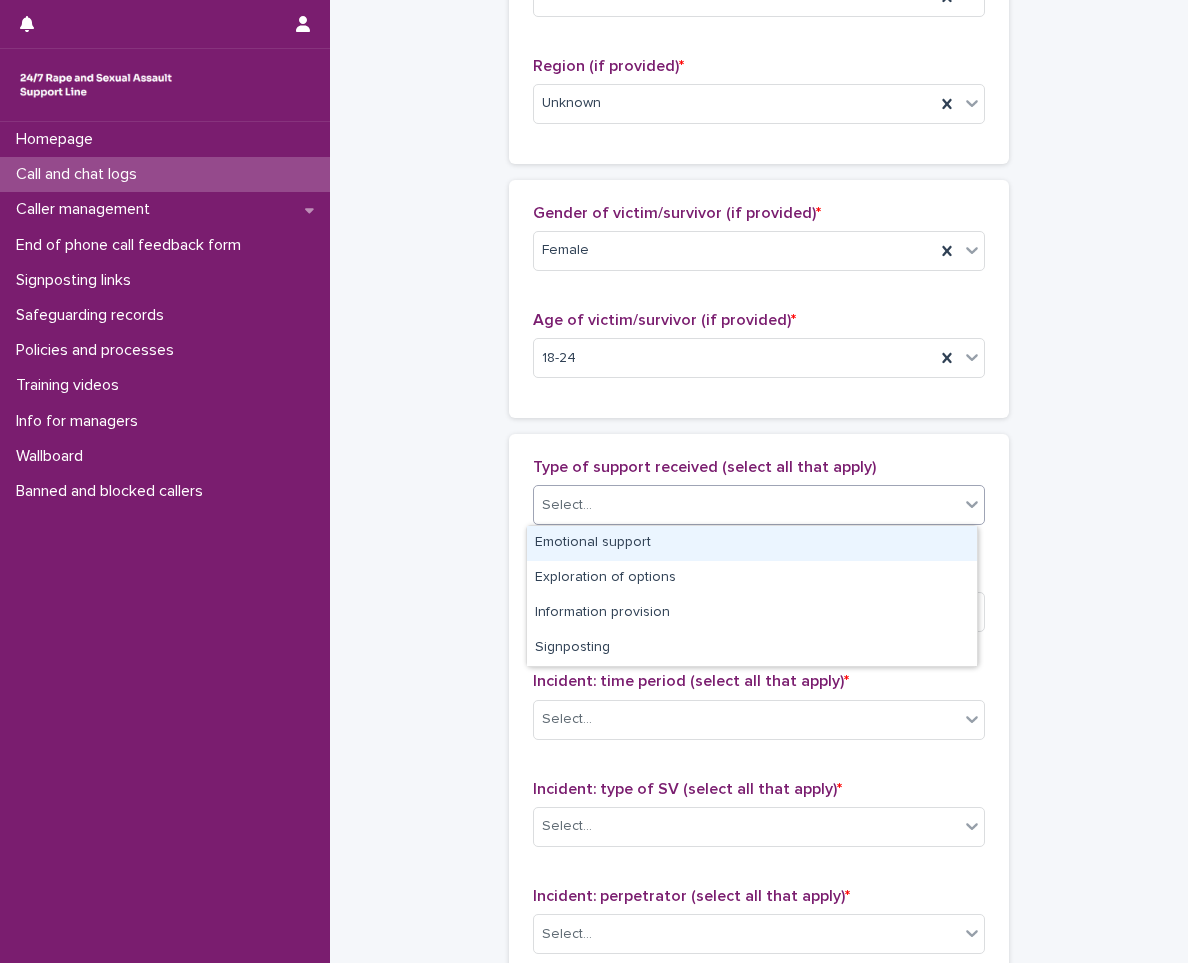 click on "Select..." at bounding box center (746, 505) 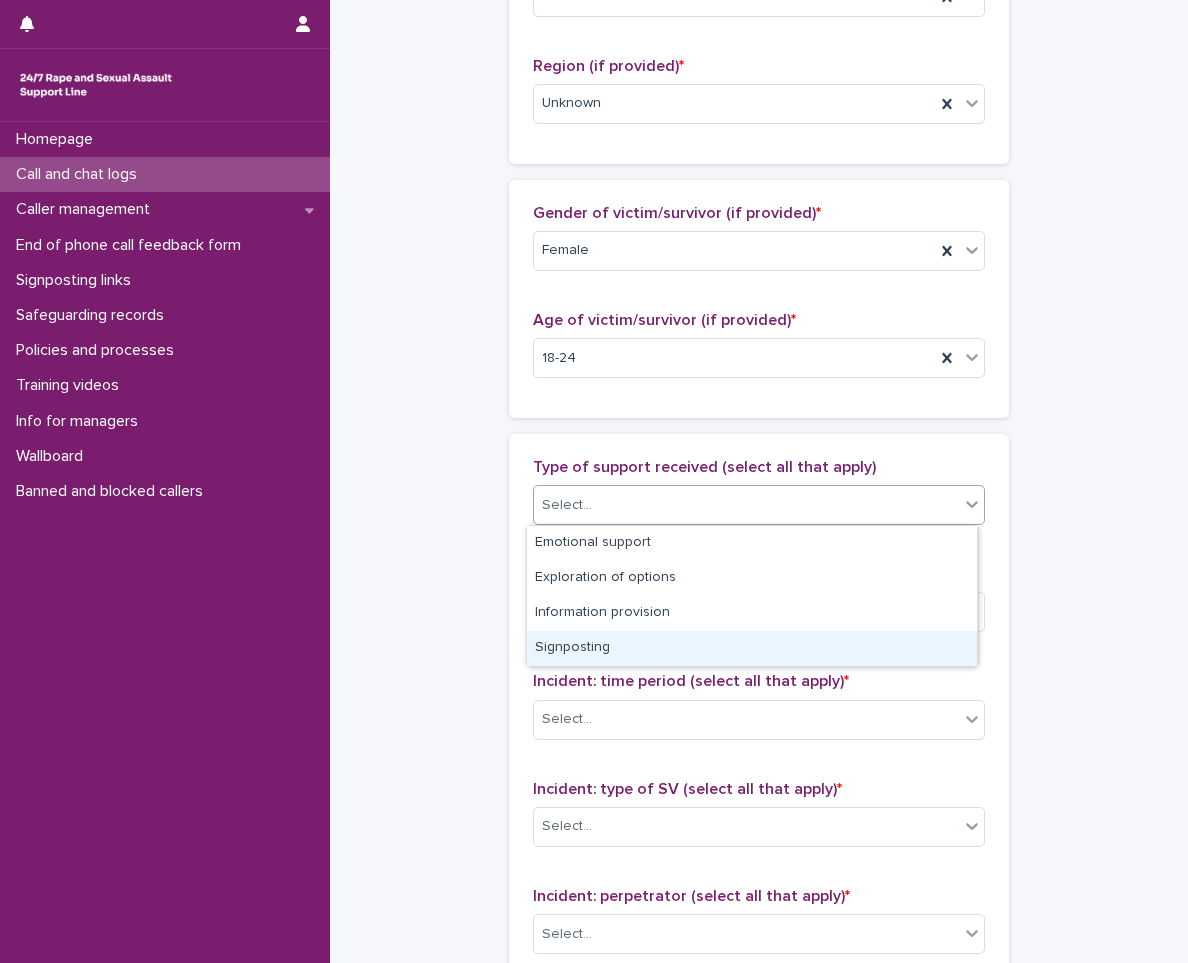 click on "Signposting" at bounding box center (752, 648) 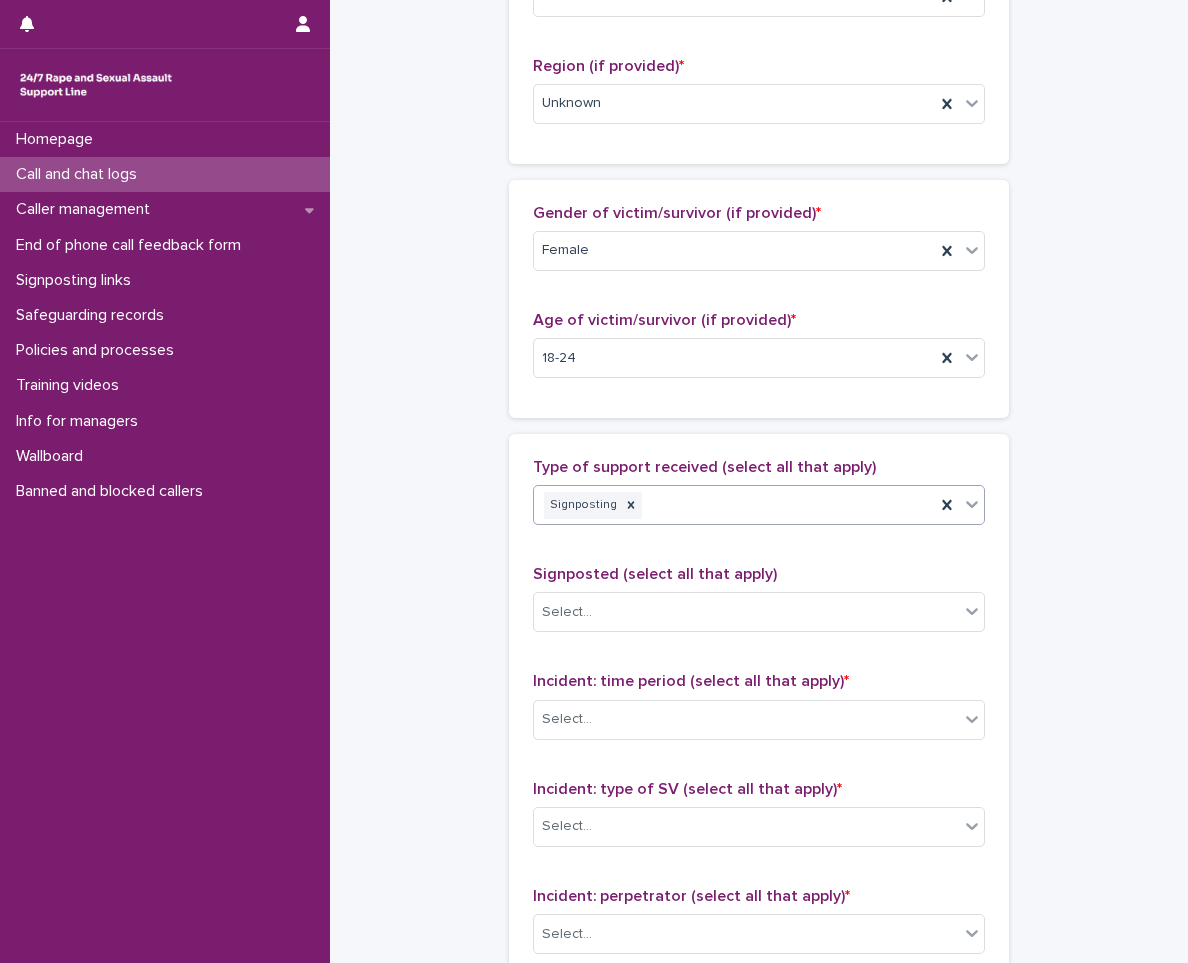 click on "Signposting" at bounding box center (734, 505) 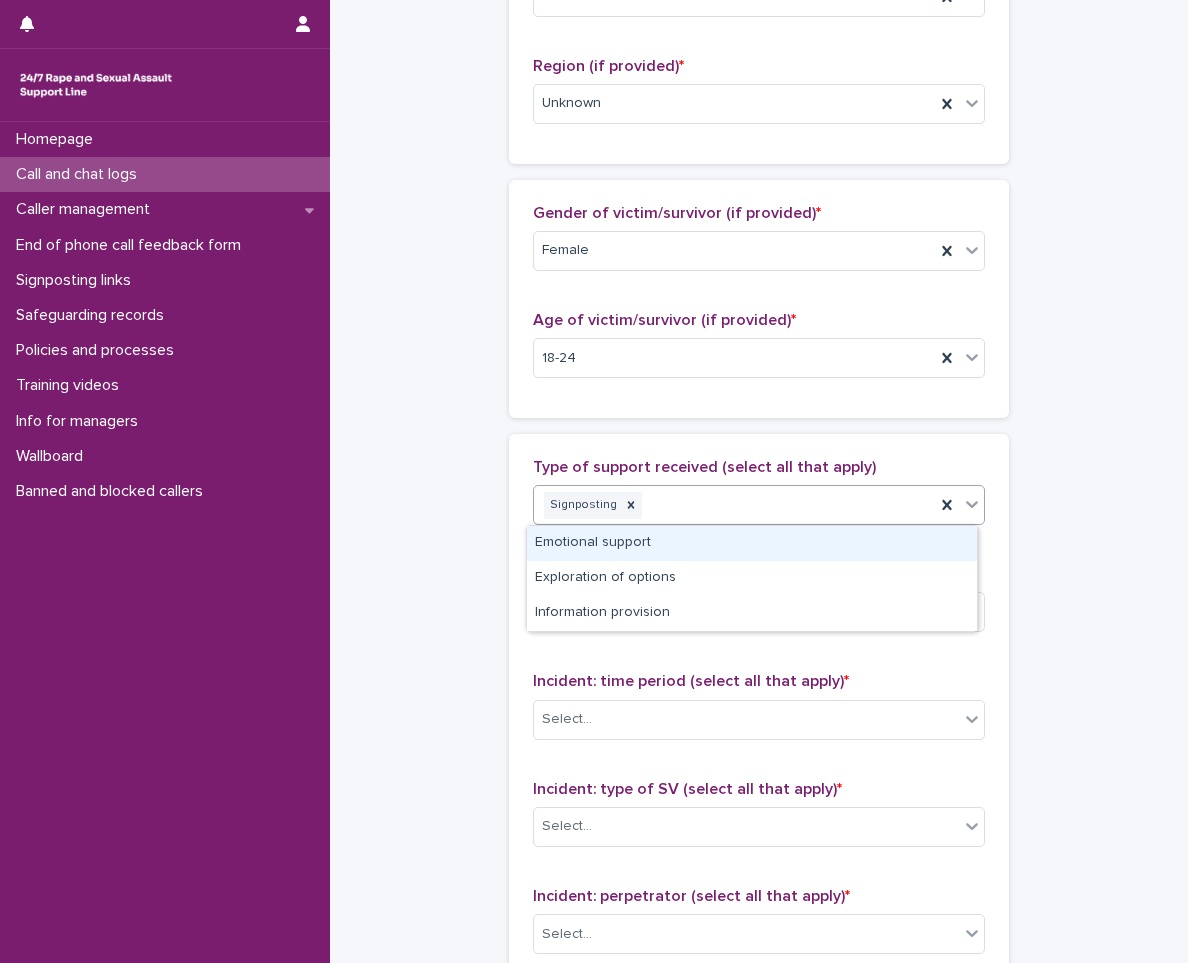 click on "Emotional support" at bounding box center [752, 543] 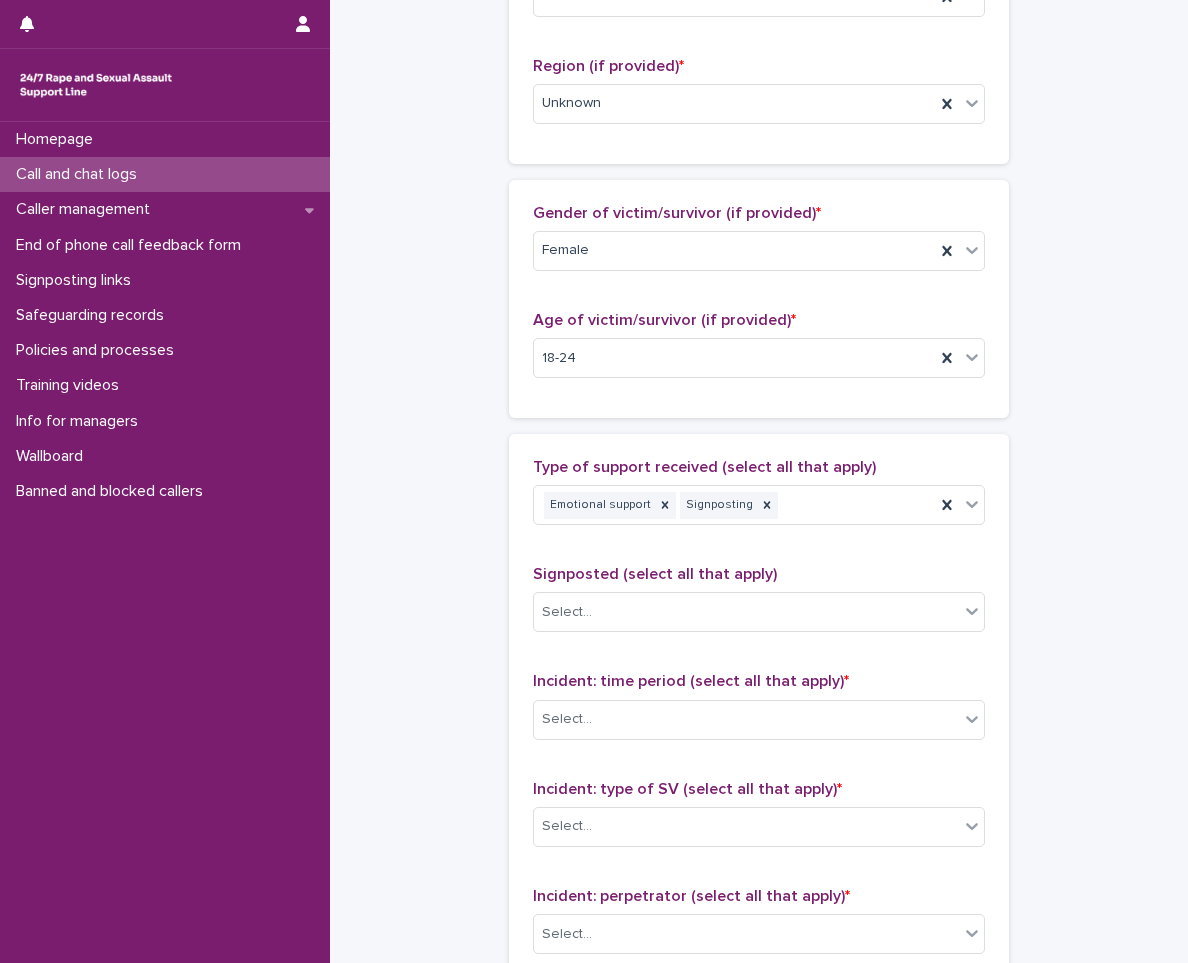 click on "Signposted (select all that apply) Select..." at bounding box center (759, 606) 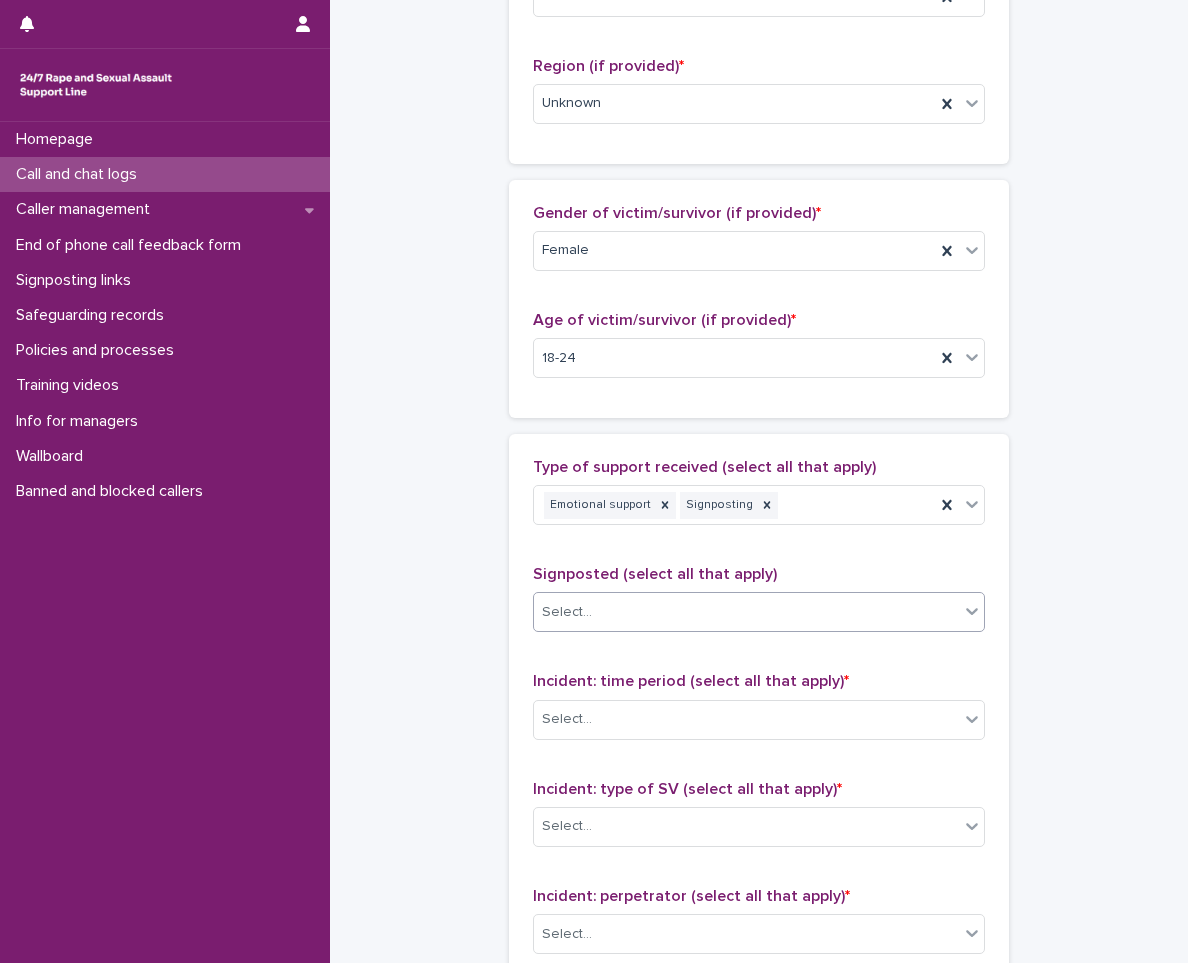 click on "Select..." at bounding box center (746, 612) 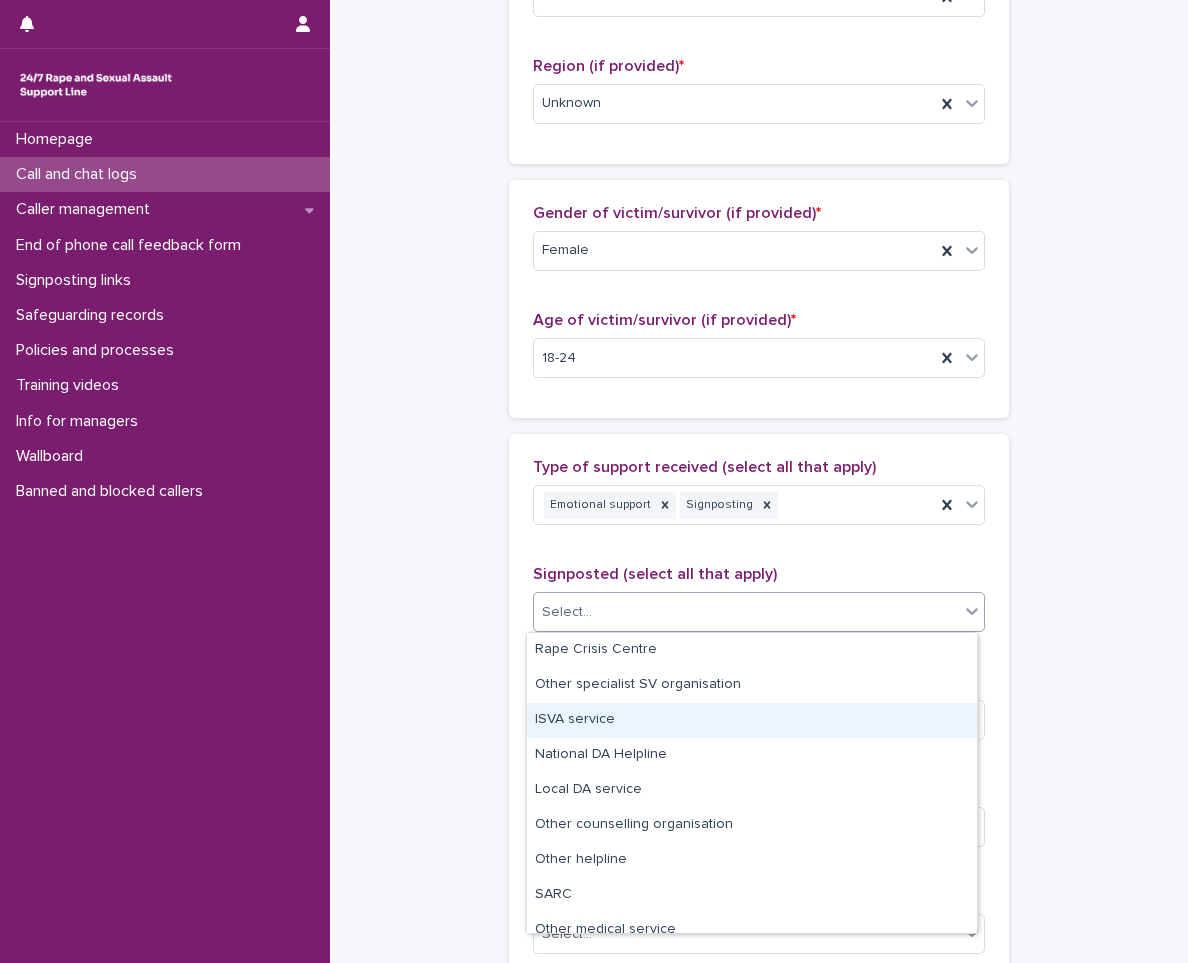 click on "ISVA service" at bounding box center (752, 720) 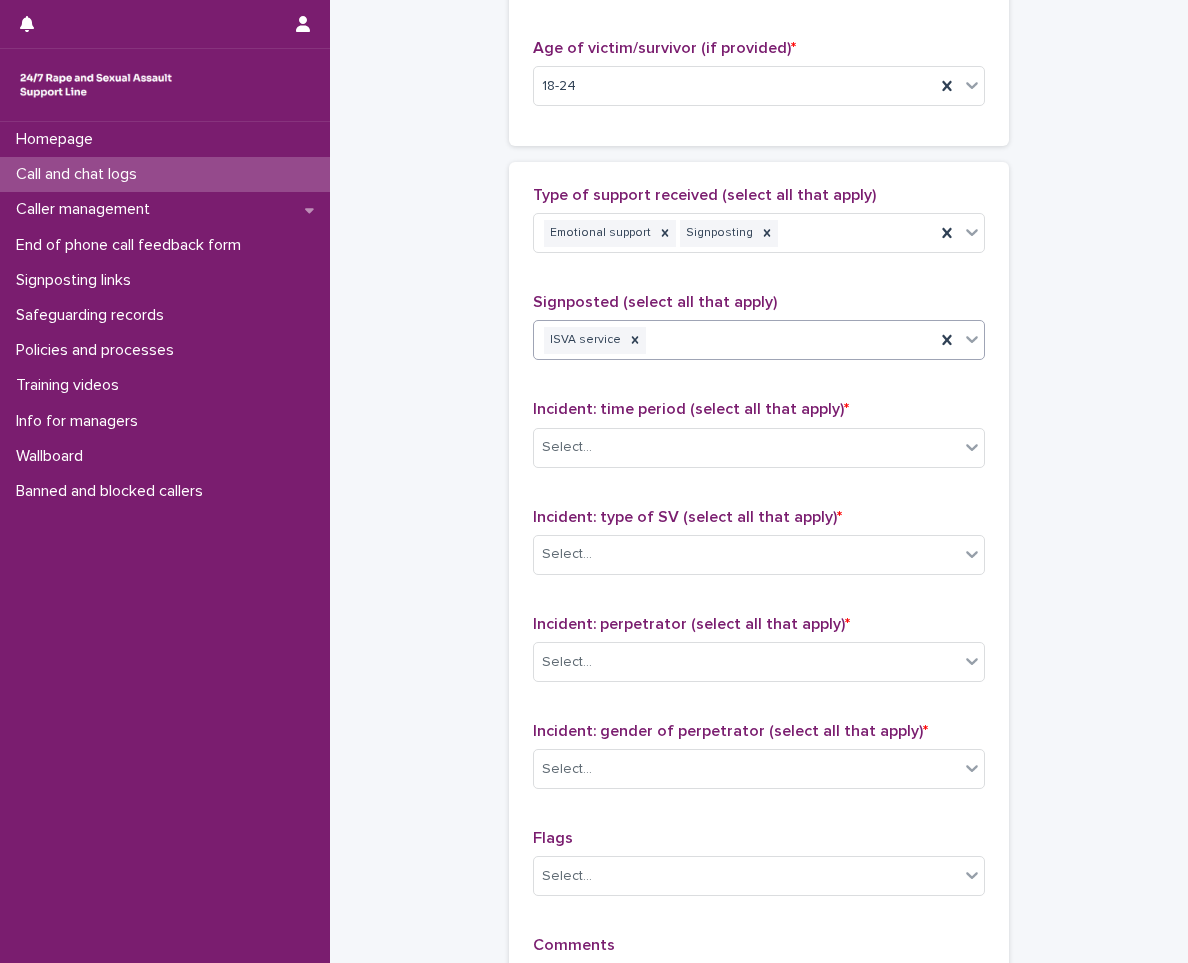 scroll, scrollTop: 1100, scrollLeft: 0, axis: vertical 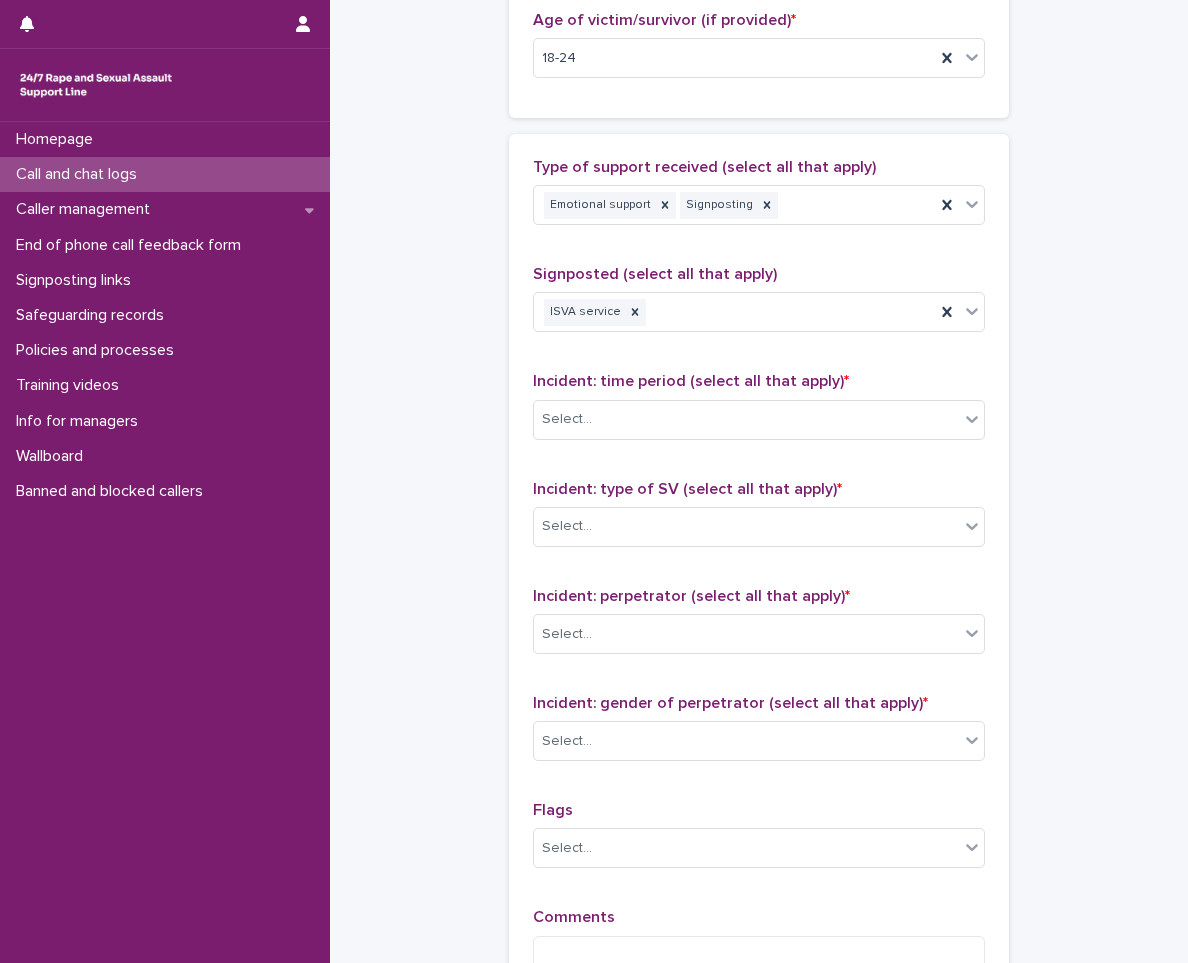 click on "Incident: time period (select all that apply) * Select..." at bounding box center (759, 413) 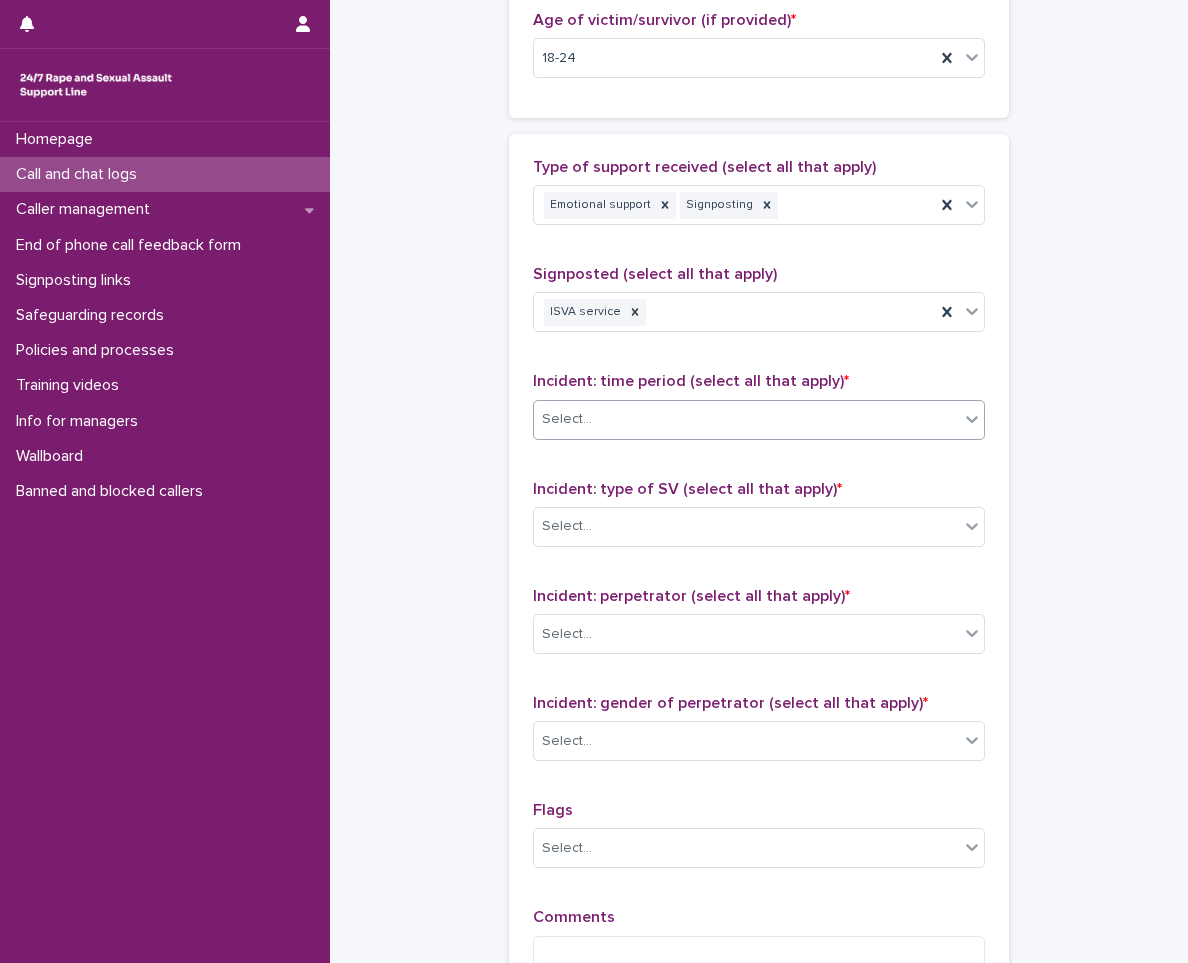 click on "Select..." at bounding box center (746, 419) 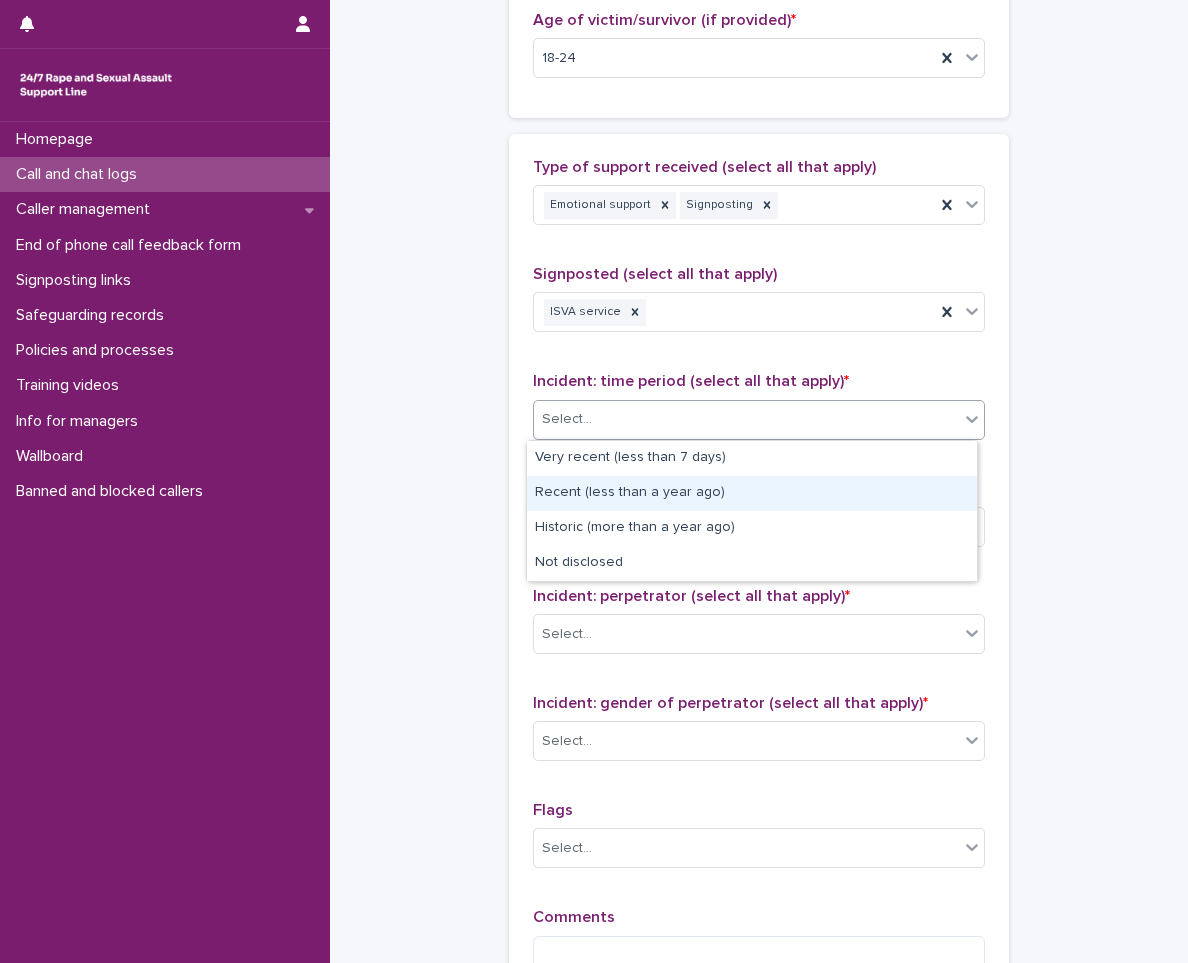 click on "Recent (less than a year ago)" at bounding box center [752, 493] 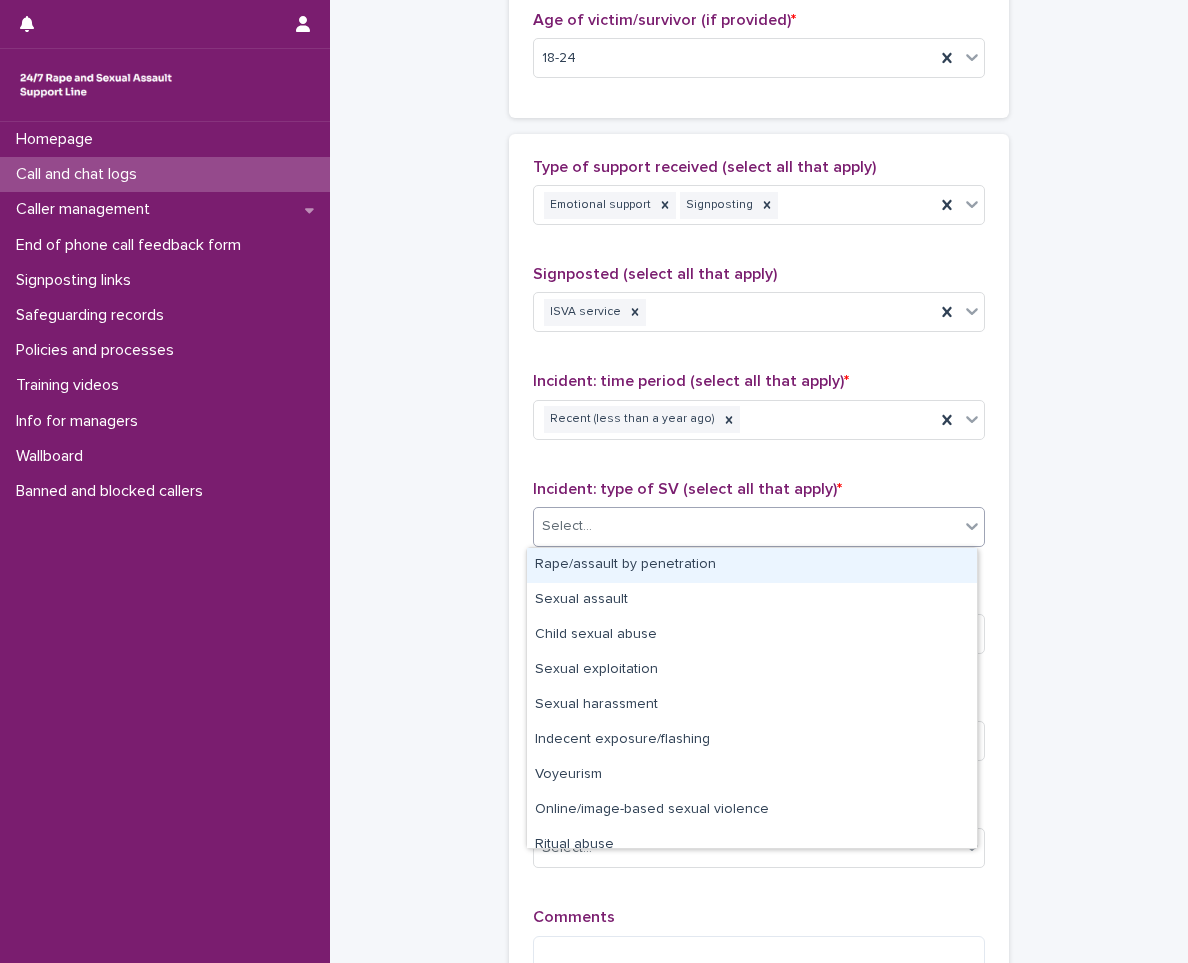 click on "Select..." at bounding box center (746, 526) 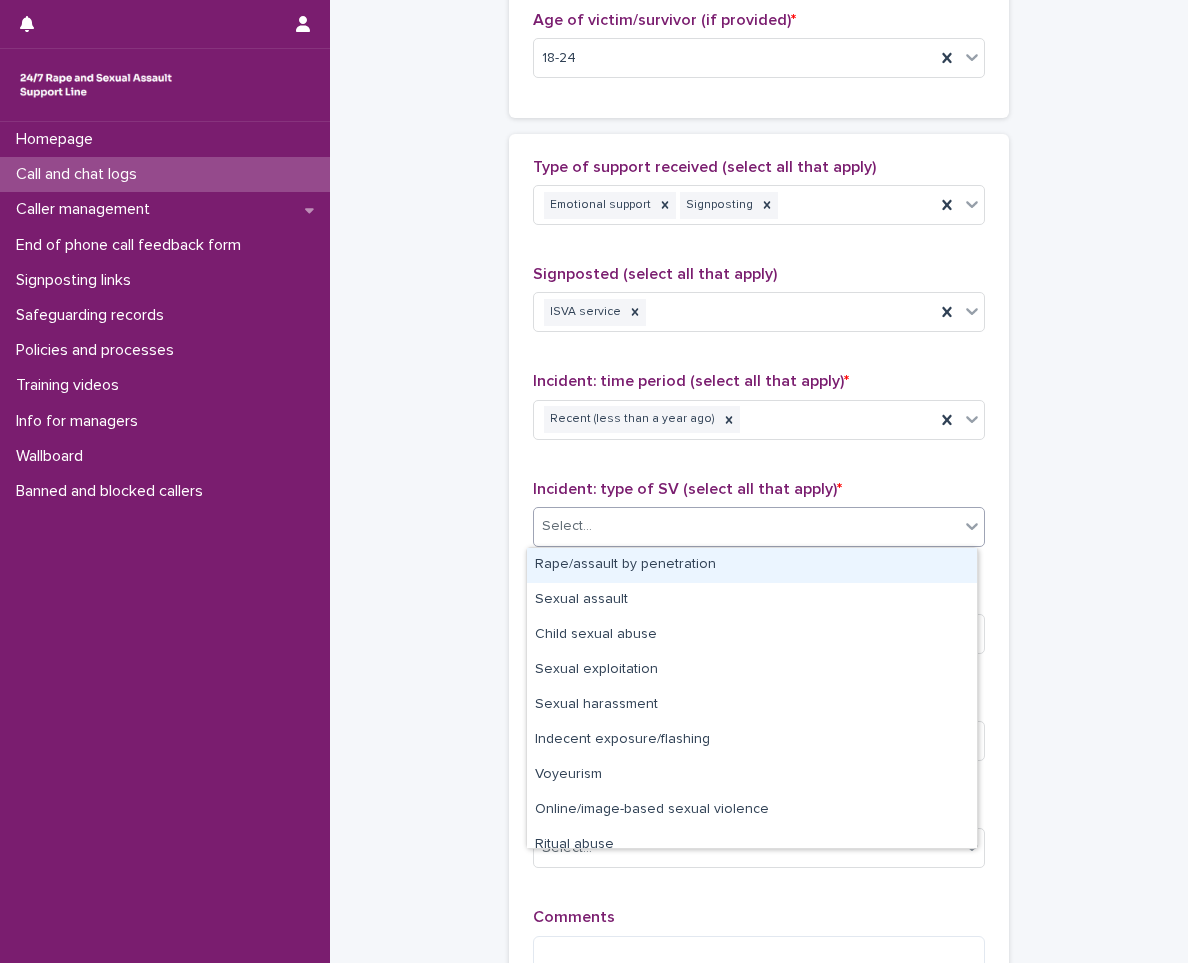 click on "Rape/assault by penetration" at bounding box center [752, 565] 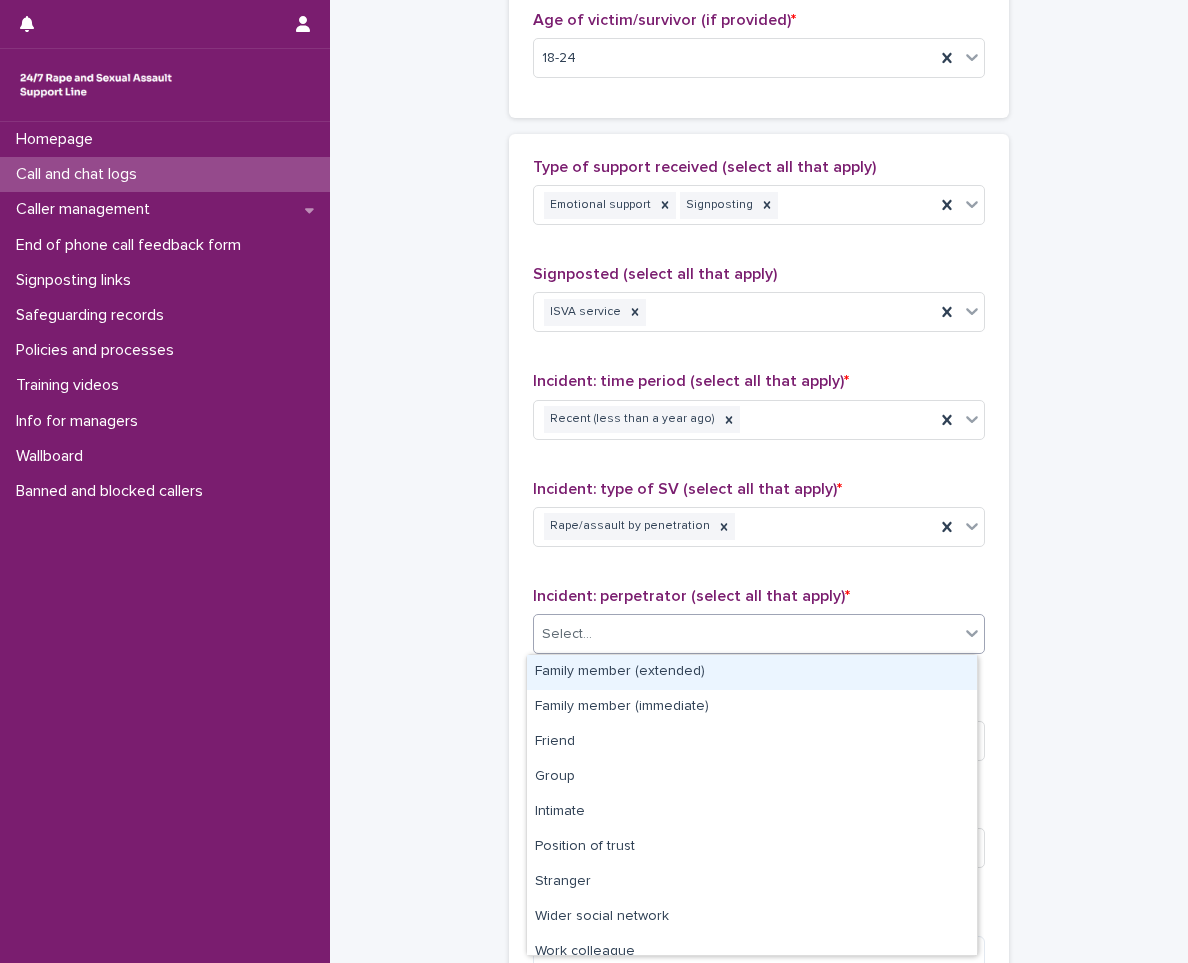 click on "Select..." at bounding box center (746, 634) 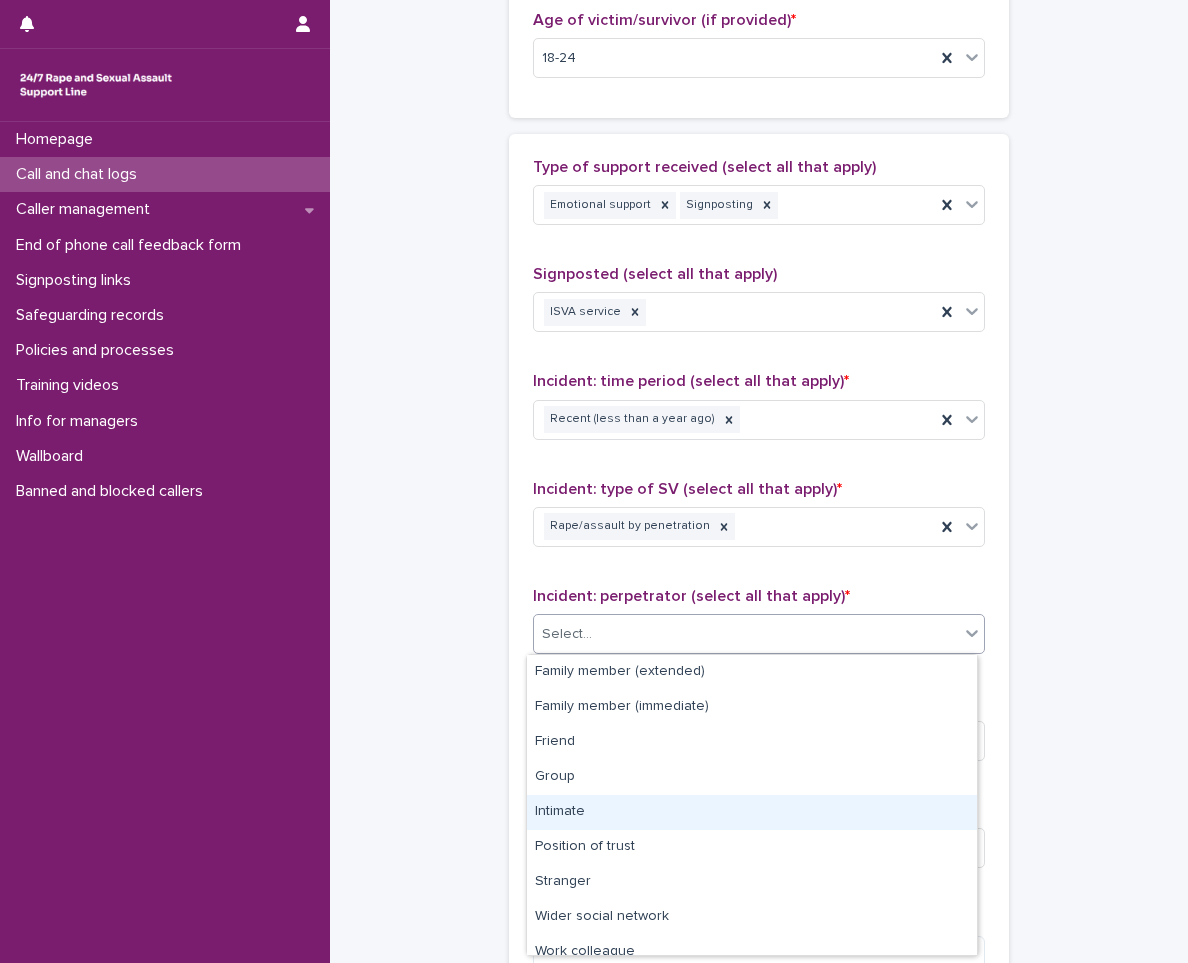 click on "Intimate" at bounding box center (752, 812) 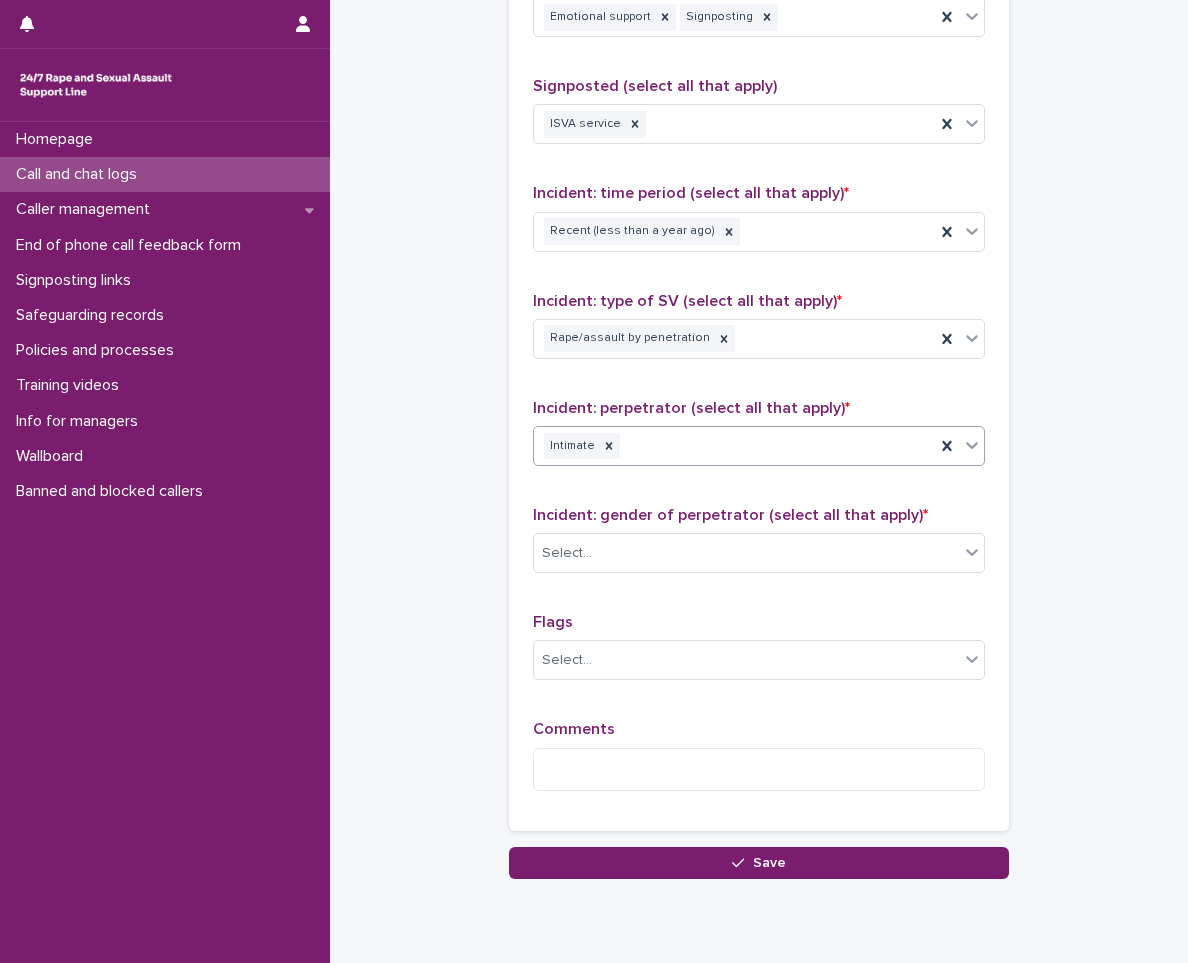 scroll, scrollTop: 1300, scrollLeft: 0, axis: vertical 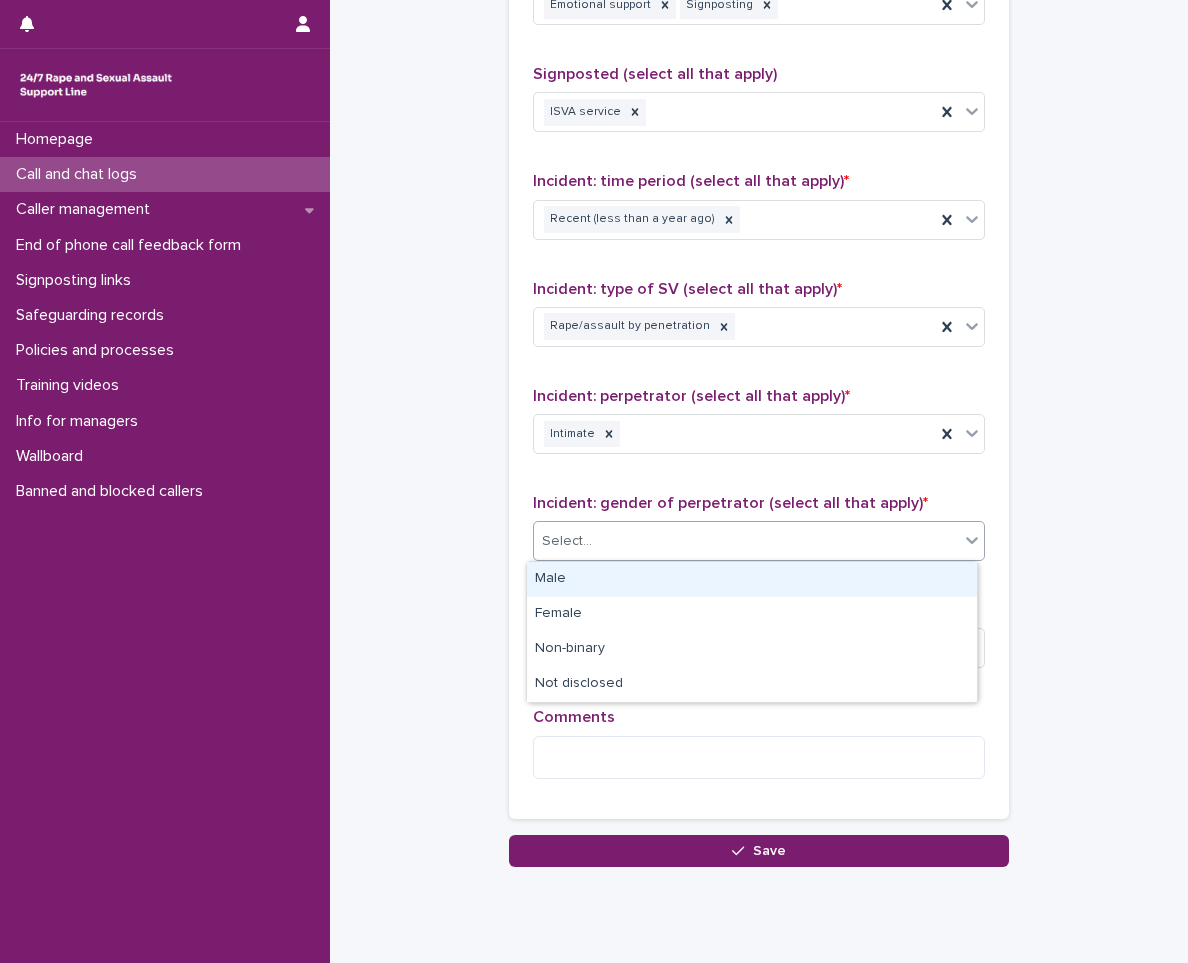 drag, startPoint x: 760, startPoint y: 544, endPoint x: 742, endPoint y: 568, distance: 30 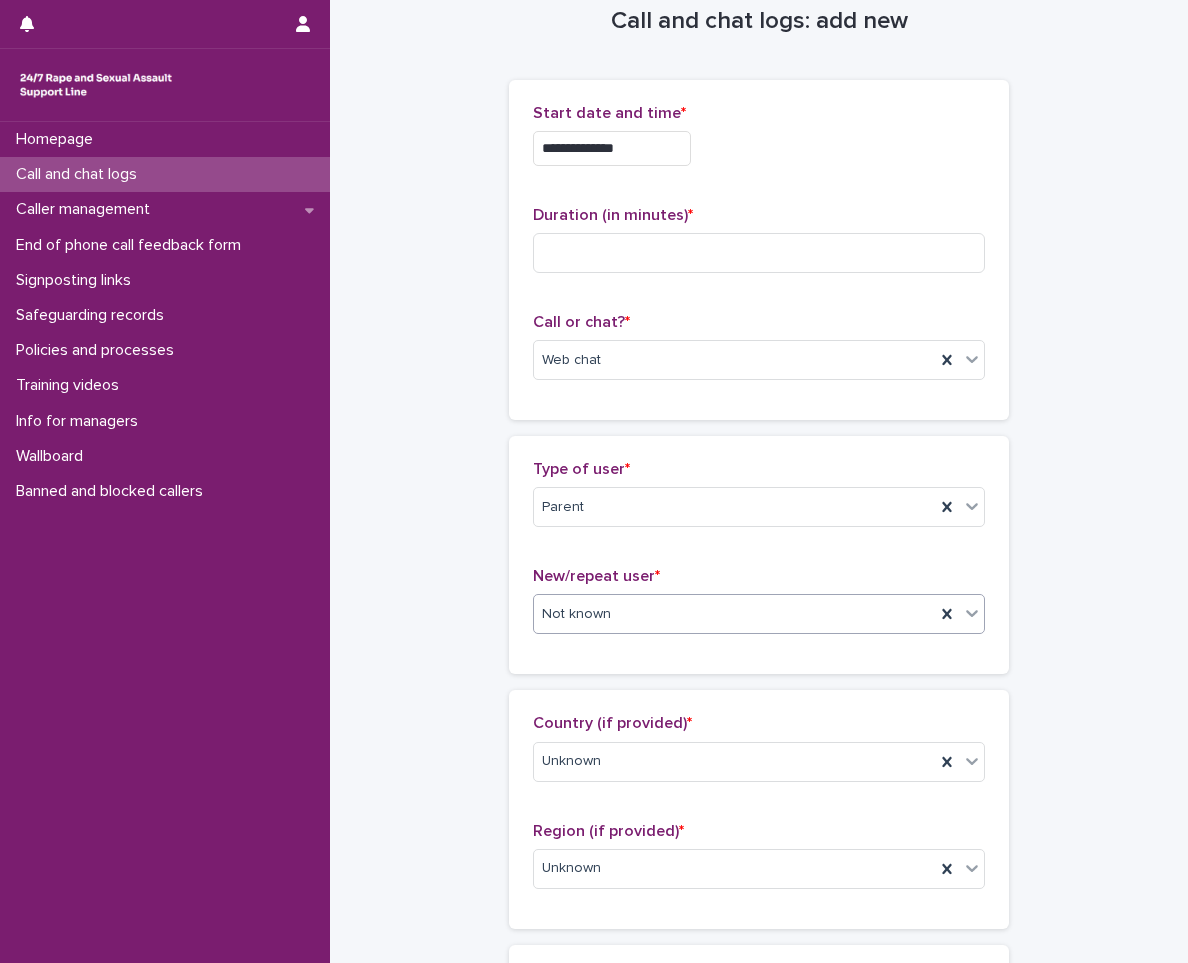 scroll, scrollTop: 0, scrollLeft: 0, axis: both 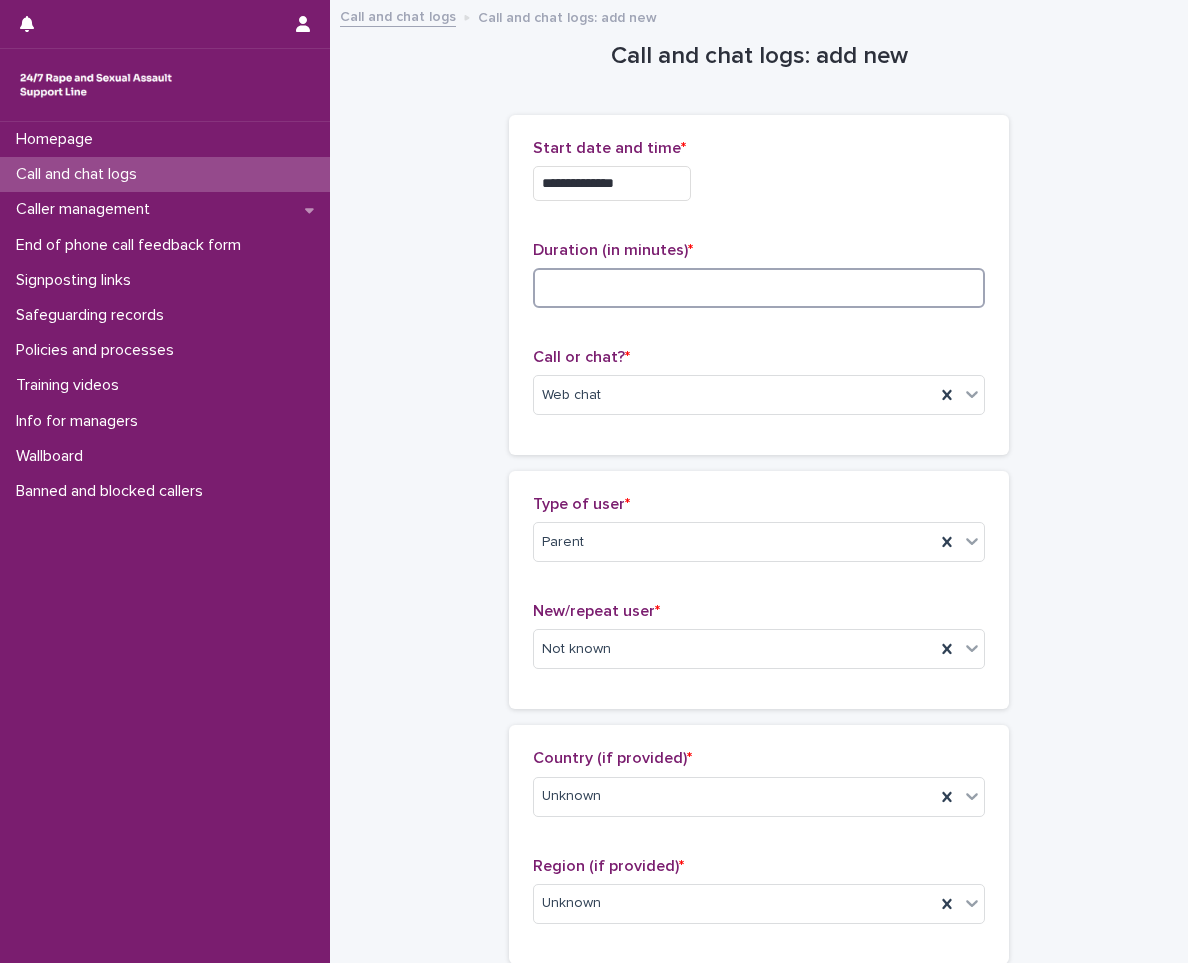 click at bounding box center (759, 288) 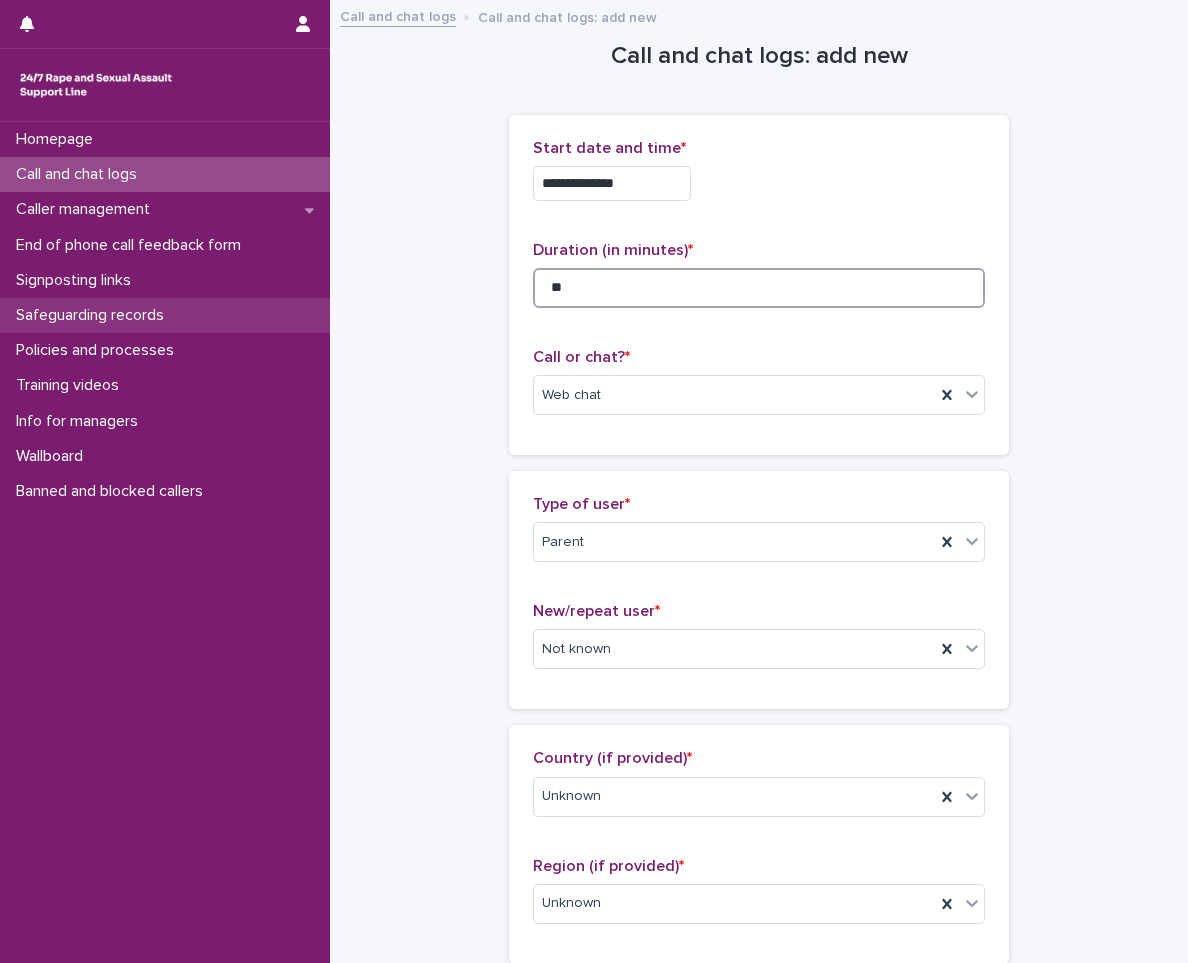 type on "**" 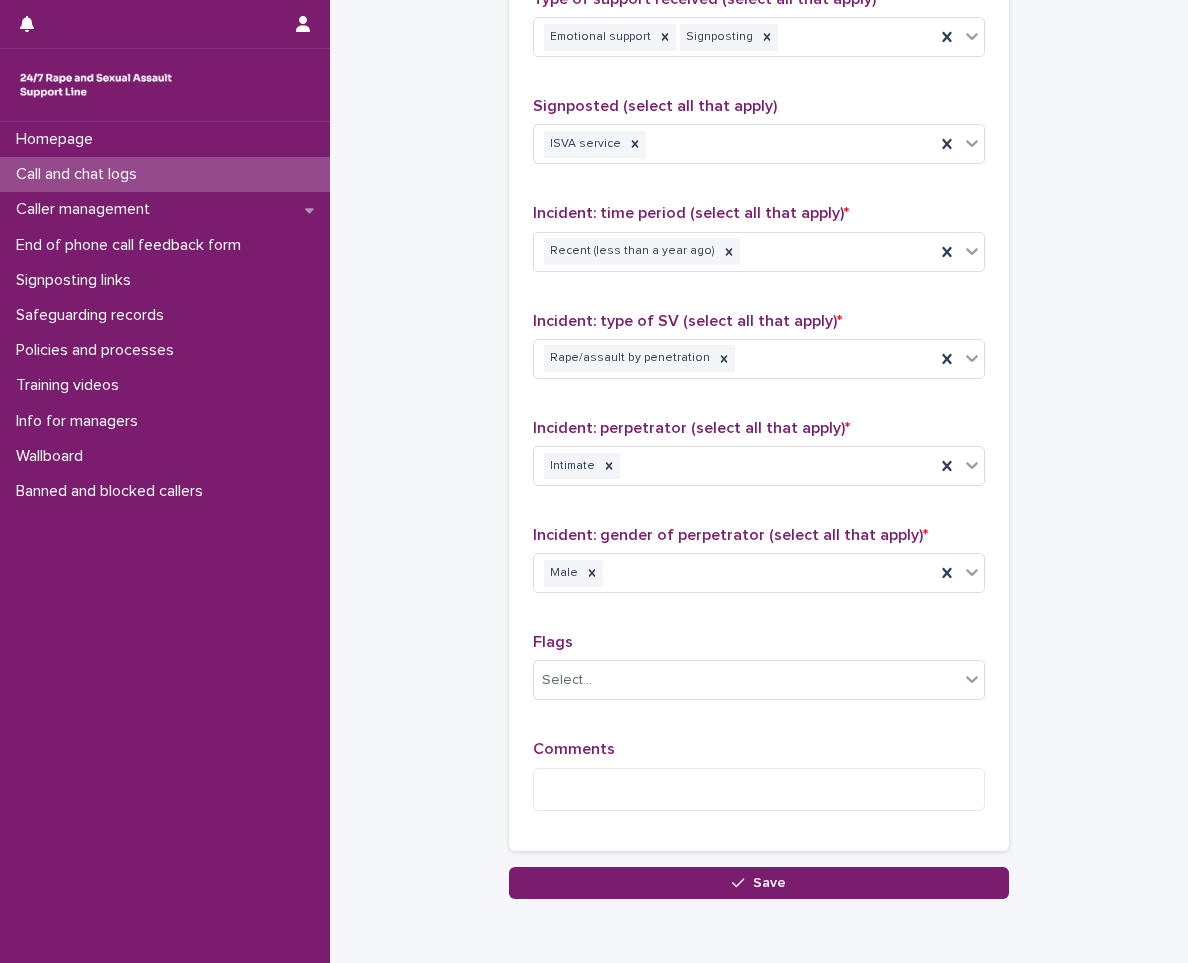 scroll, scrollTop: 1360, scrollLeft: 0, axis: vertical 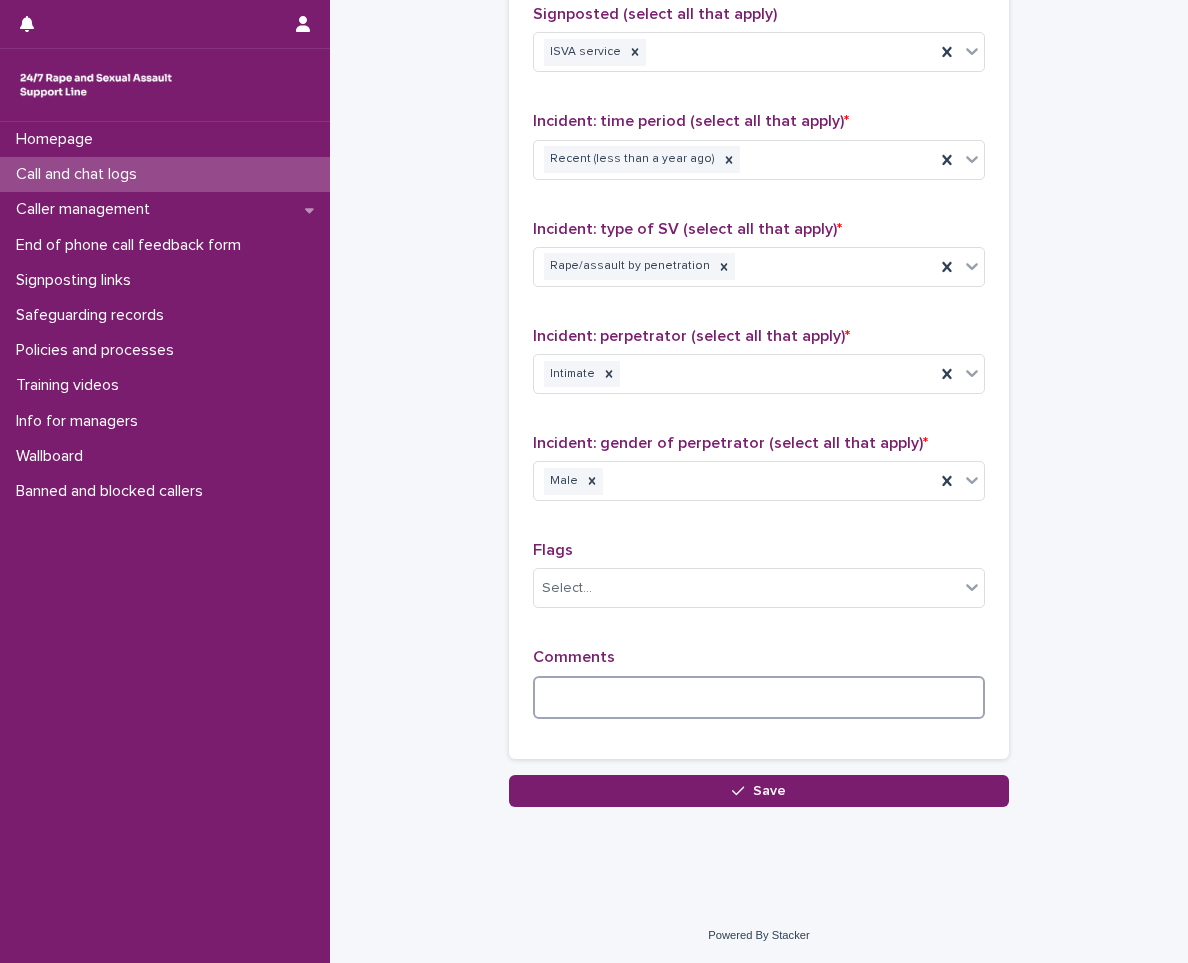 click at bounding box center (759, 697) 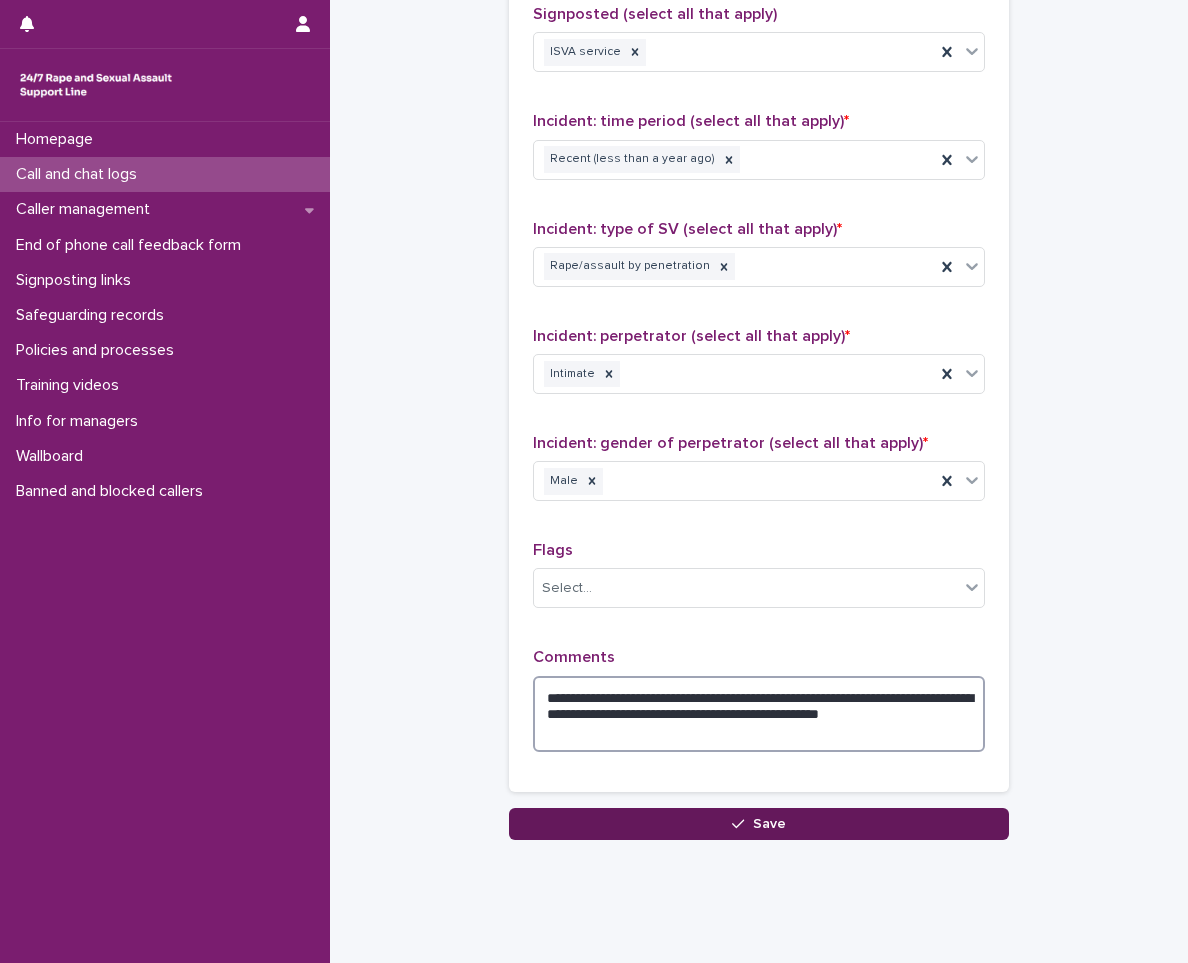 type on "**********" 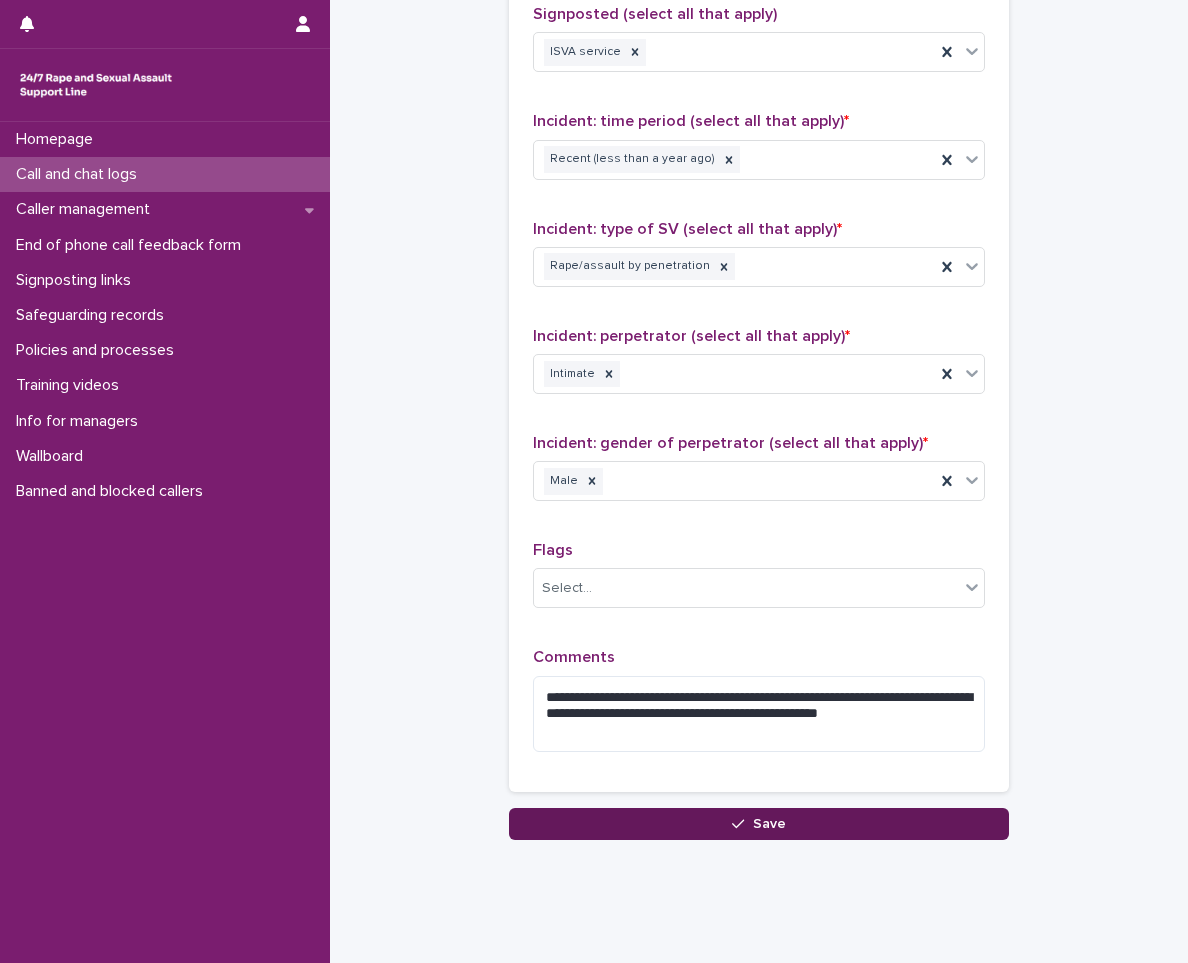 click on "Save" at bounding box center [759, 824] 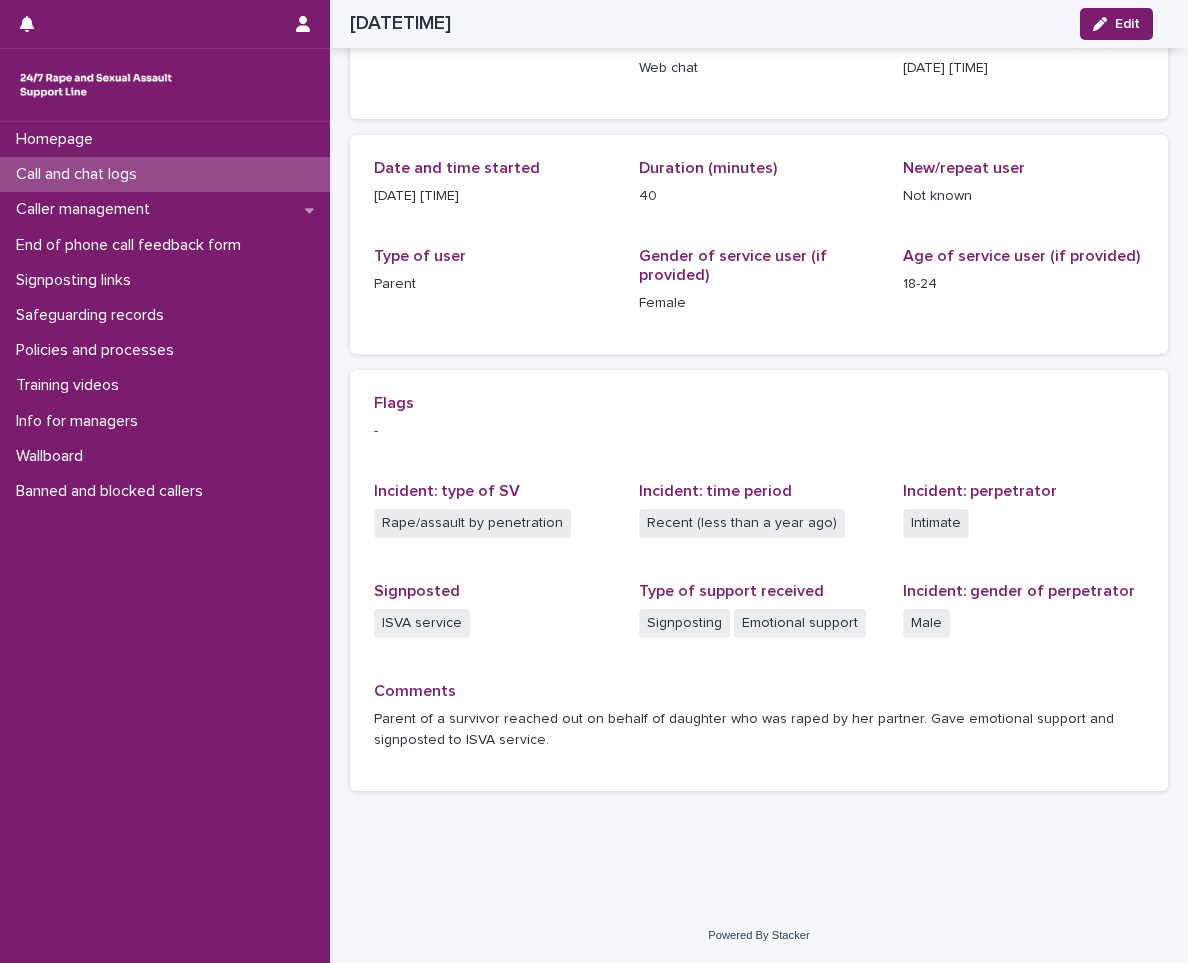 scroll, scrollTop: 139, scrollLeft: 0, axis: vertical 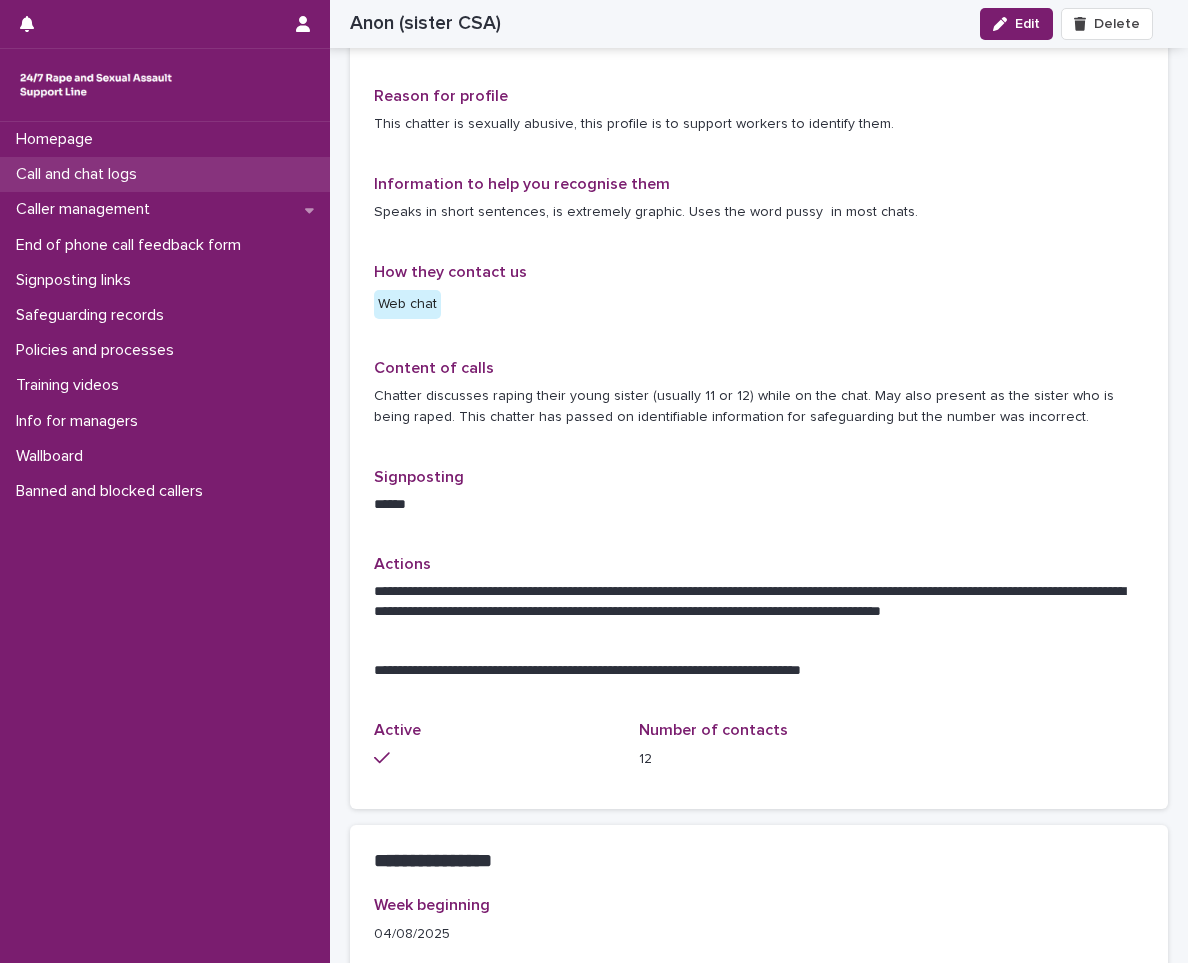click on "Call and chat logs" at bounding box center [165, 174] 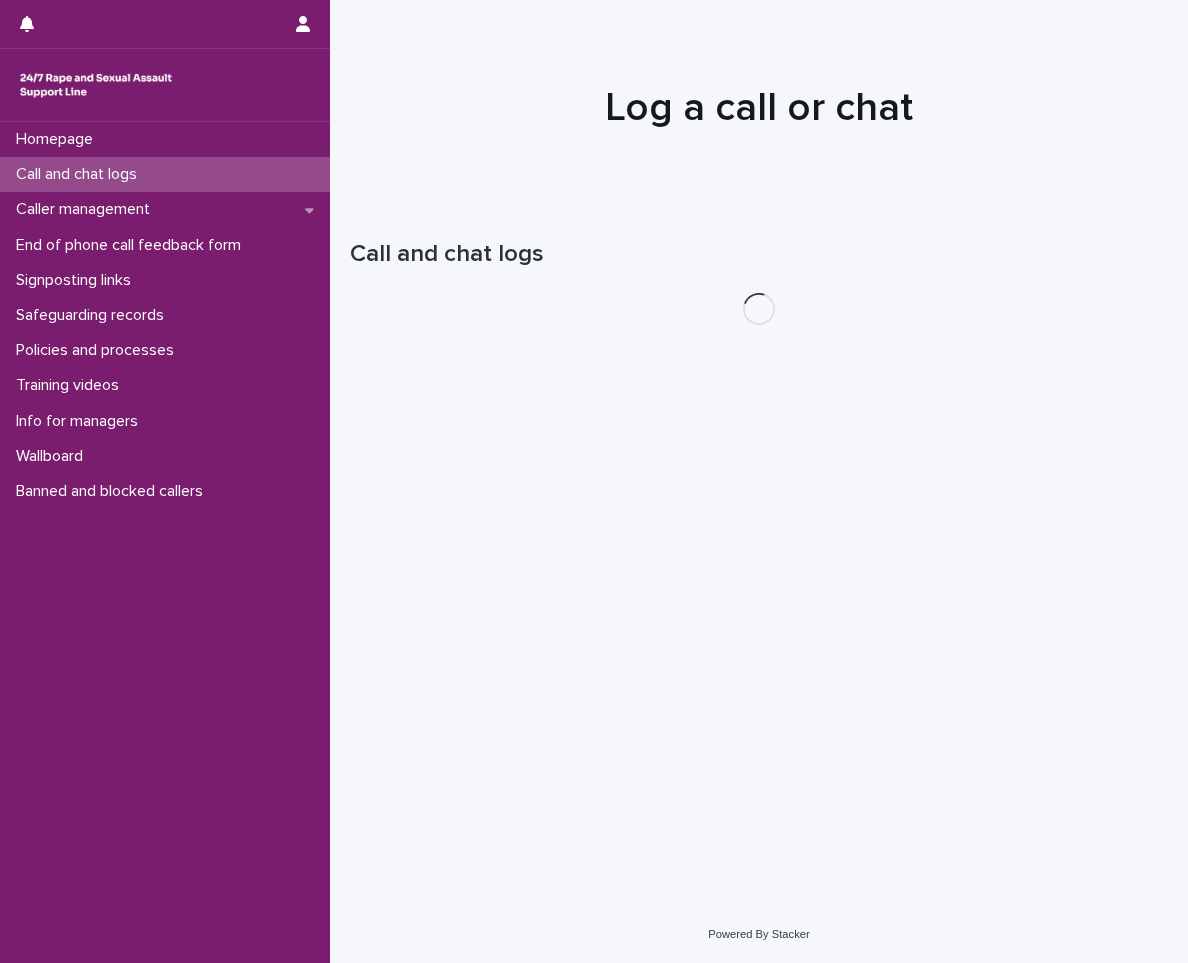 scroll, scrollTop: 0, scrollLeft: 0, axis: both 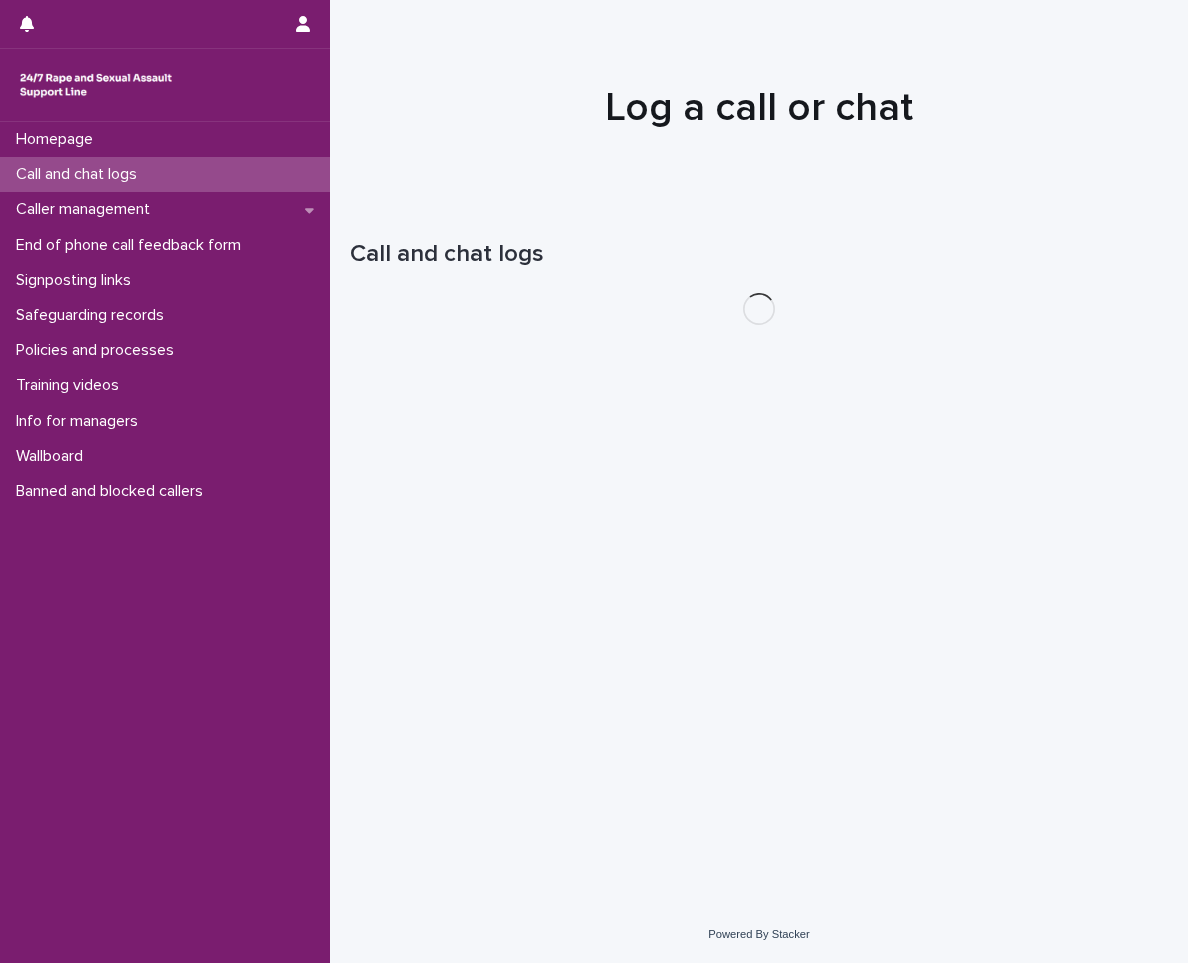 click on "Call and chat logs" at bounding box center [165, 174] 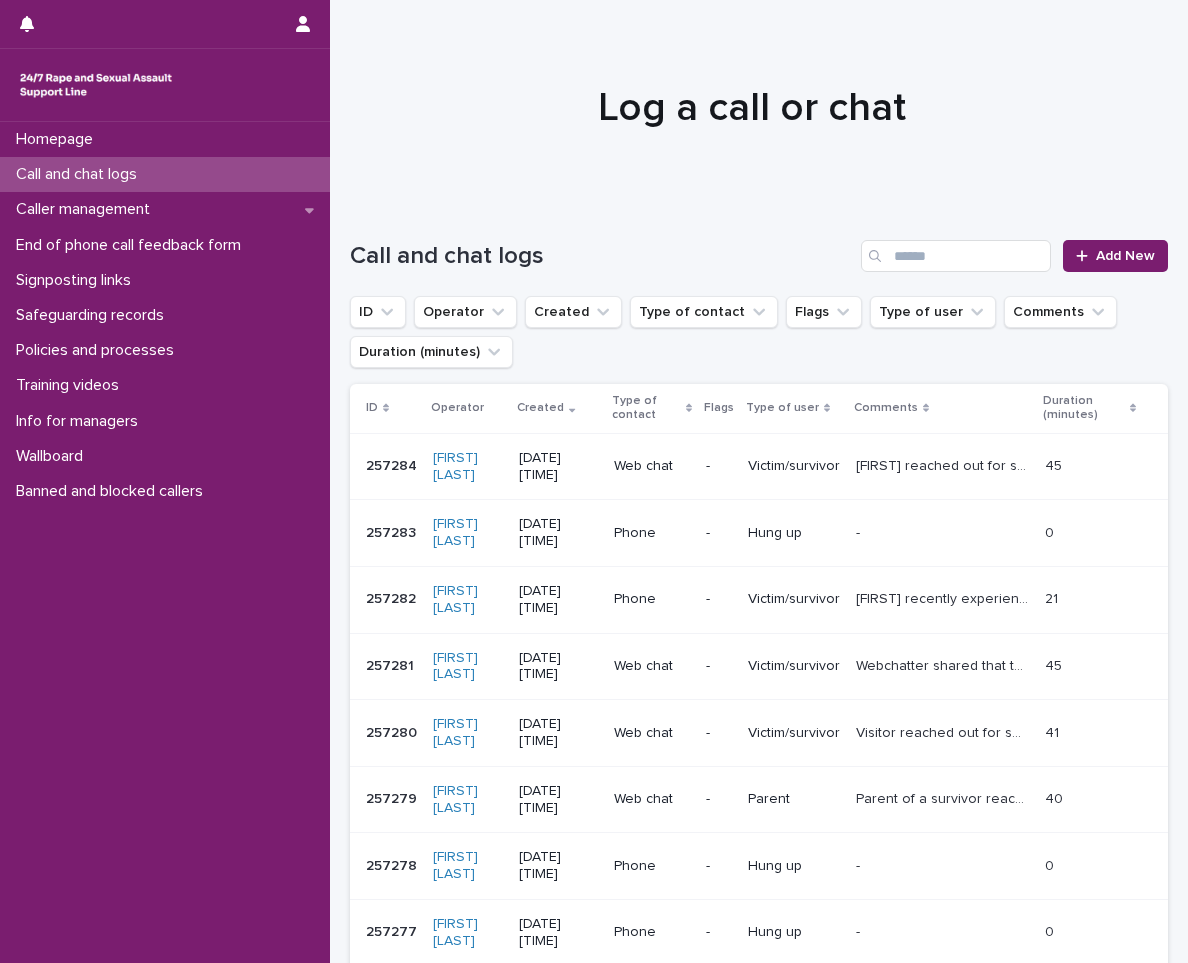 click on "Grace reached out for support, some repressed memories coming back to her regarding an incident that happened and struggling to process. Space given and thoughts and feelings explored. Consent talked about and Link on consent shared, link to find rape crisis centre shared and information regarding repressed memories." at bounding box center [944, 464] 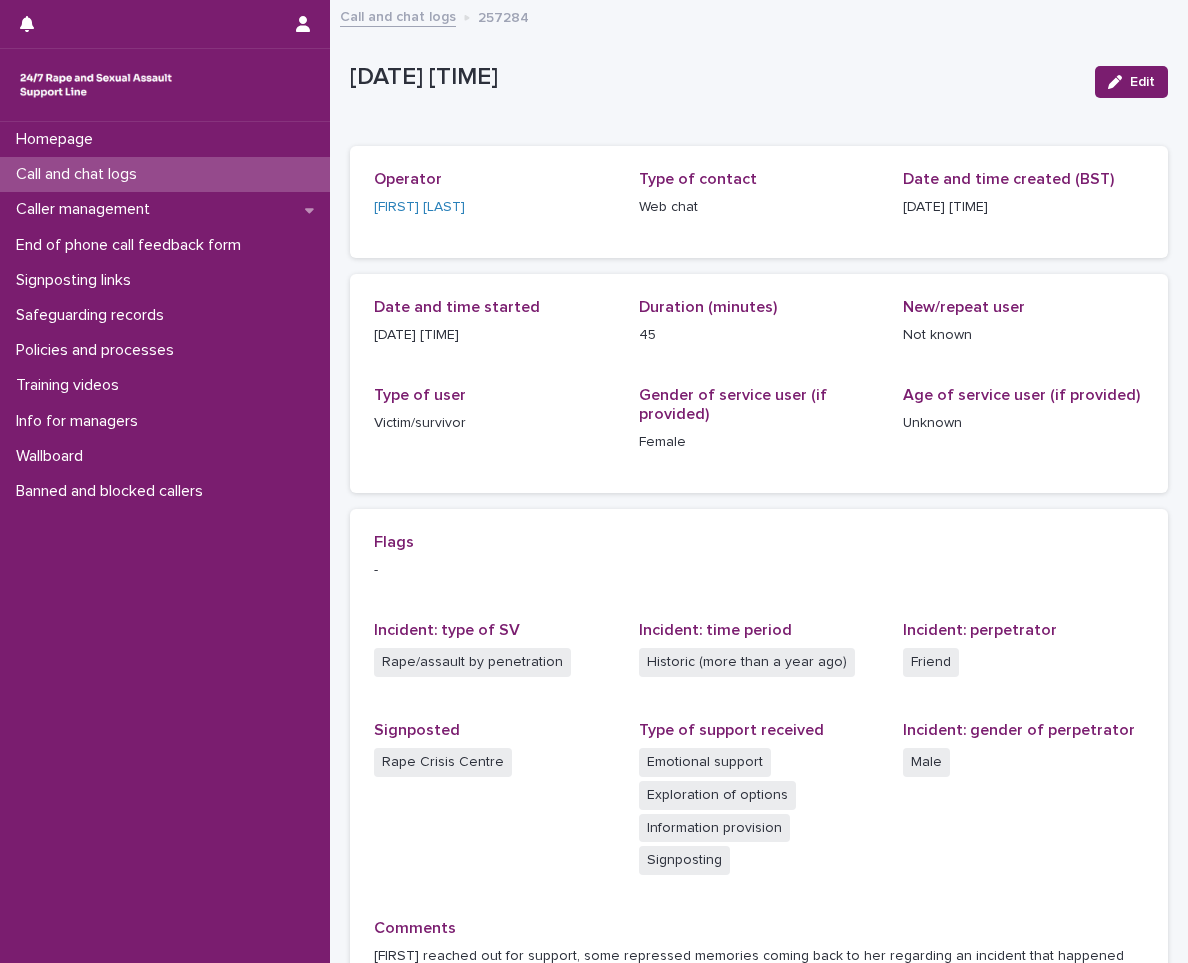 scroll, scrollTop: 259, scrollLeft: 0, axis: vertical 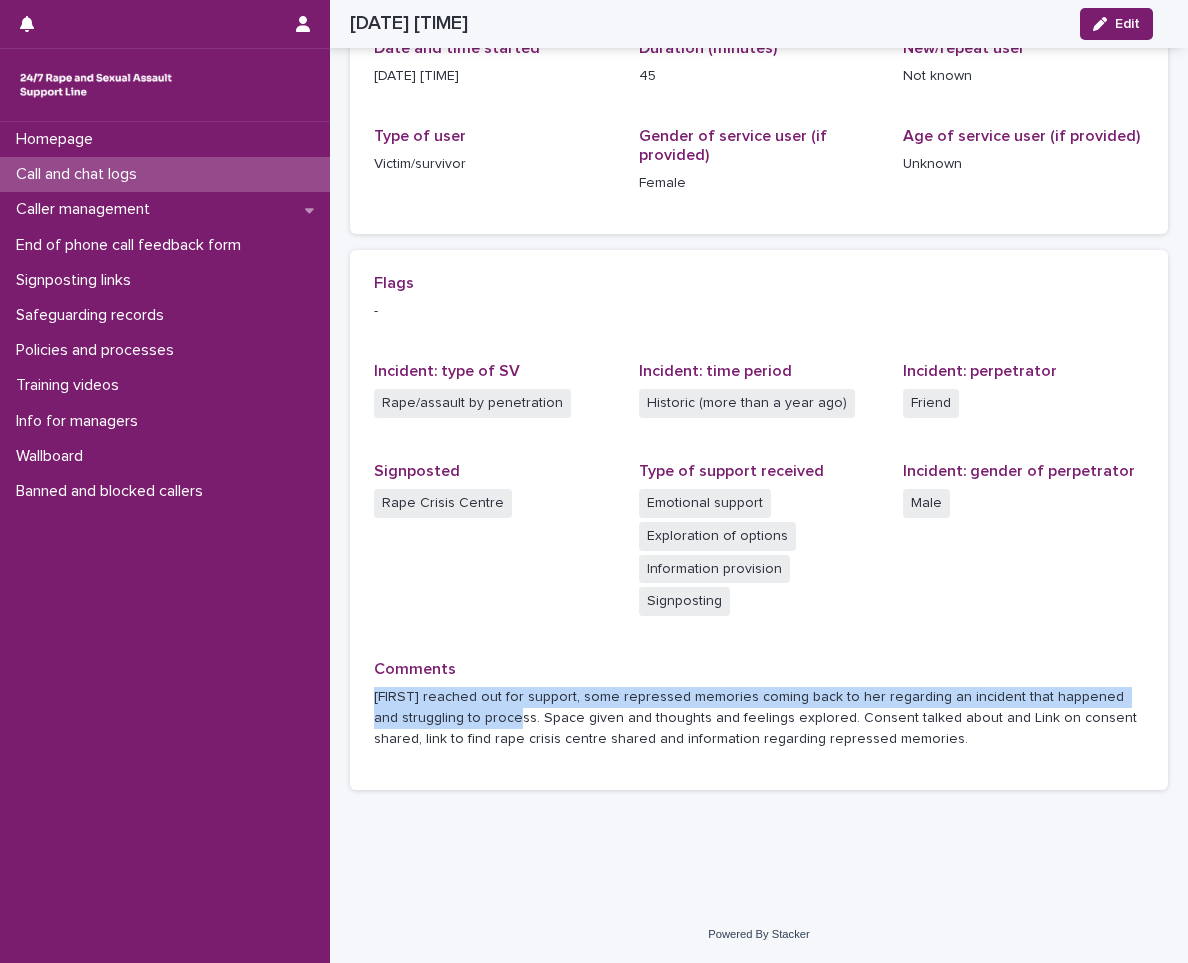 drag, startPoint x: 377, startPoint y: 695, endPoint x: 502, endPoint y: 715, distance: 126.58989 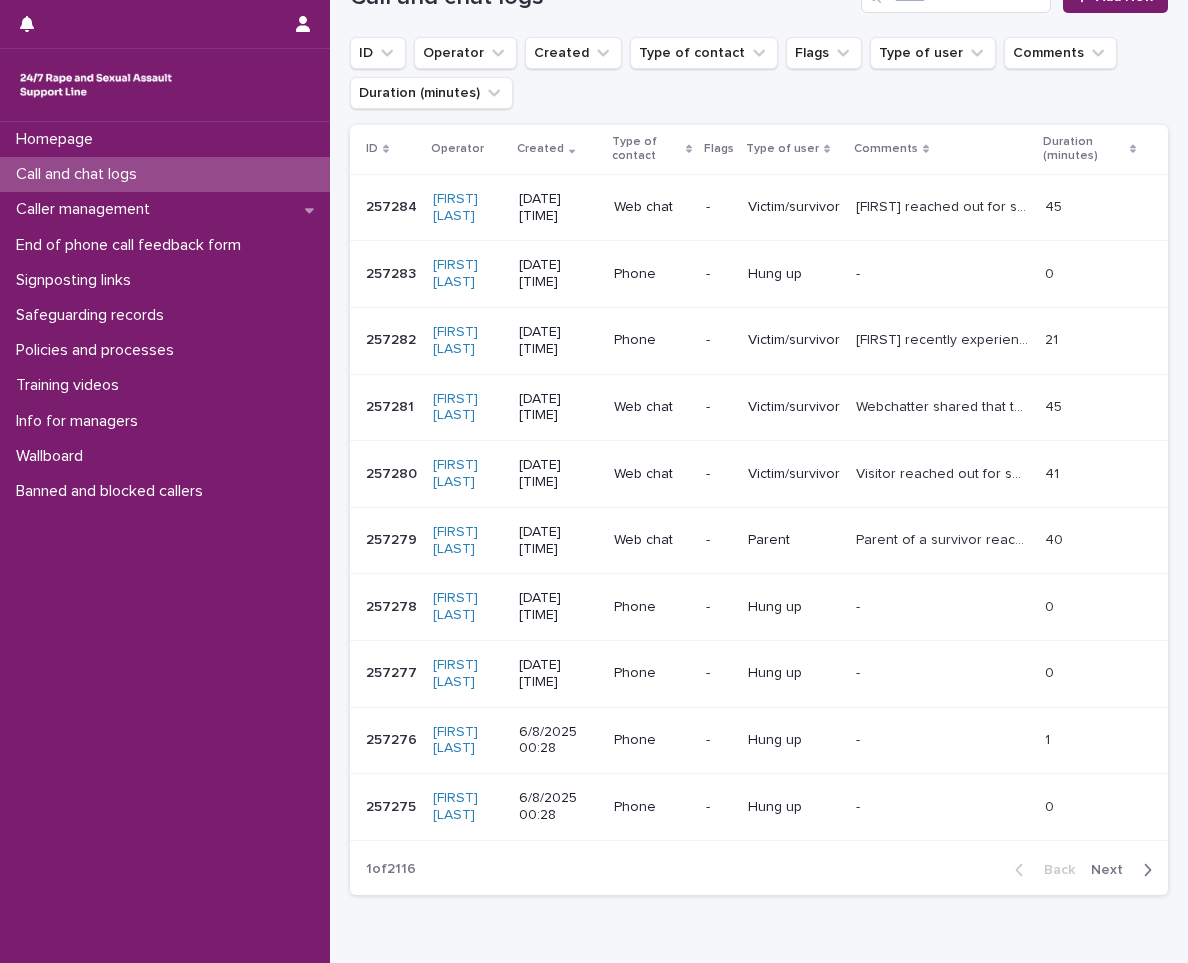scroll, scrollTop: 0, scrollLeft: 0, axis: both 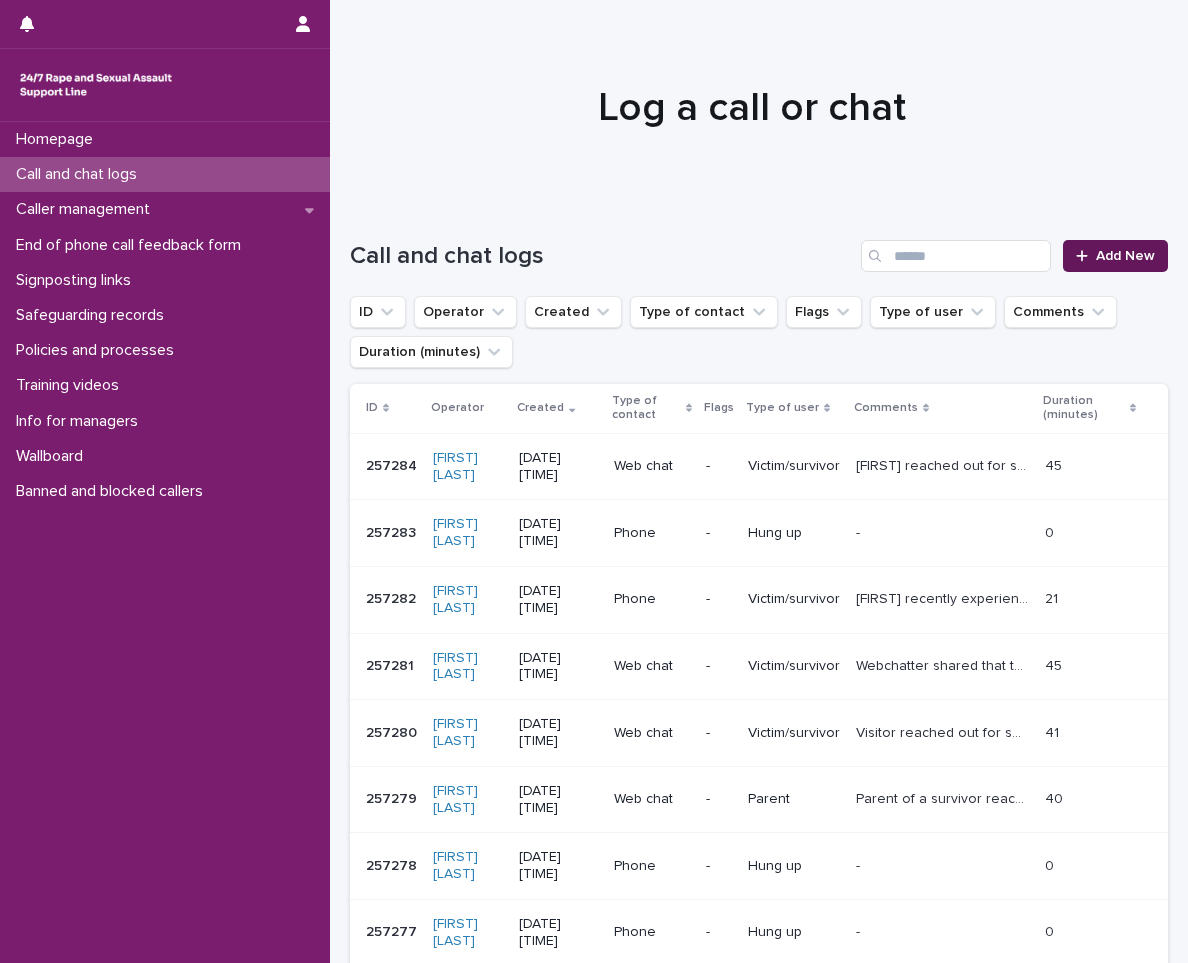 click at bounding box center [1086, 256] 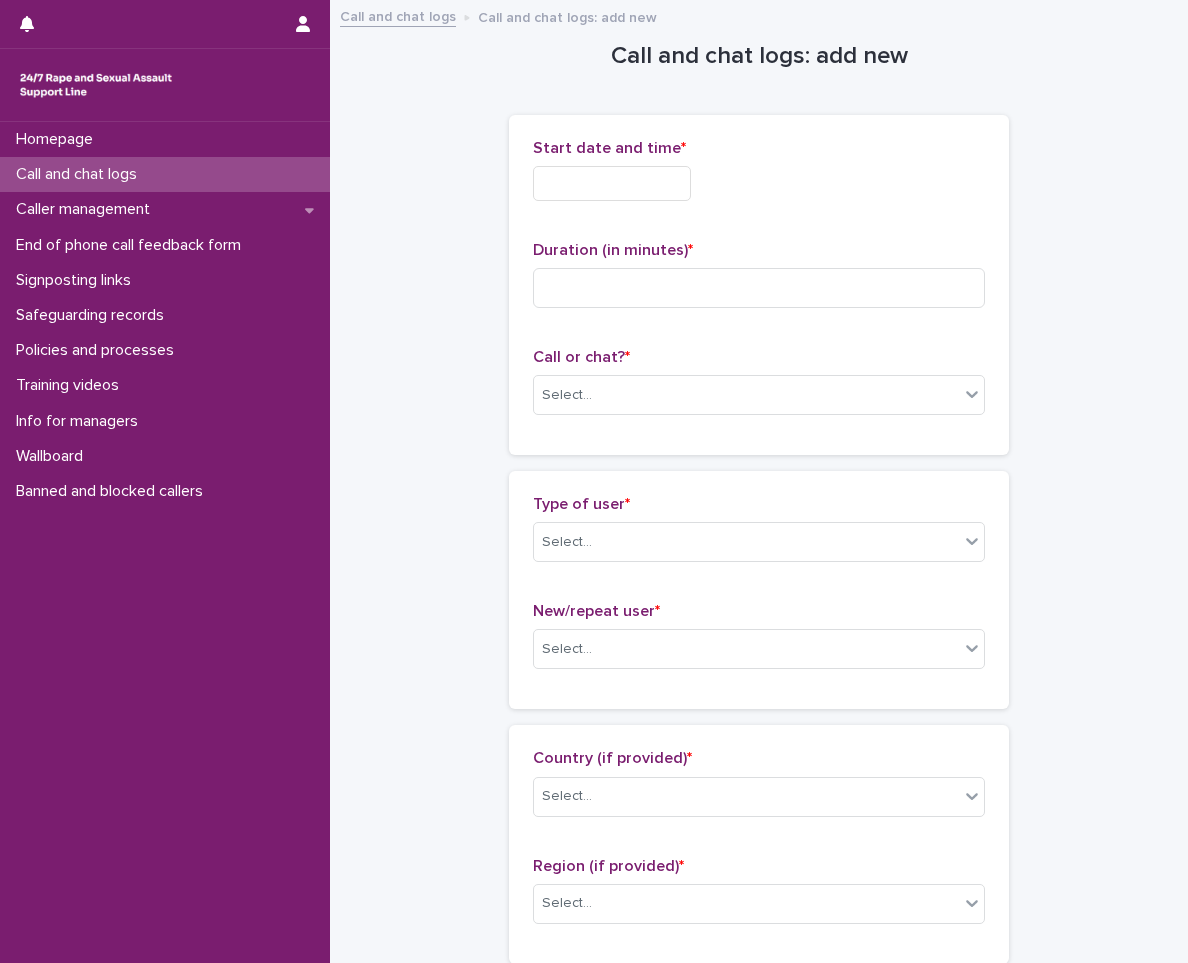 click at bounding box center [612, 183] 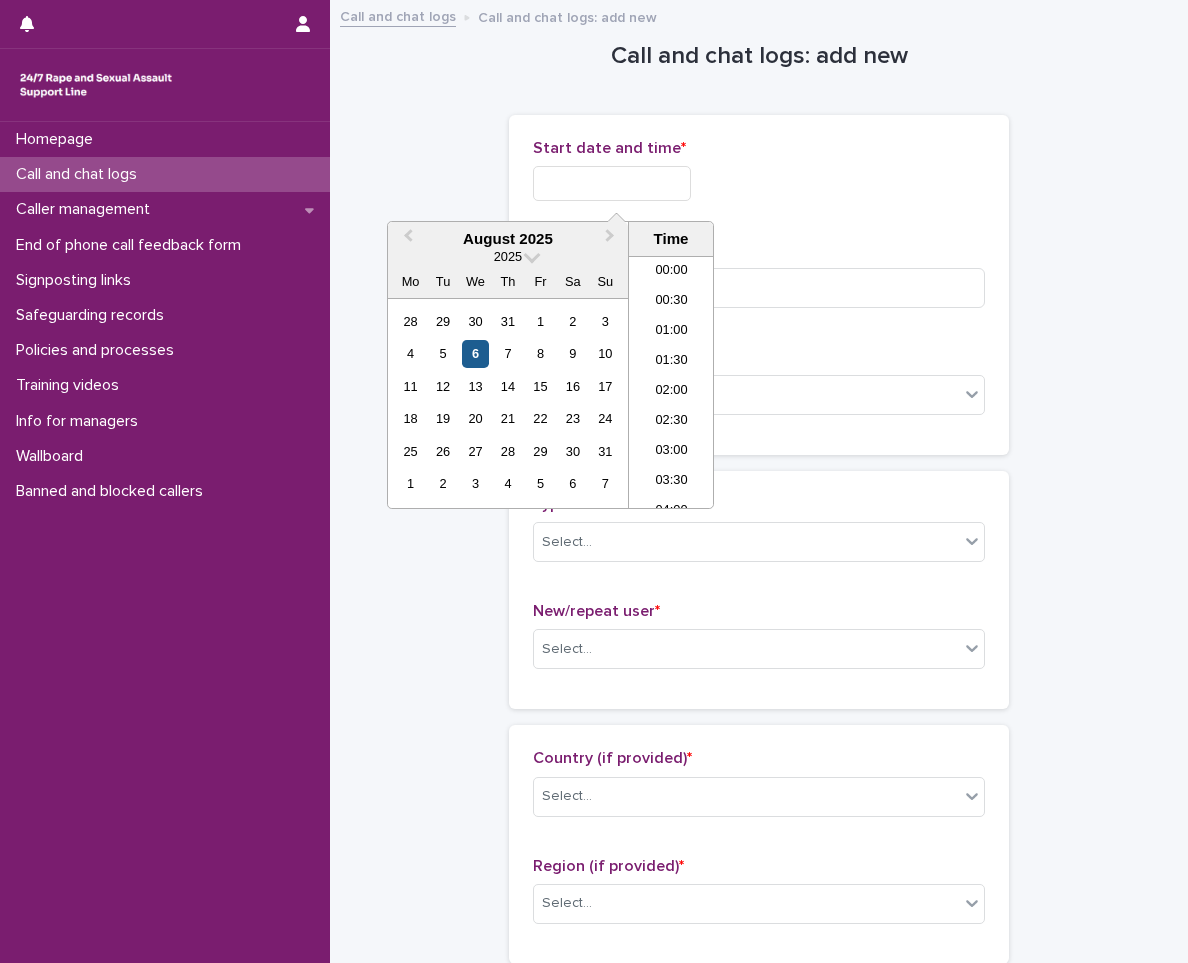 click on "6" at bounding box center (475, 353) 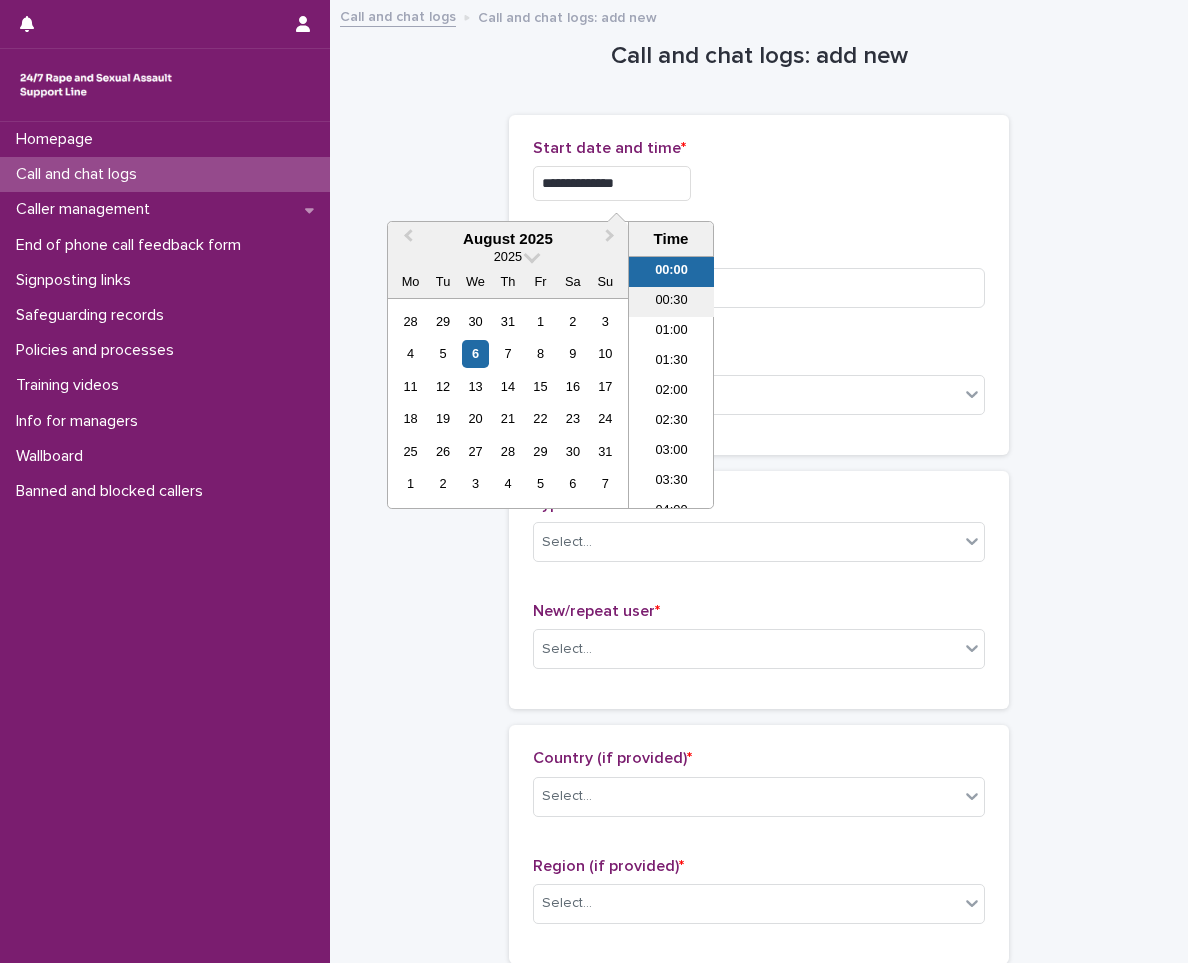 click on "00:30" at bounding box center (671, 302) 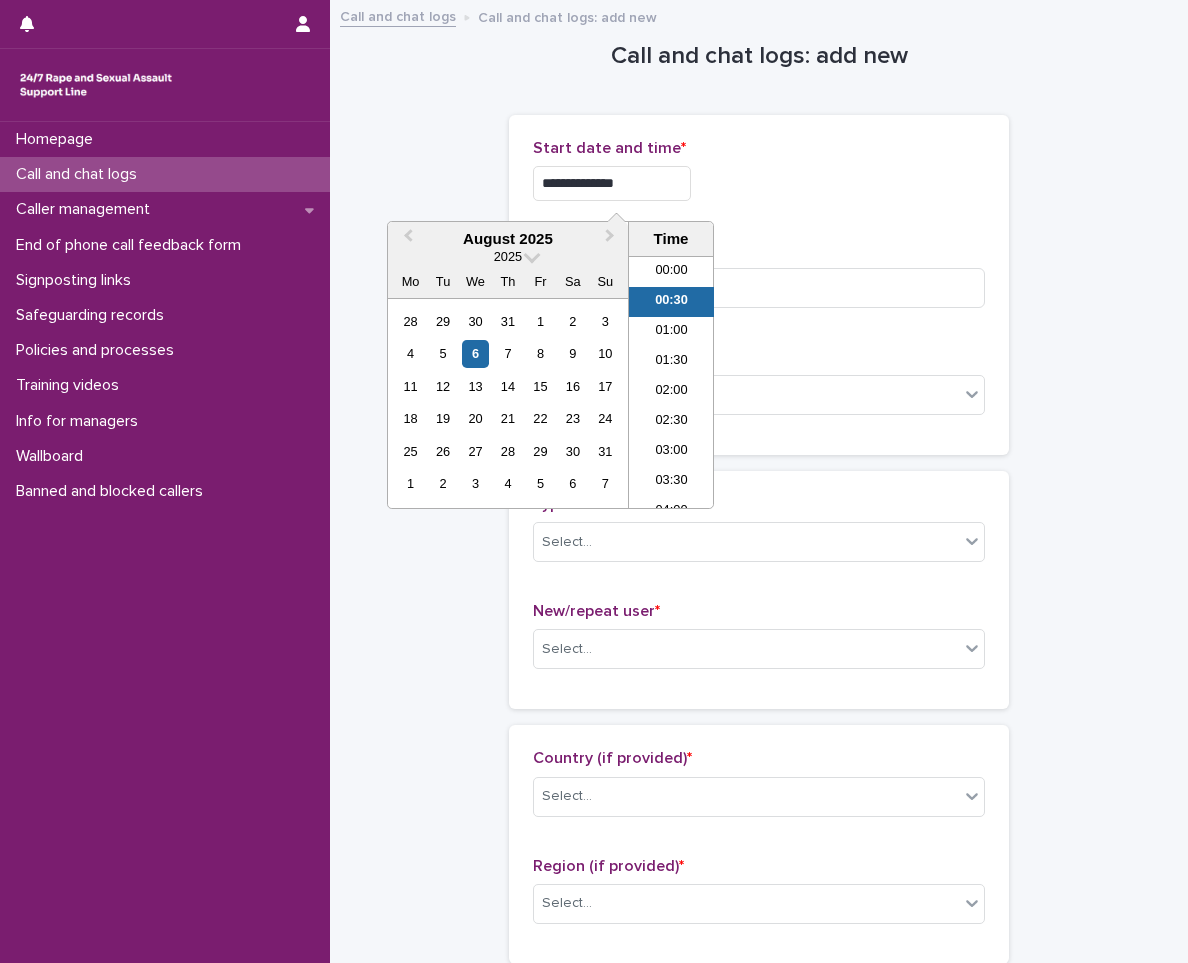 click on "**********" at bounding box center (612, 183) 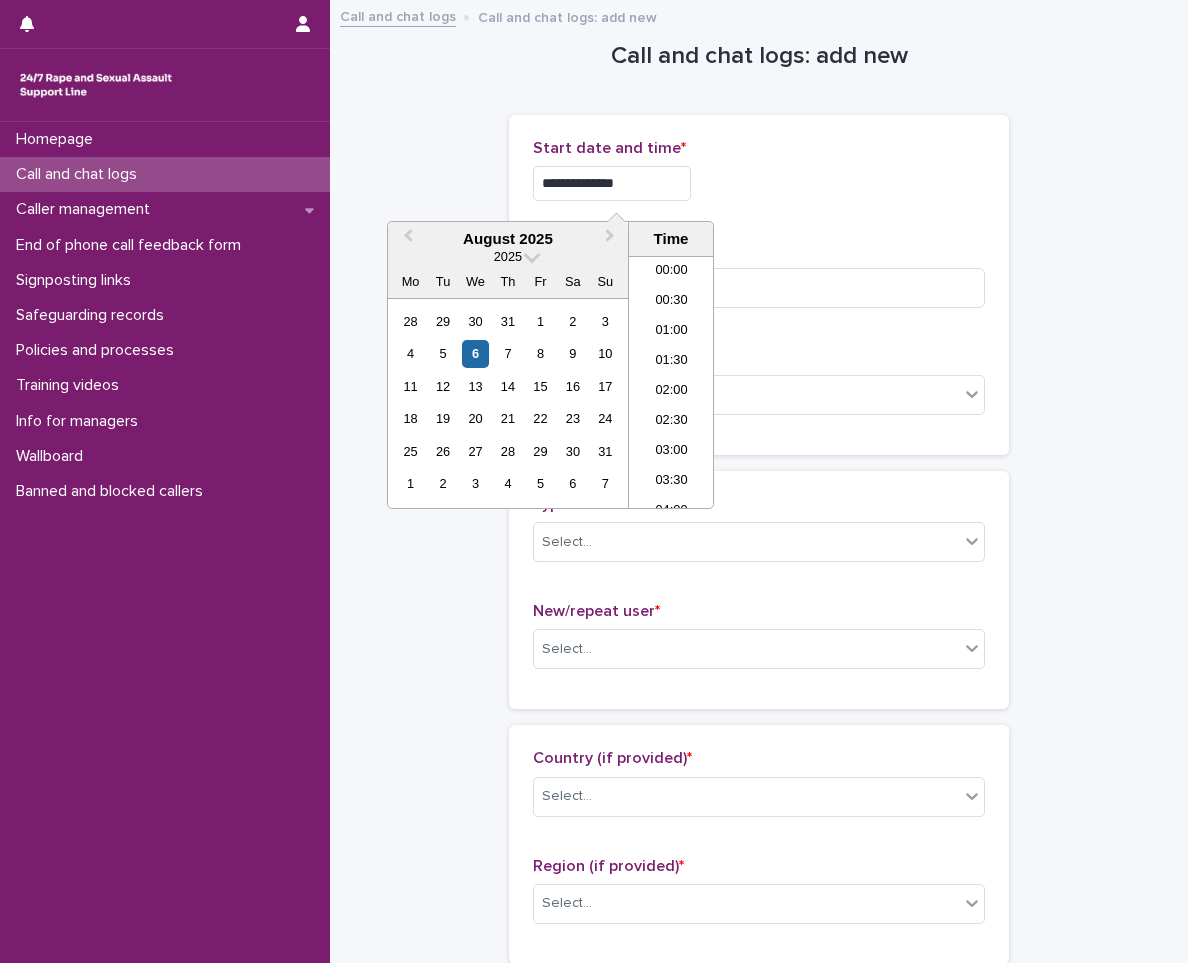 type on "**********" 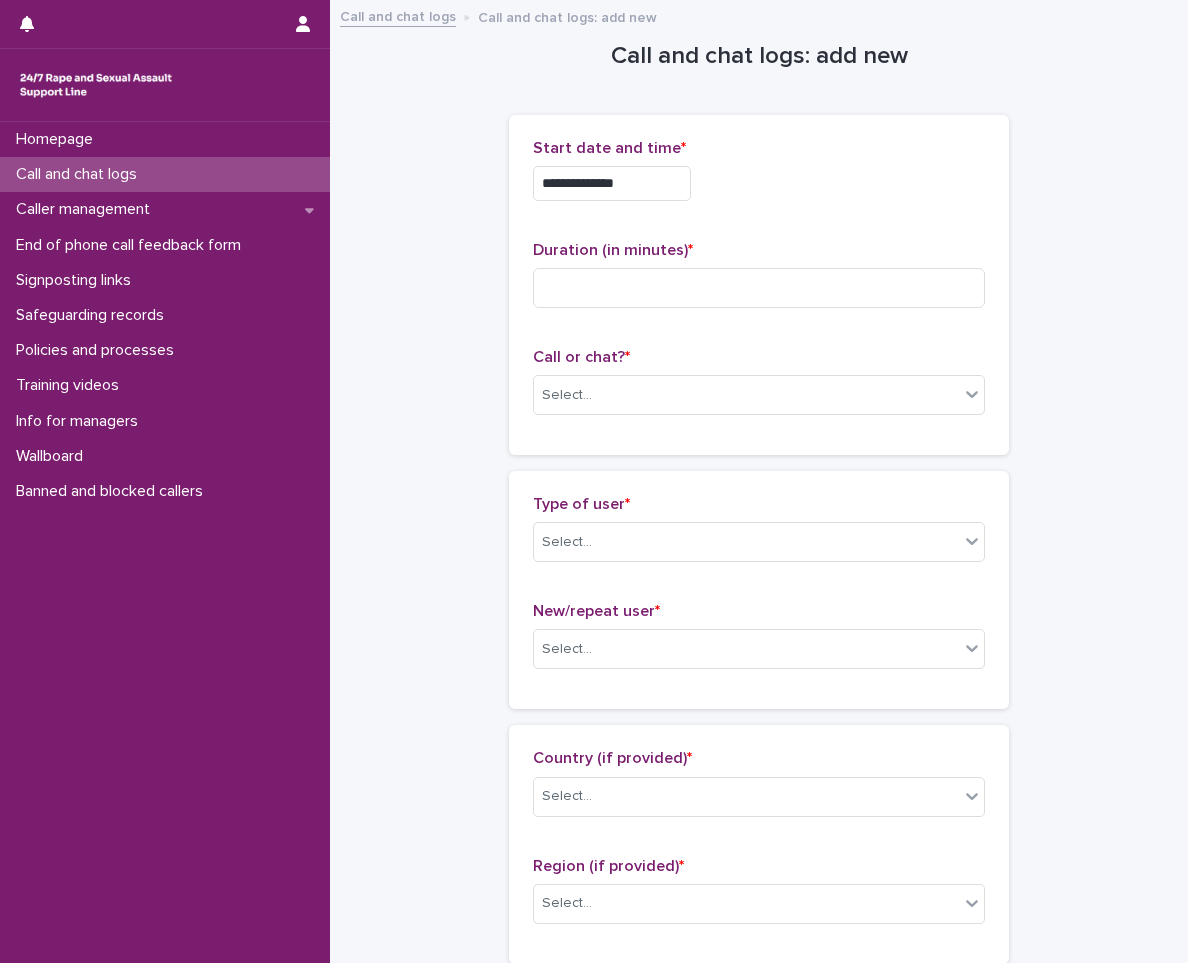 click on "Start date and time *" at bounding box center (759, 148) 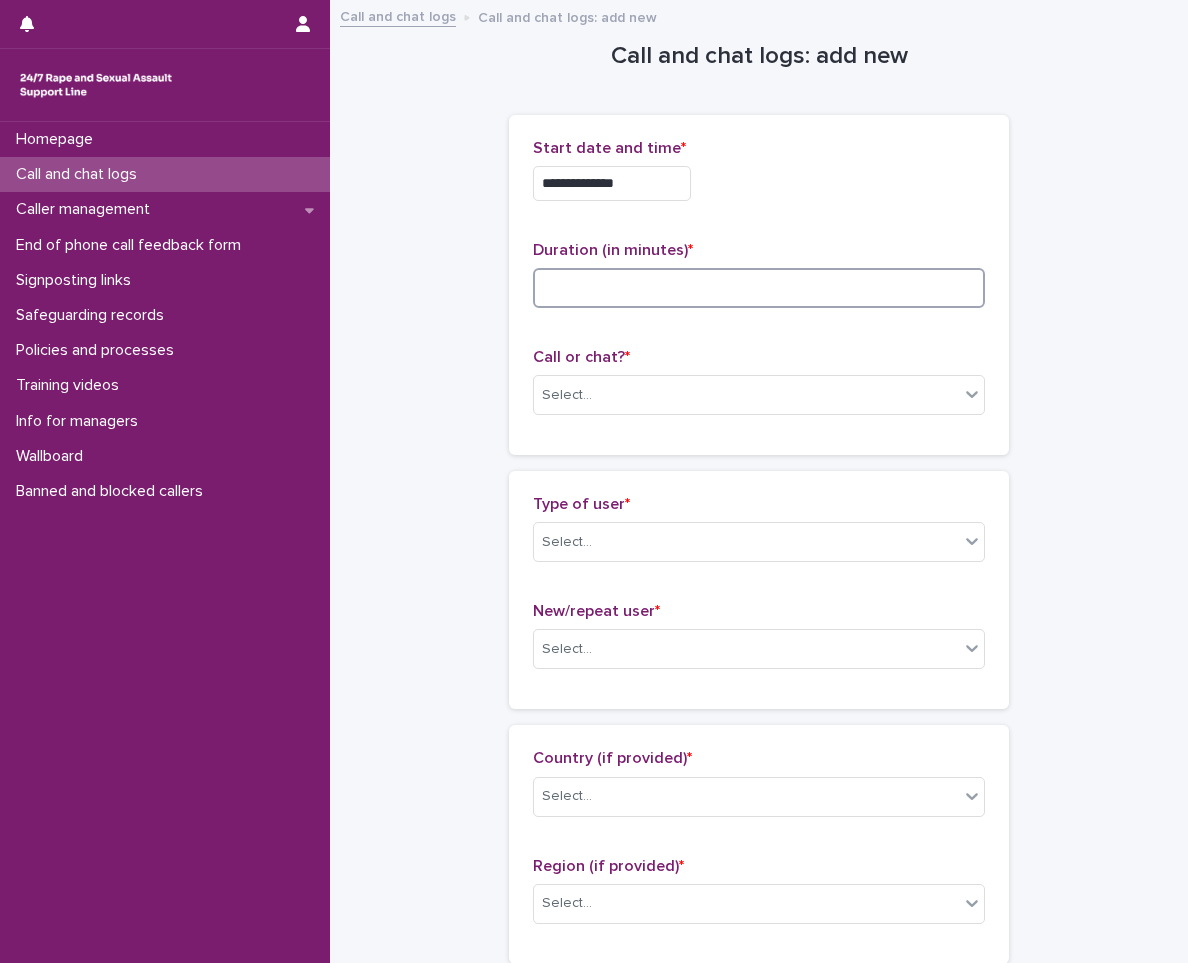 click at bounding box center (759, 288) 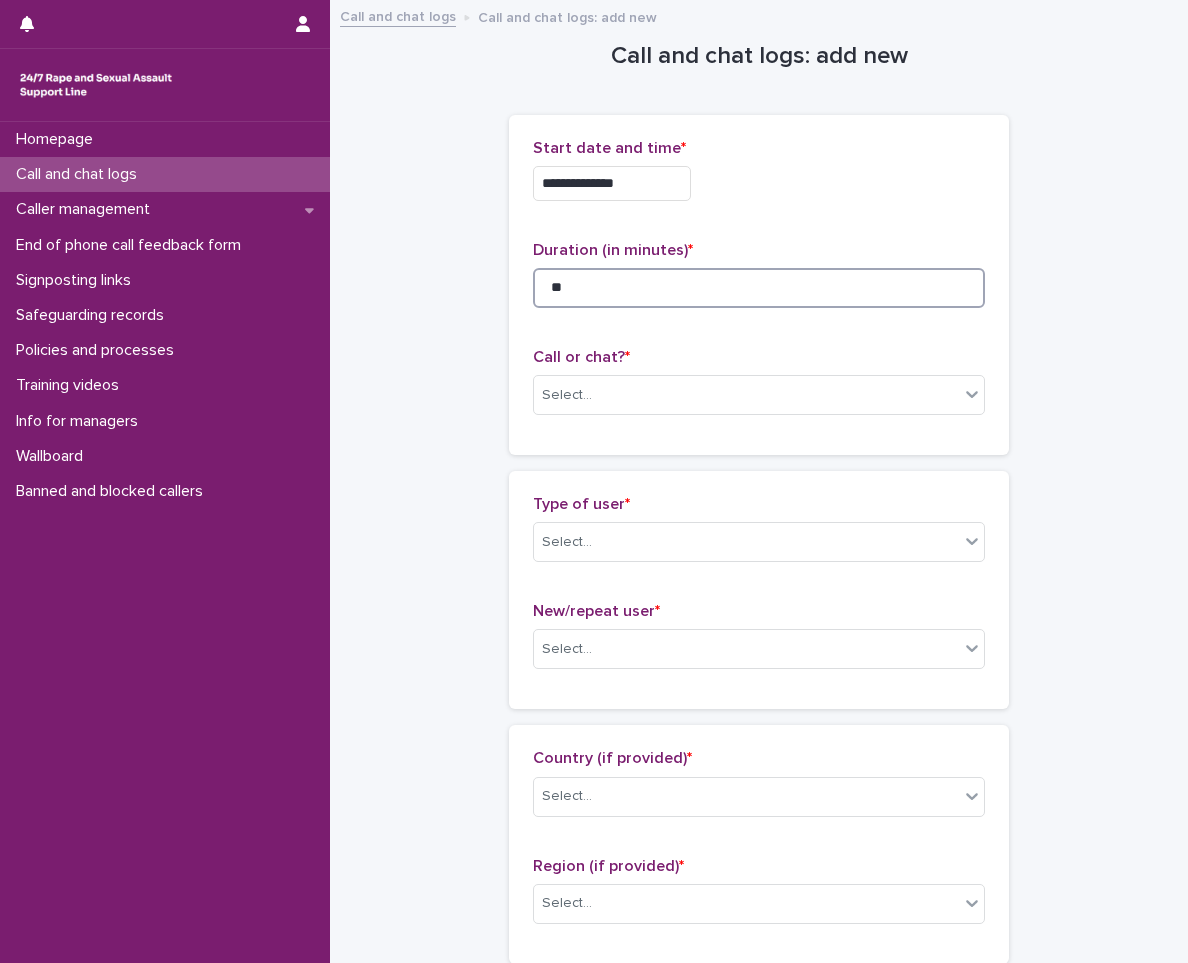 type on "**" 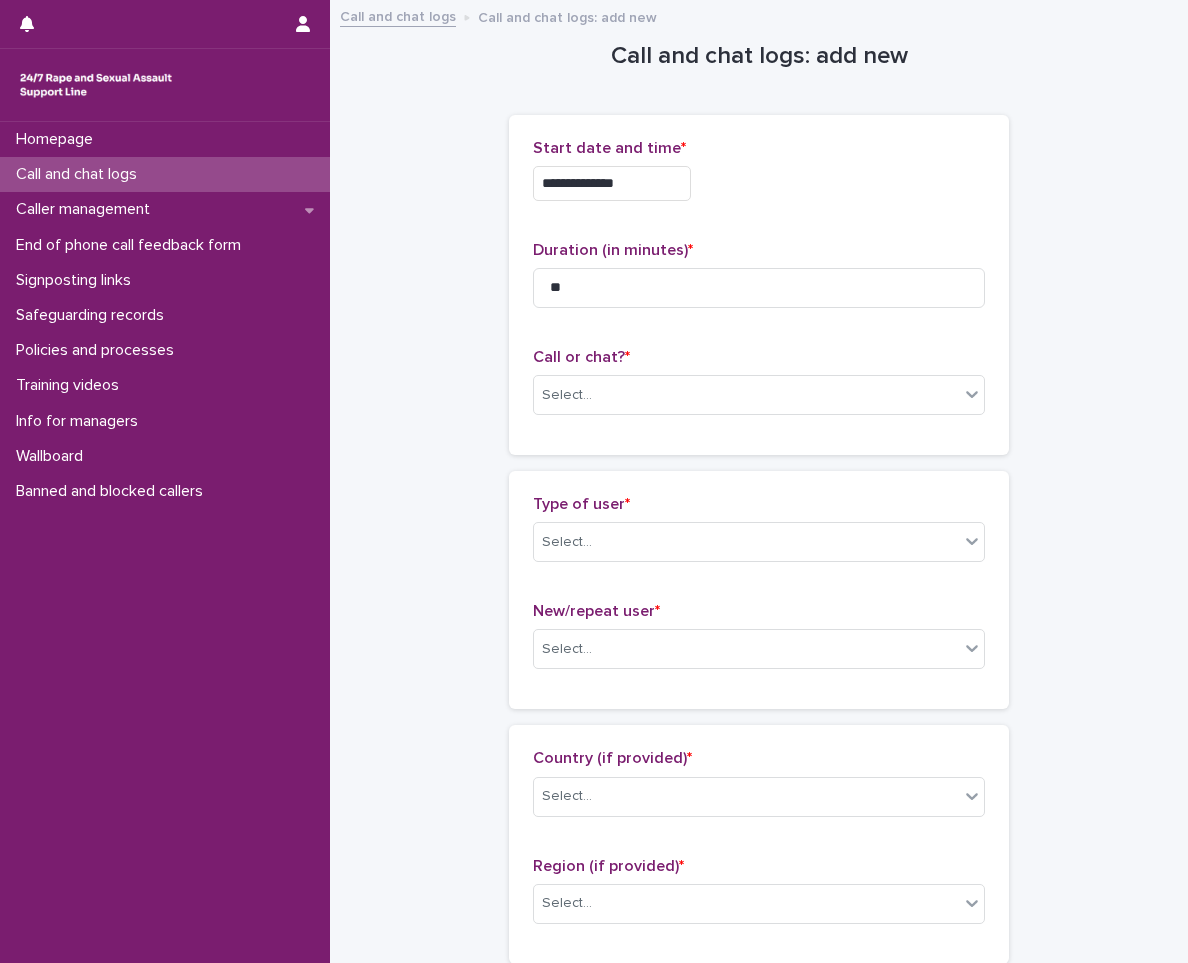 click on "Call or chat? * Select..." at bounding box center (759, 389) 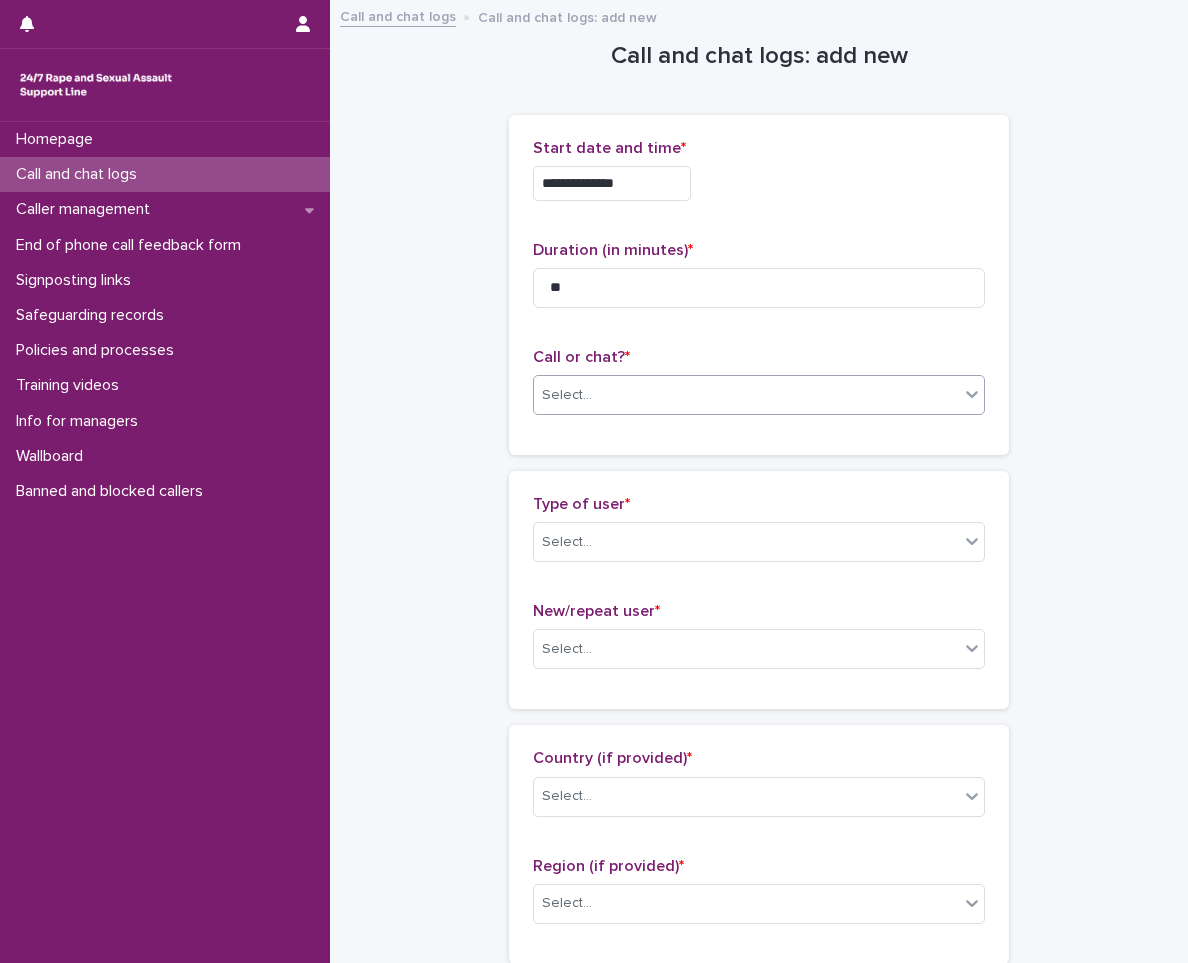 click on "Select..." at bounding box center (746, 395) 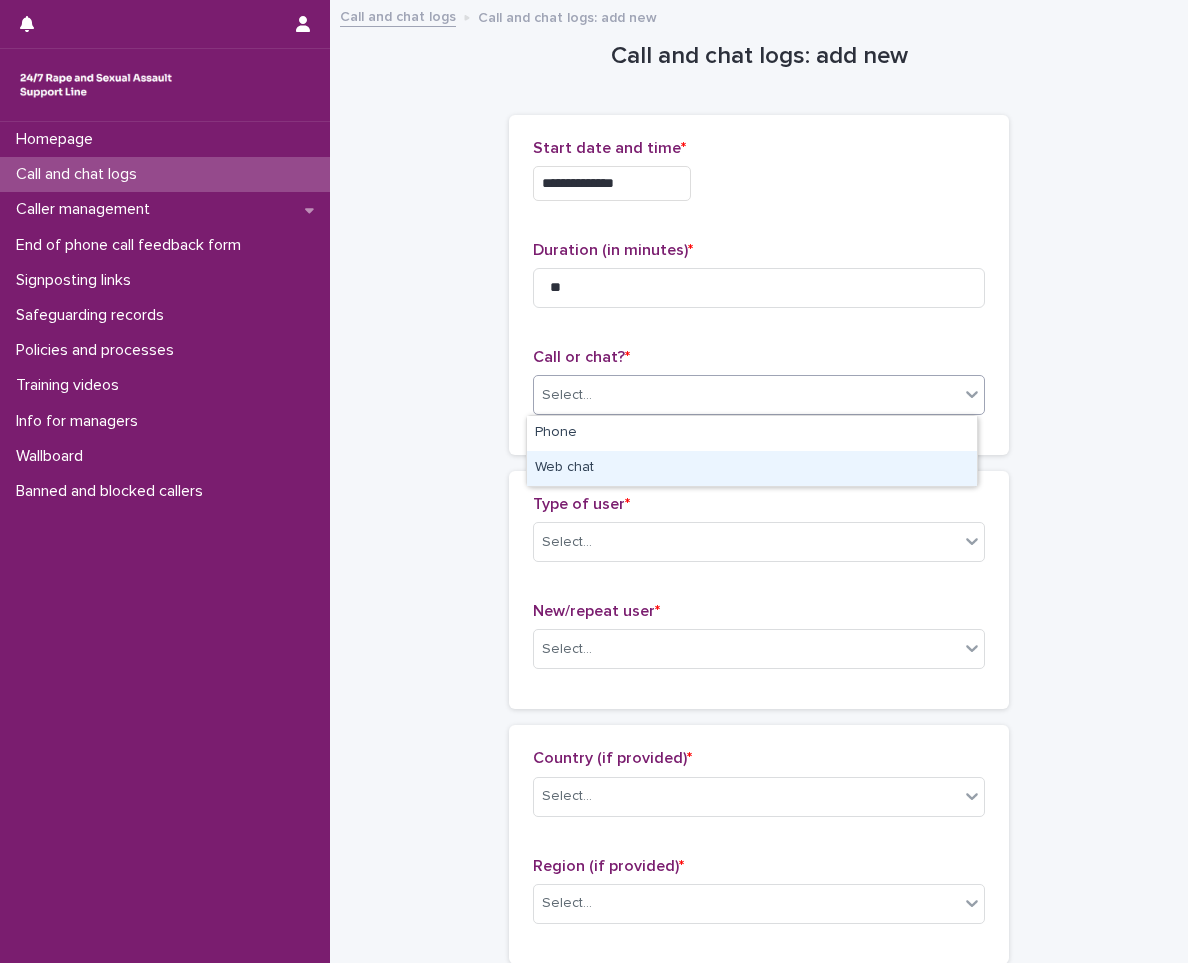 click on "Web chat" at bounding box center (752, 468) 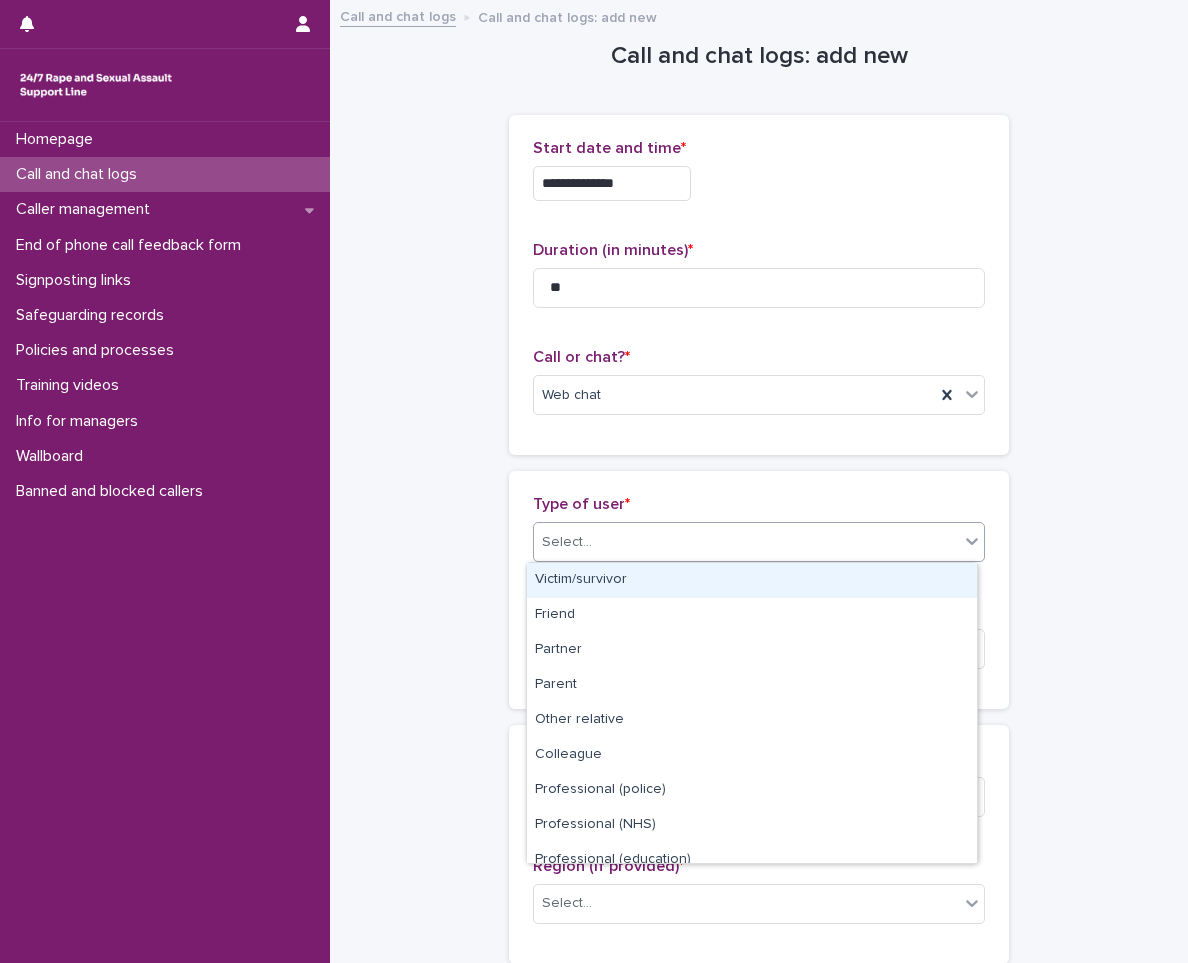 click on "Select..." at bounding box center (746, 542) 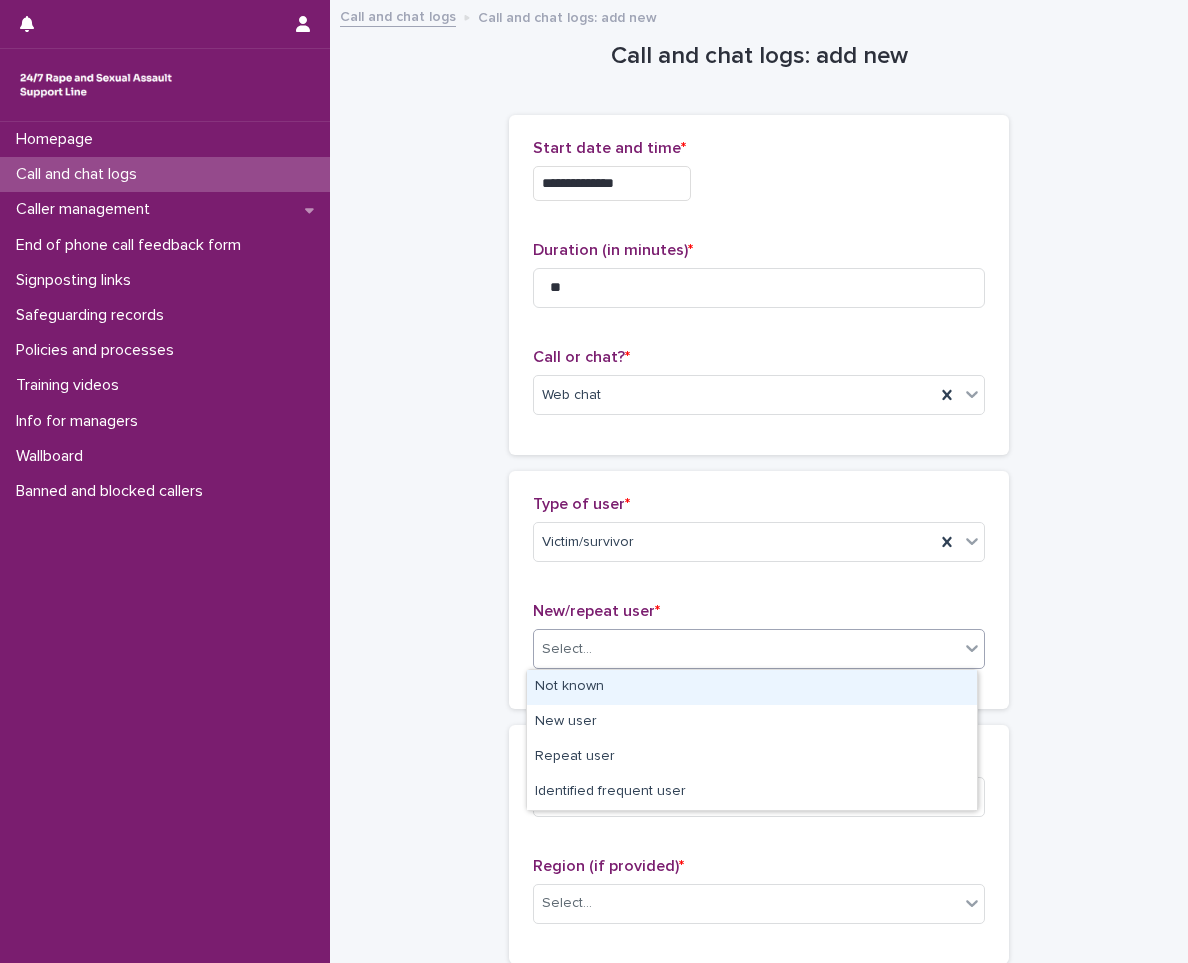 drag, startPoint x: 563, startPoint y: 647, endPoint x: 549, endPoint y: 696, distance: 50.96077 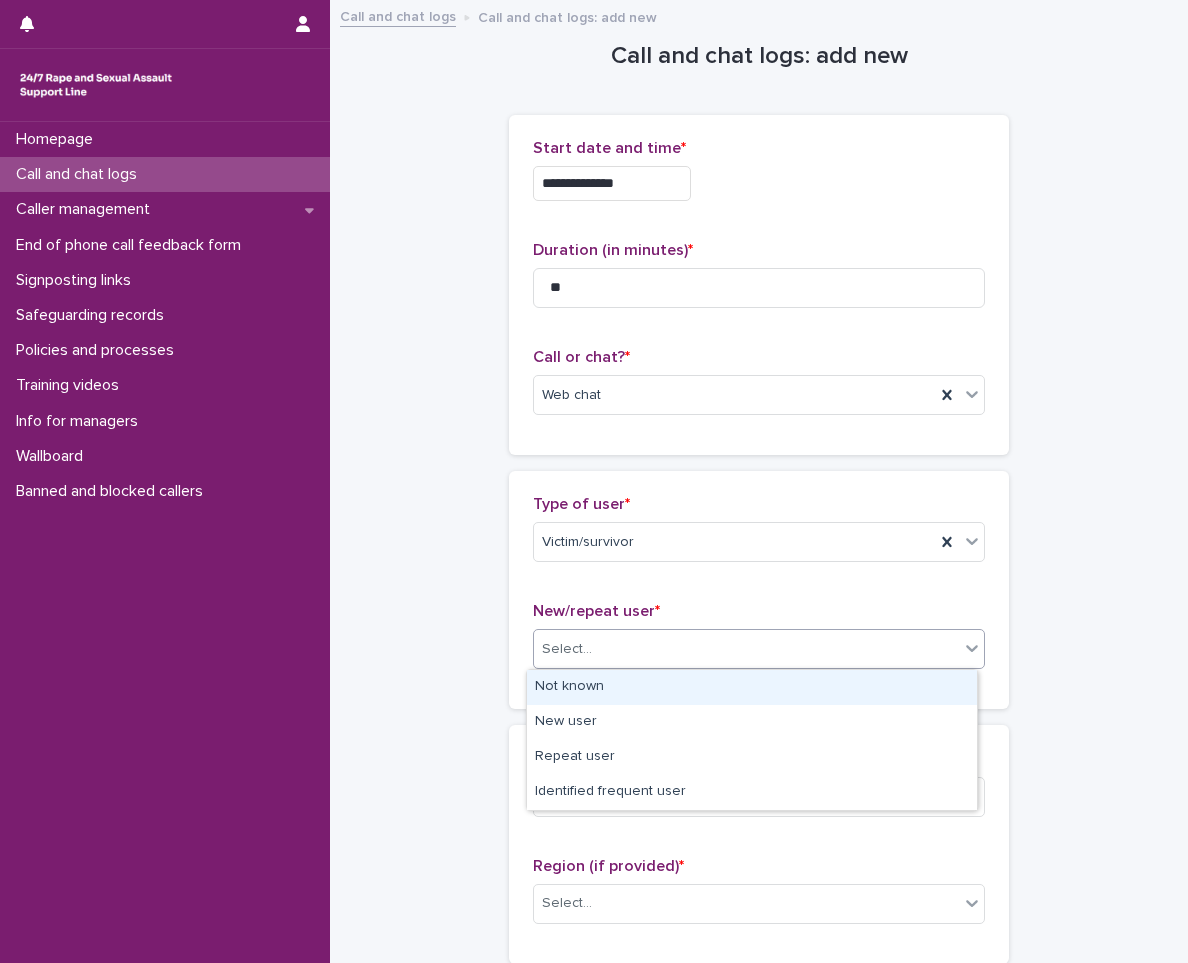 click on "Not known" at bounding box center (752, 687) 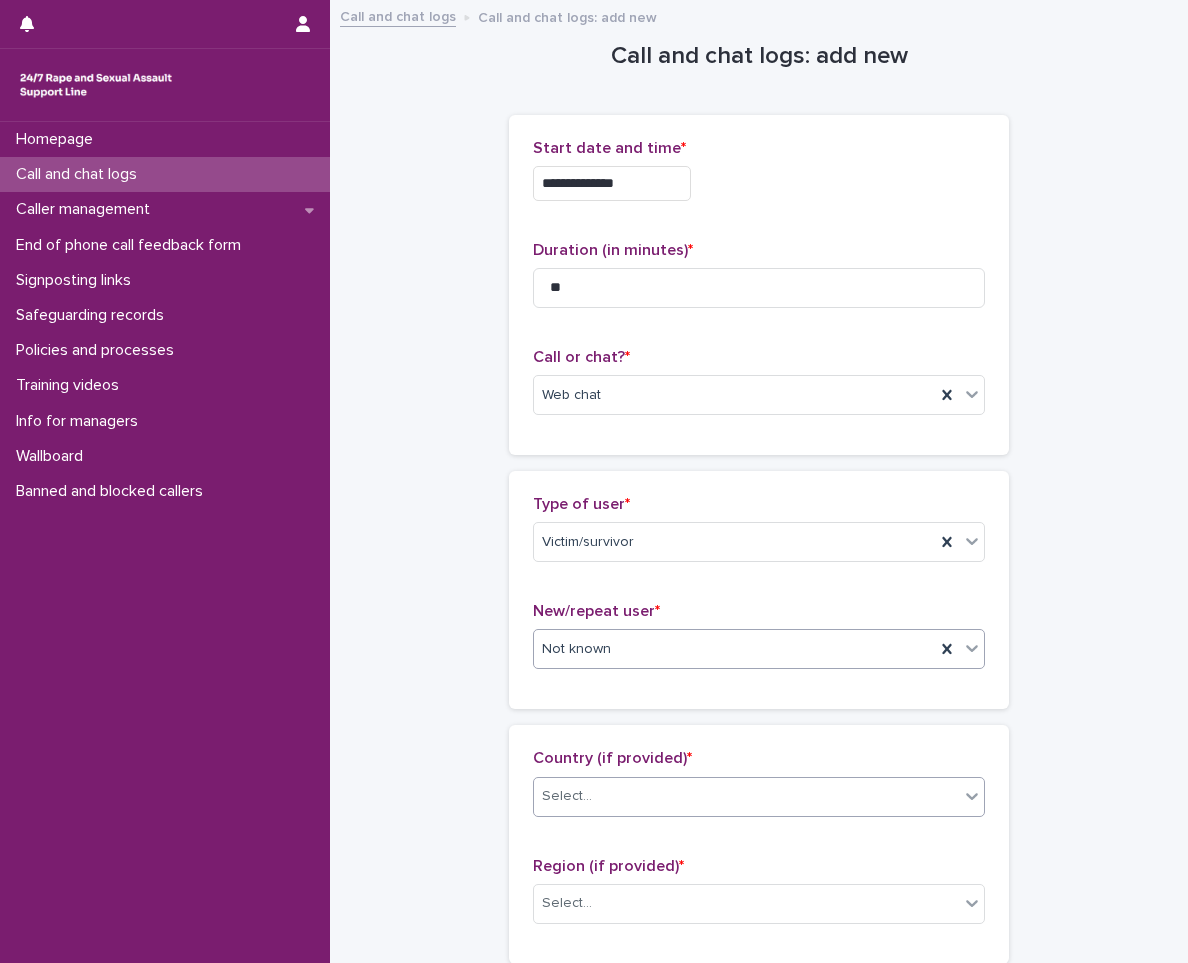click on "Select..." at bounding box center [567, 796] 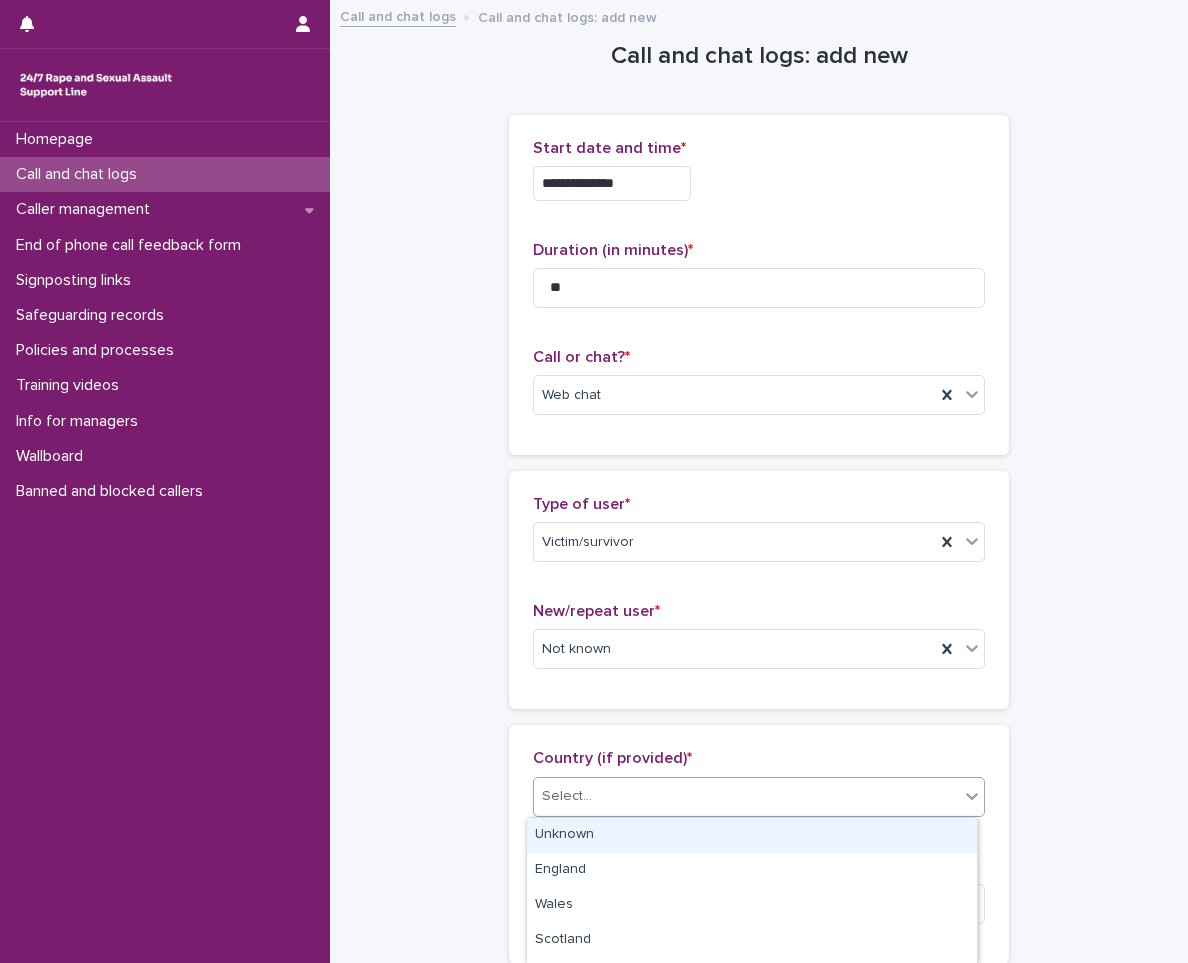 click on "Unknown" at bounding box center [752, 835] 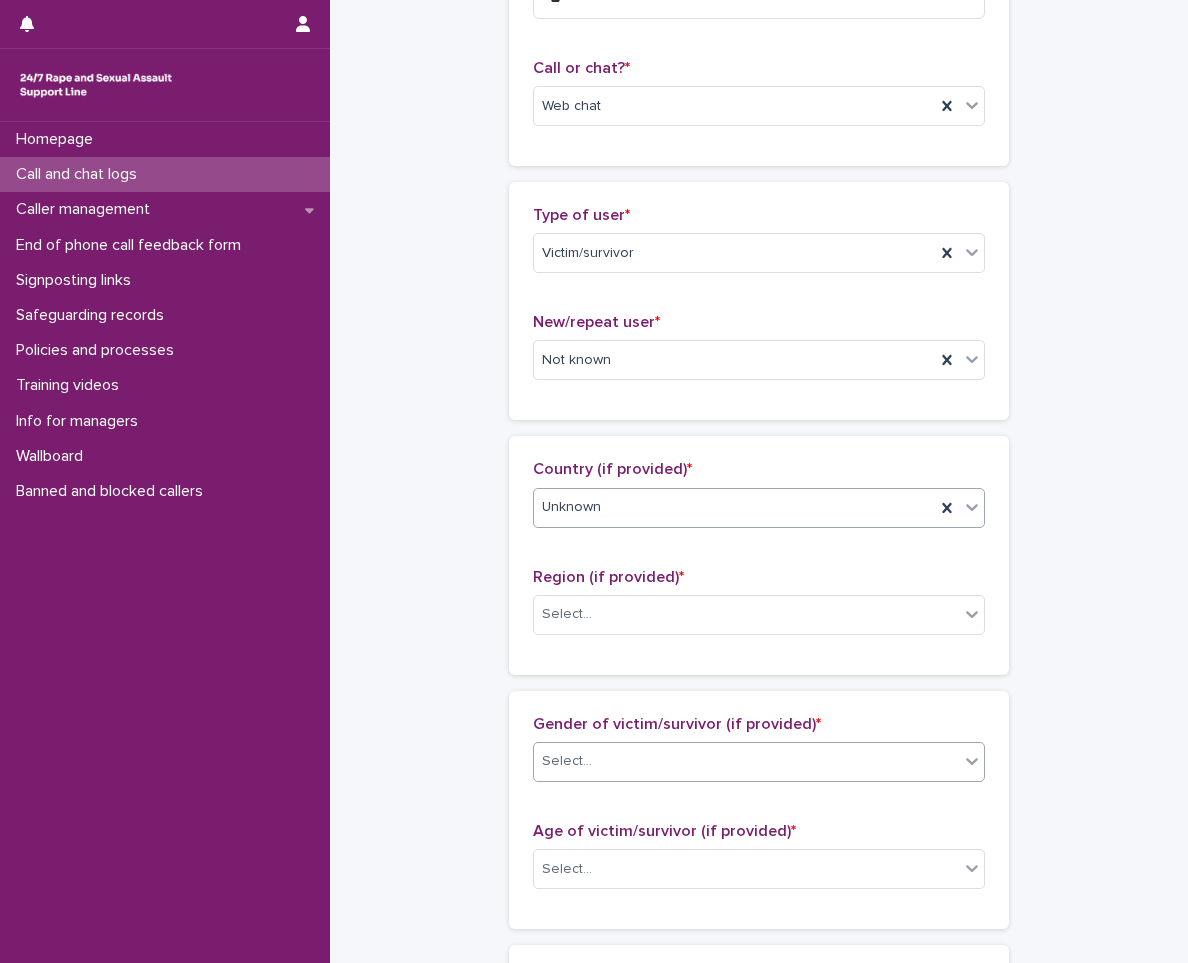 scroll, scrollTop: 400, scrollLeft: 0, axis: vertical 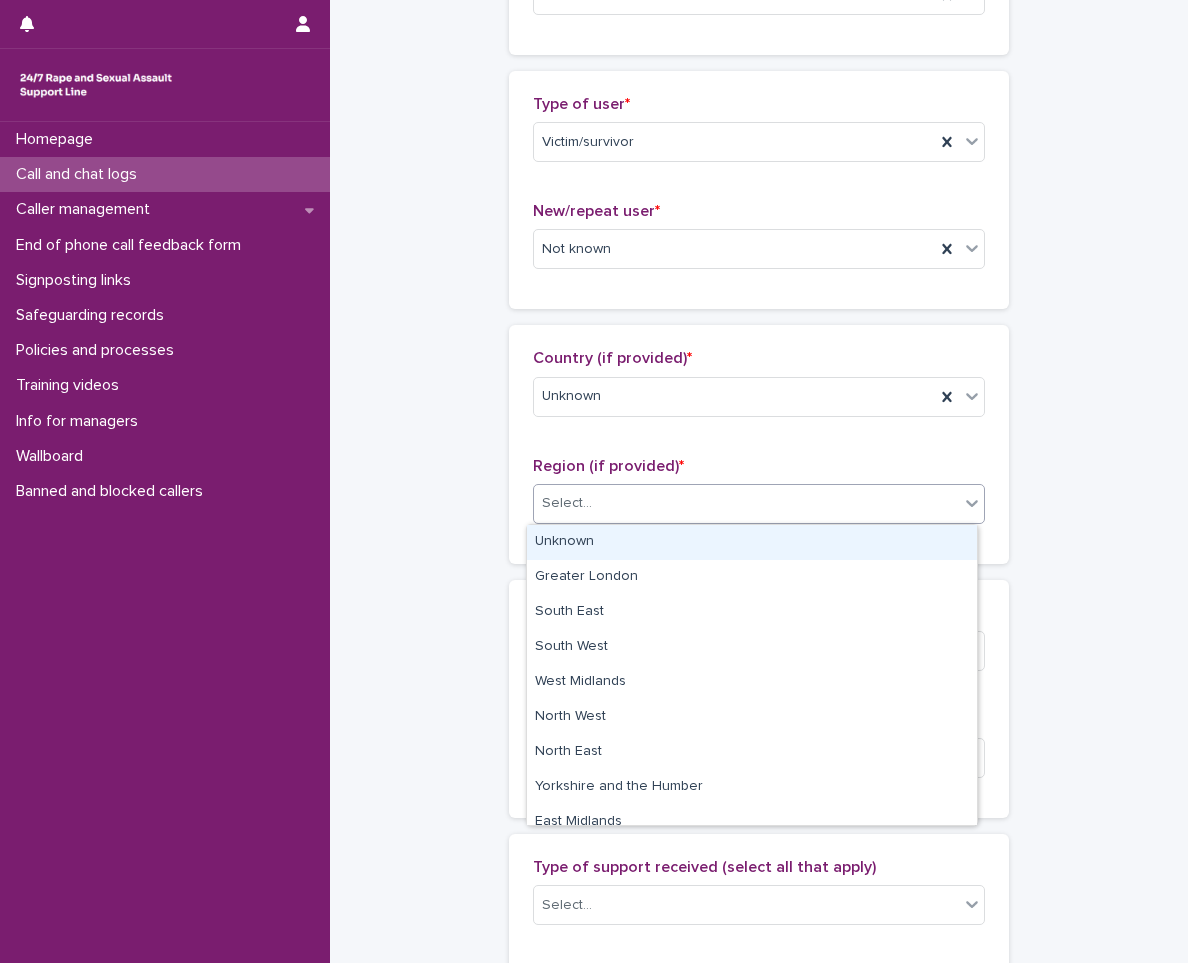 click on "Select..." at bounding box center (746, 503) 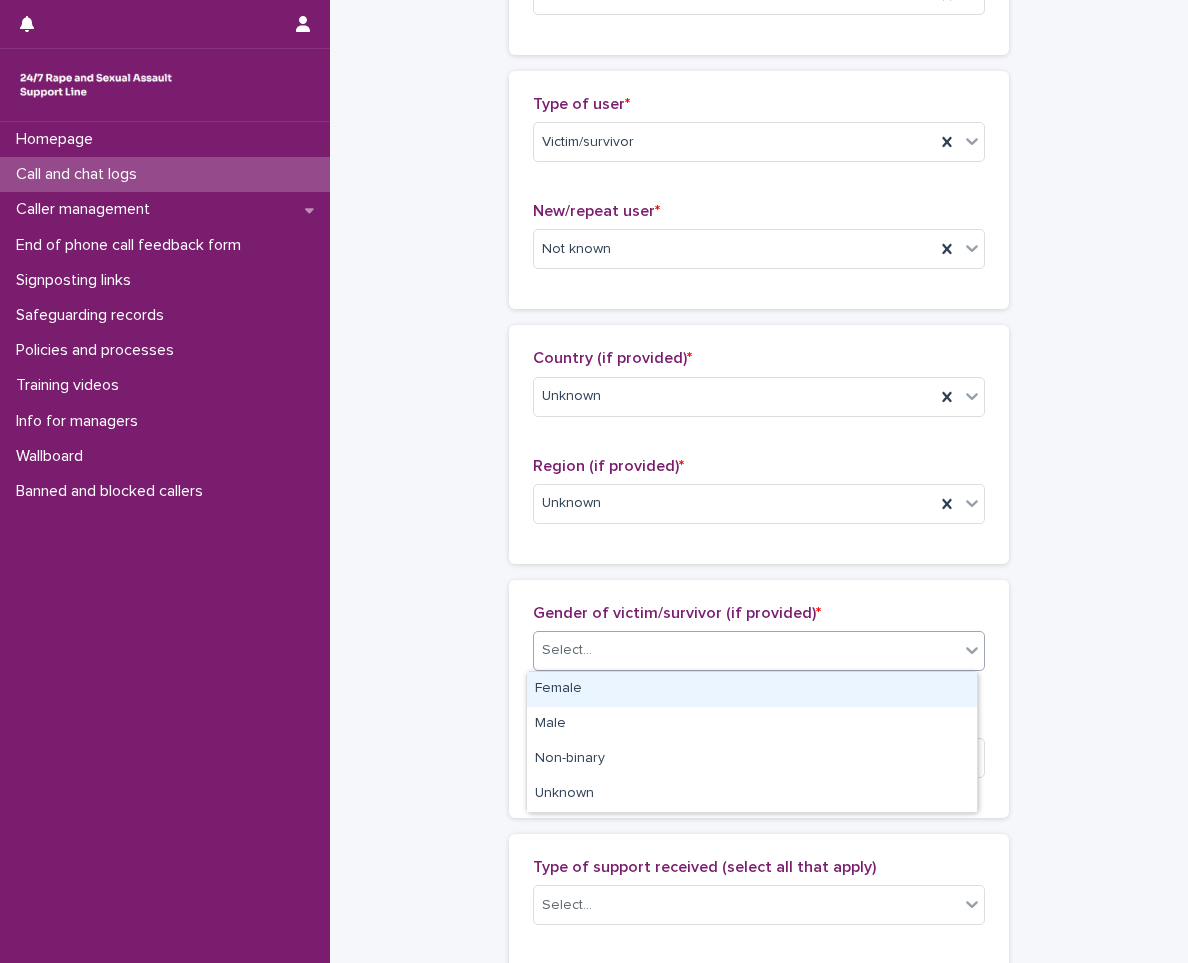 click on "Select..." at bounding box center (746, 650) 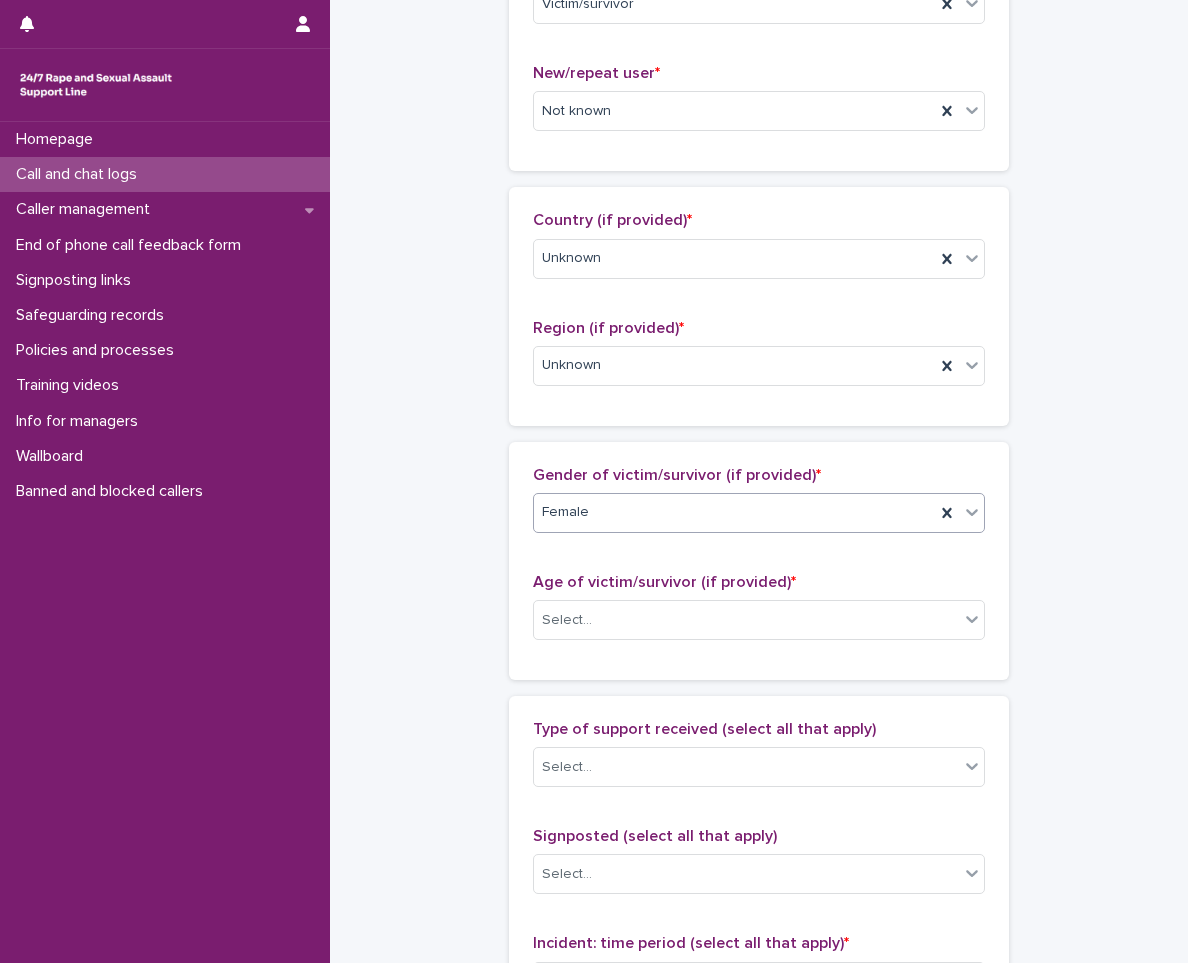 scroll, scrollTop: 800, scrollLeft: 0, axis: vertical 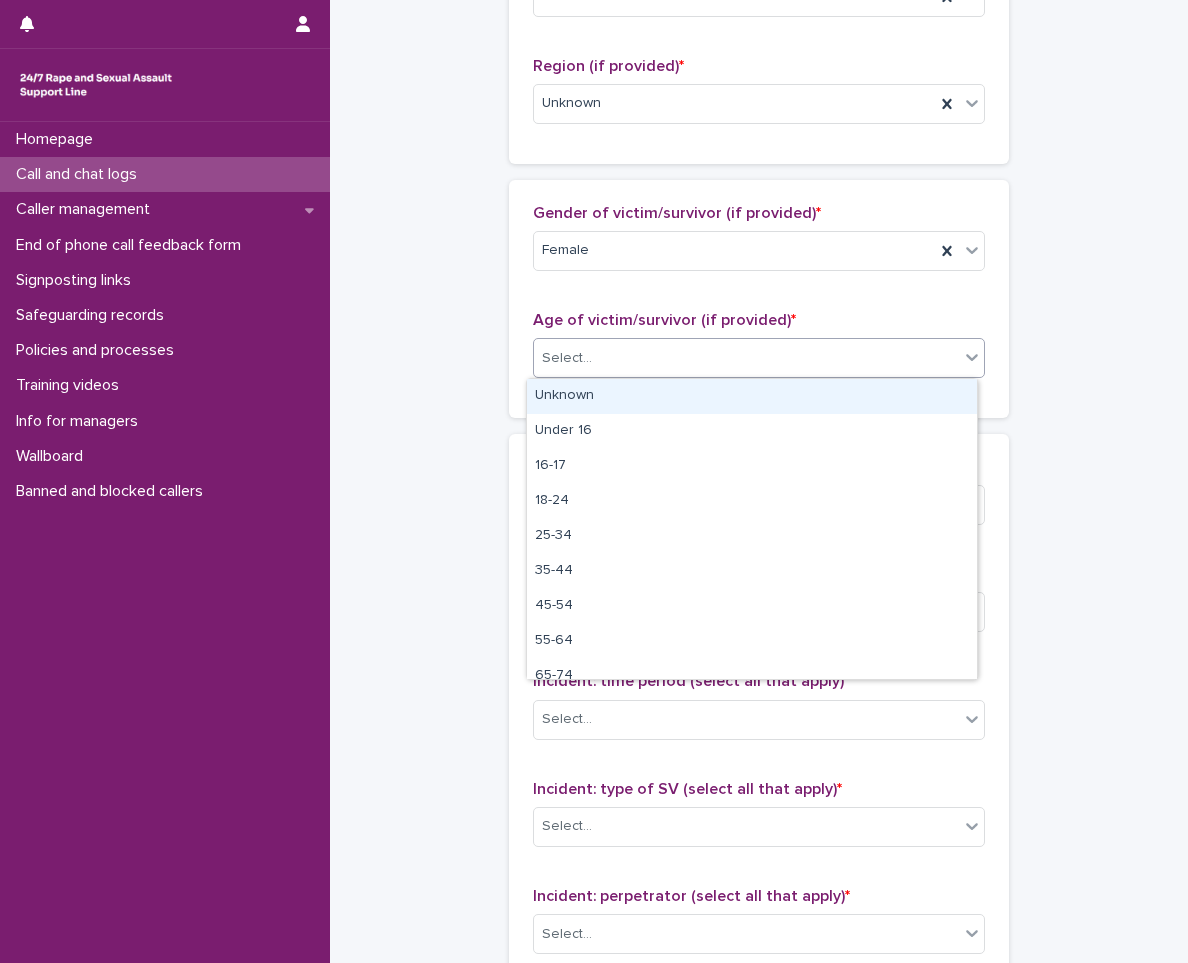 click on "Select..." at bounding box center [746, 358] 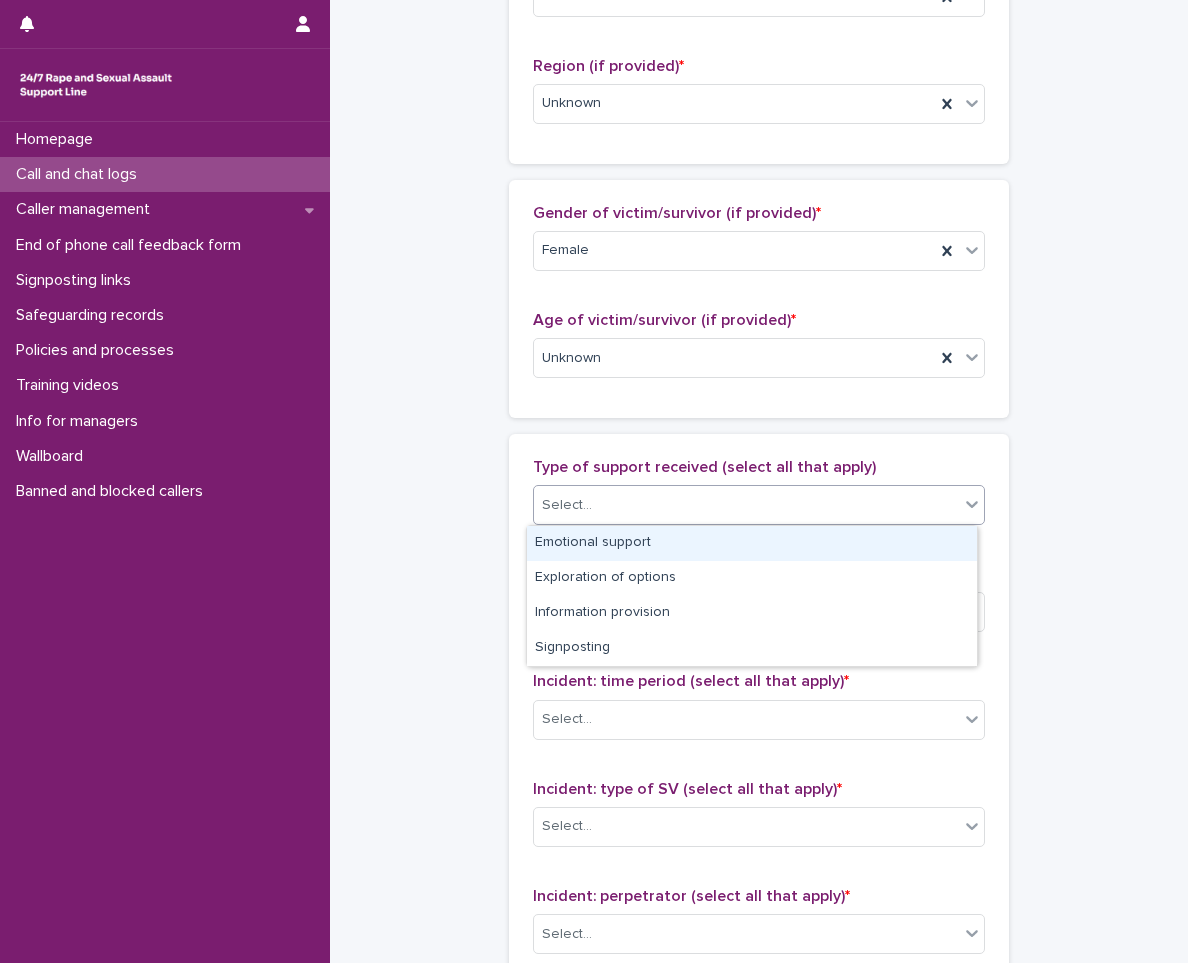 click on "Select..." at bounding box center [567, 505] 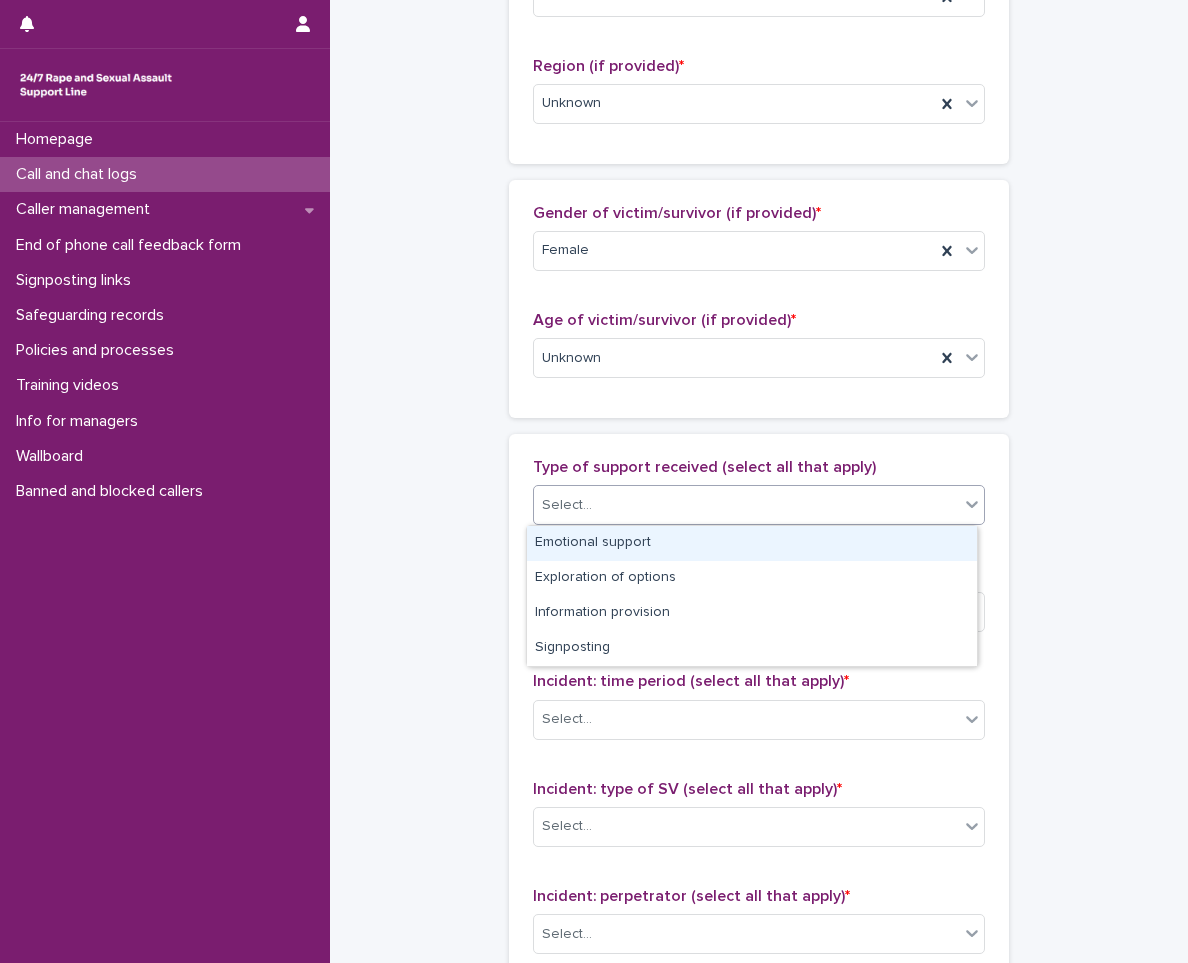 drag, startPoint x: 553, startPoint y: 561, endPoint x: 562, endPoint y: 542, distance: 21.023796 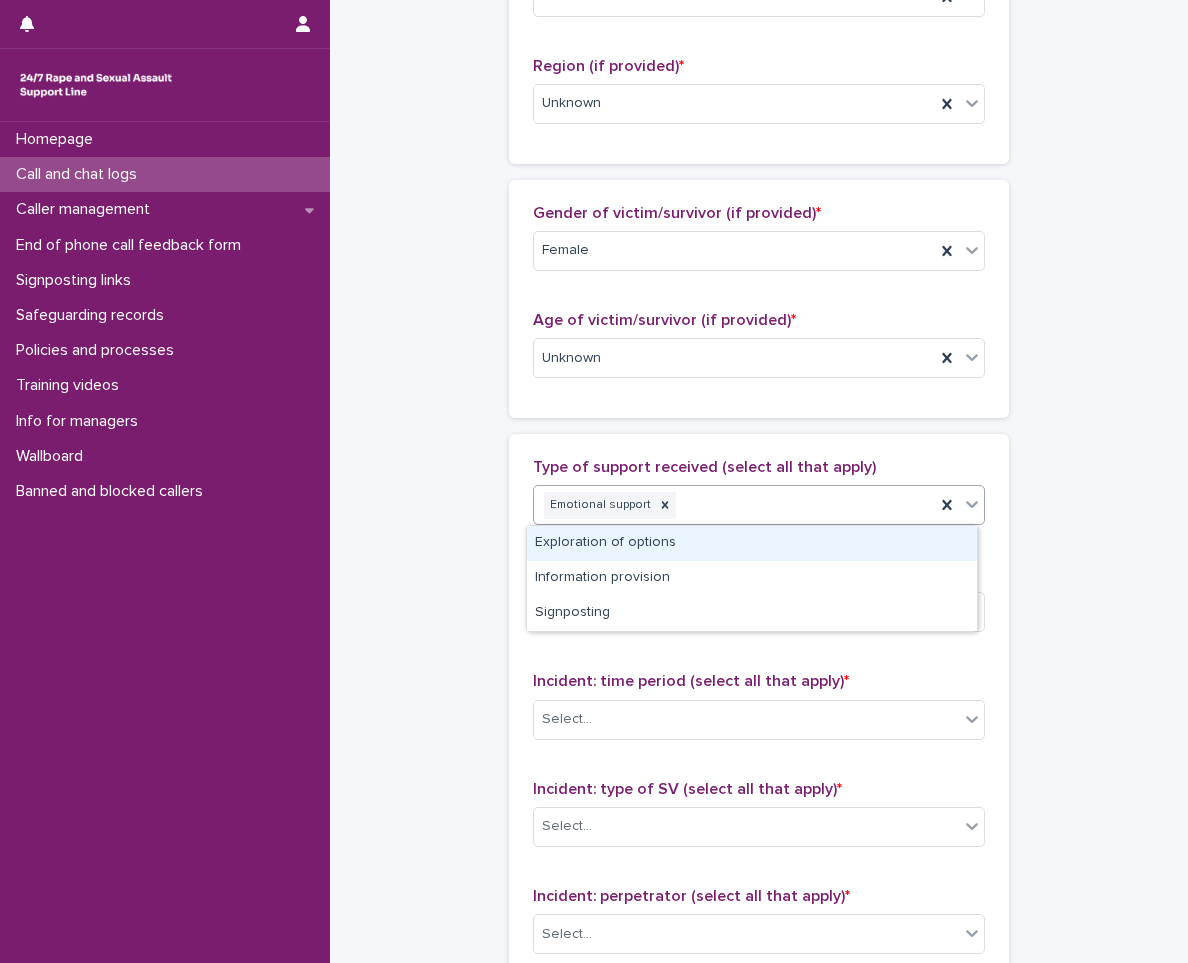 click on "Emotional support" at bounding box center (734, 505) 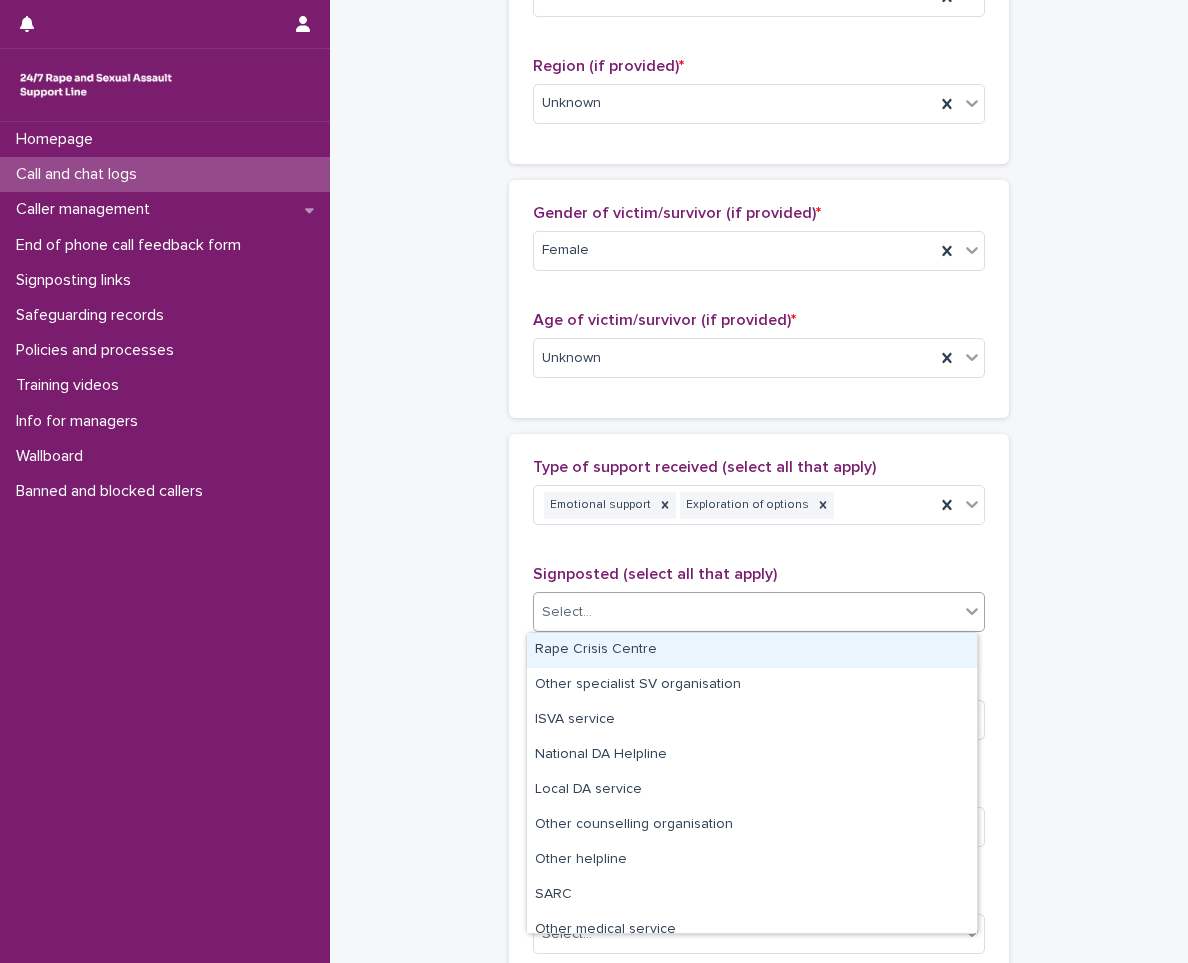 click on "Select..." at bounding box center (759, 612) 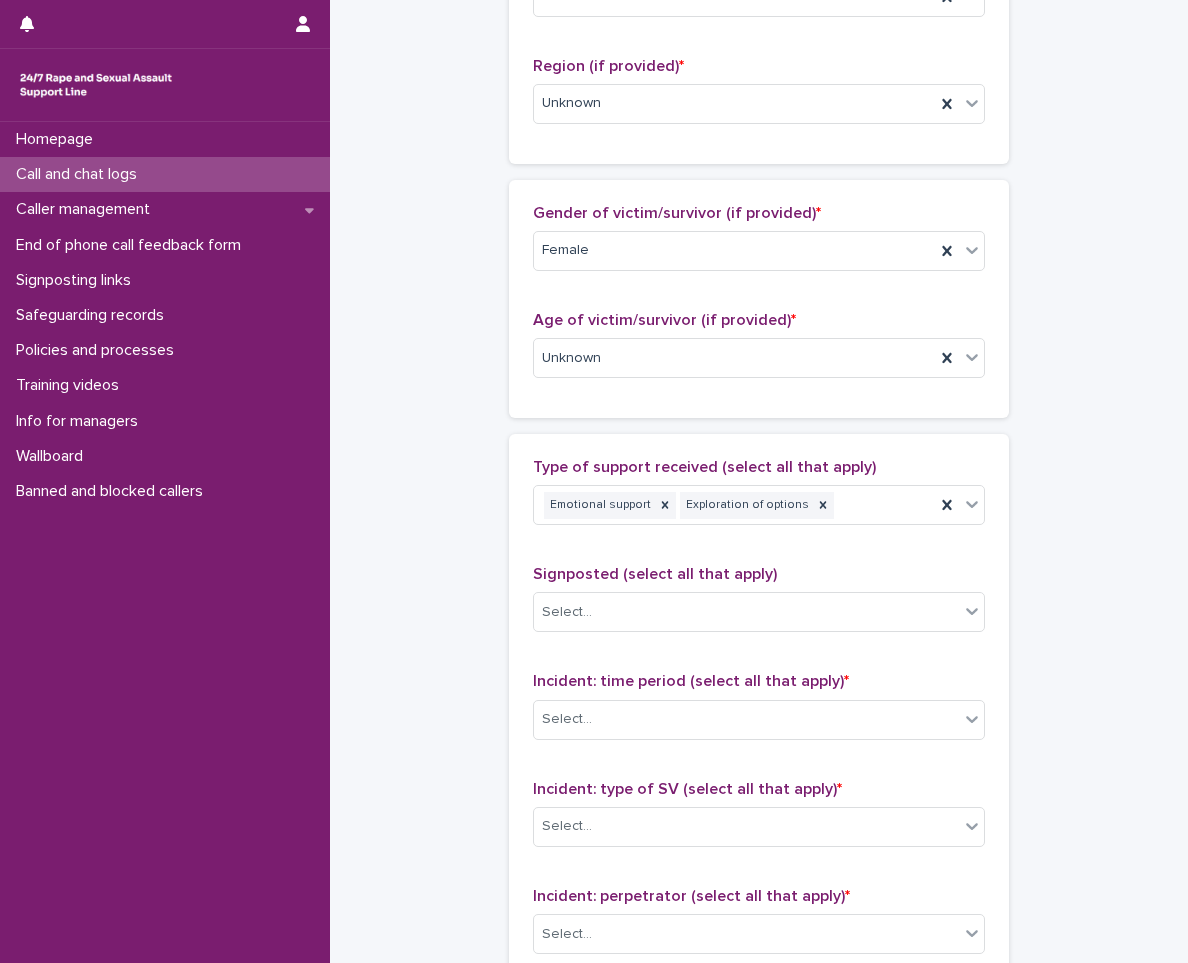 drag, startPoint x: 403, startPoint y: 693, endPoint x: 546, endPoint y: 654, distance: 148.22281 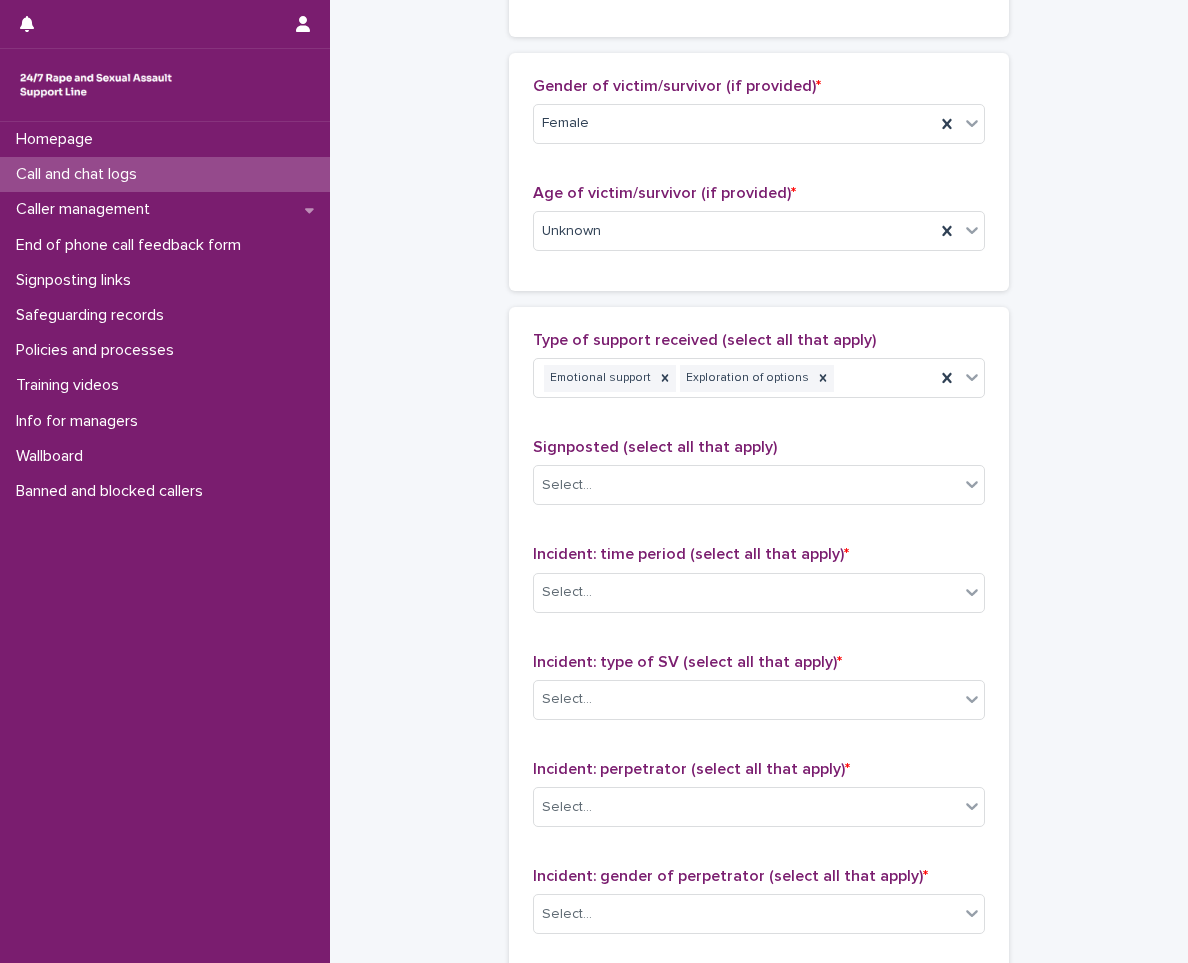 scroll, scrollTop: 1100, scrollLeft: 0, axis: vertical 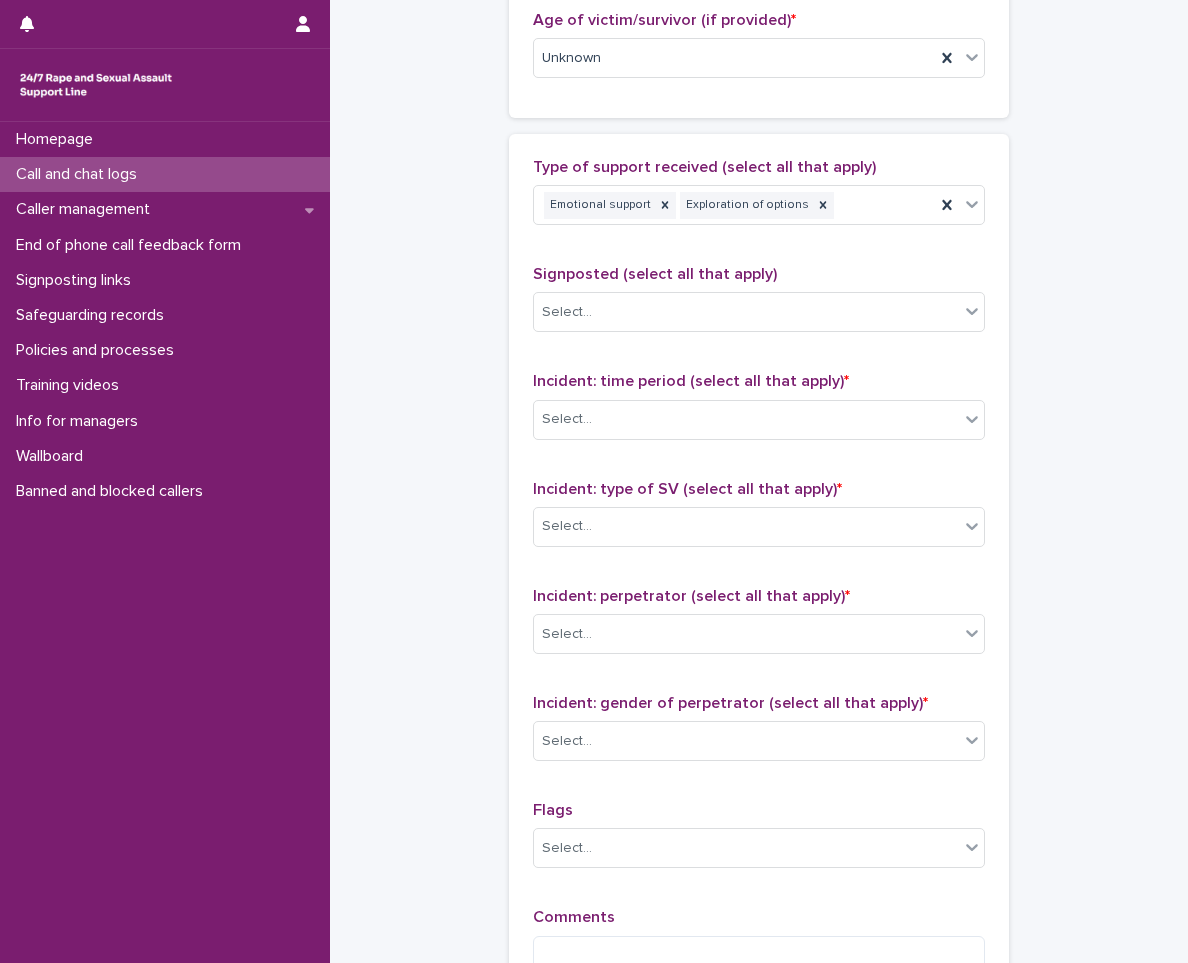 click on "Incident: time period (select all that apply) *" at bounding box center [691, 381] 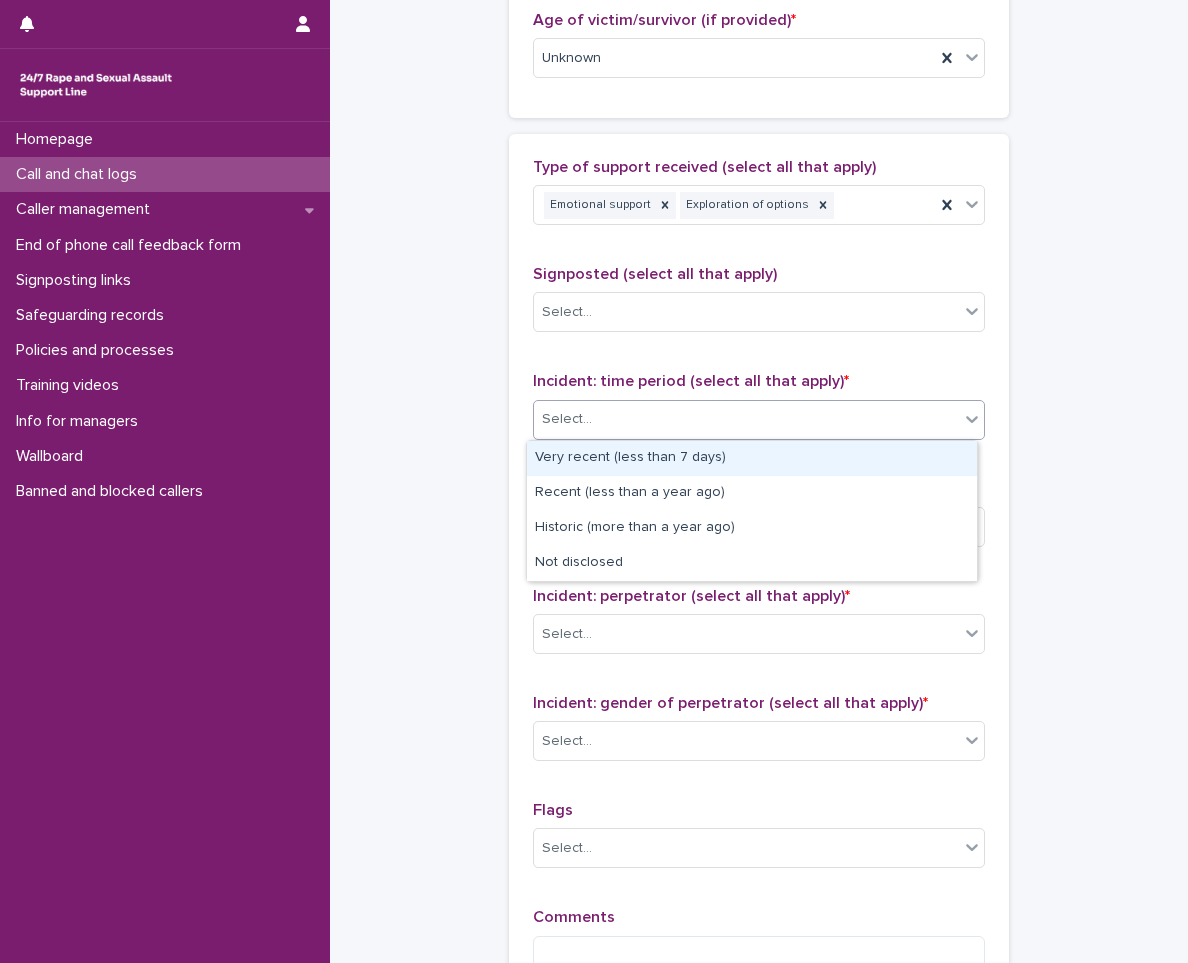 click on "Select..." at bounding box center [746, 419] 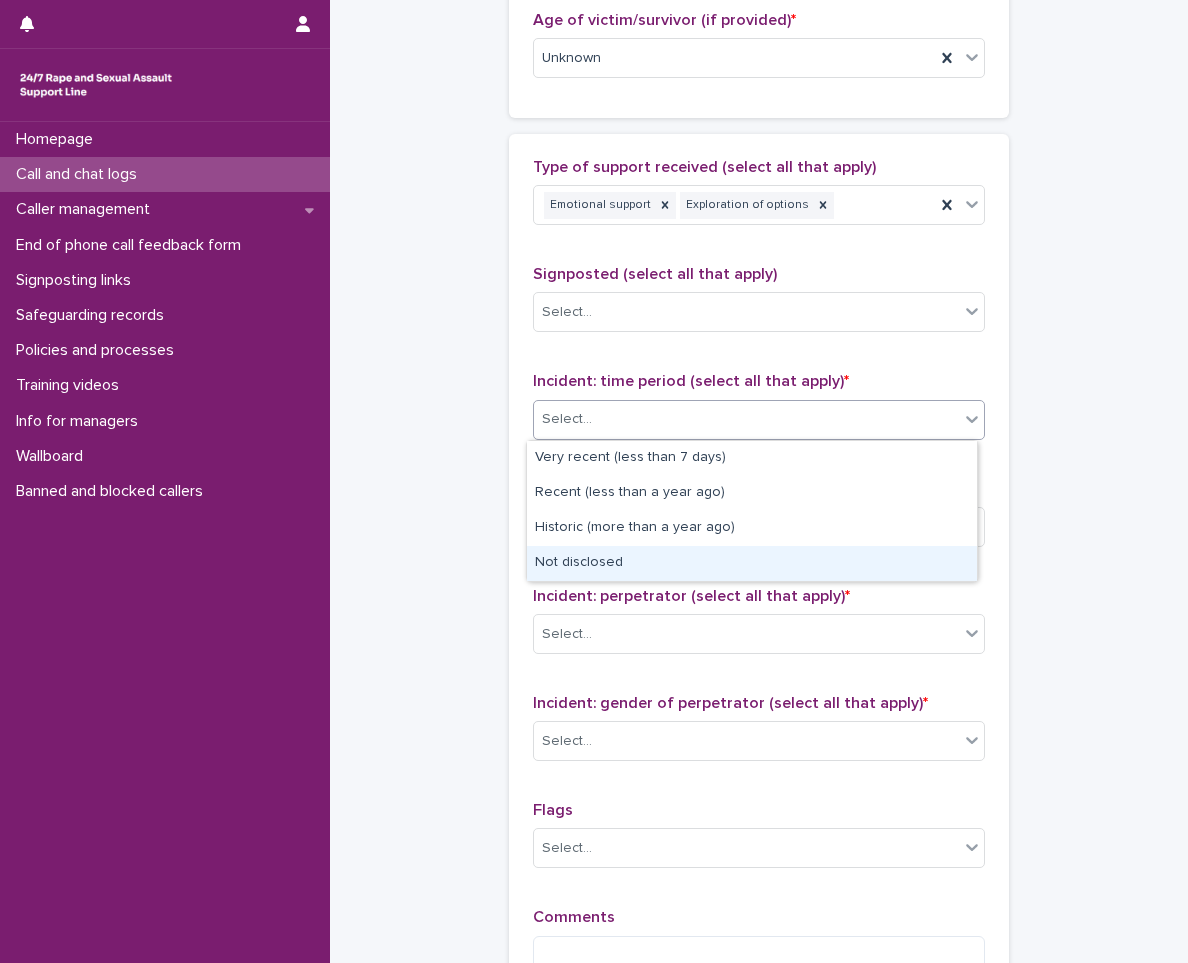 click on "Not disclosed" at bounding box center (752, 563) 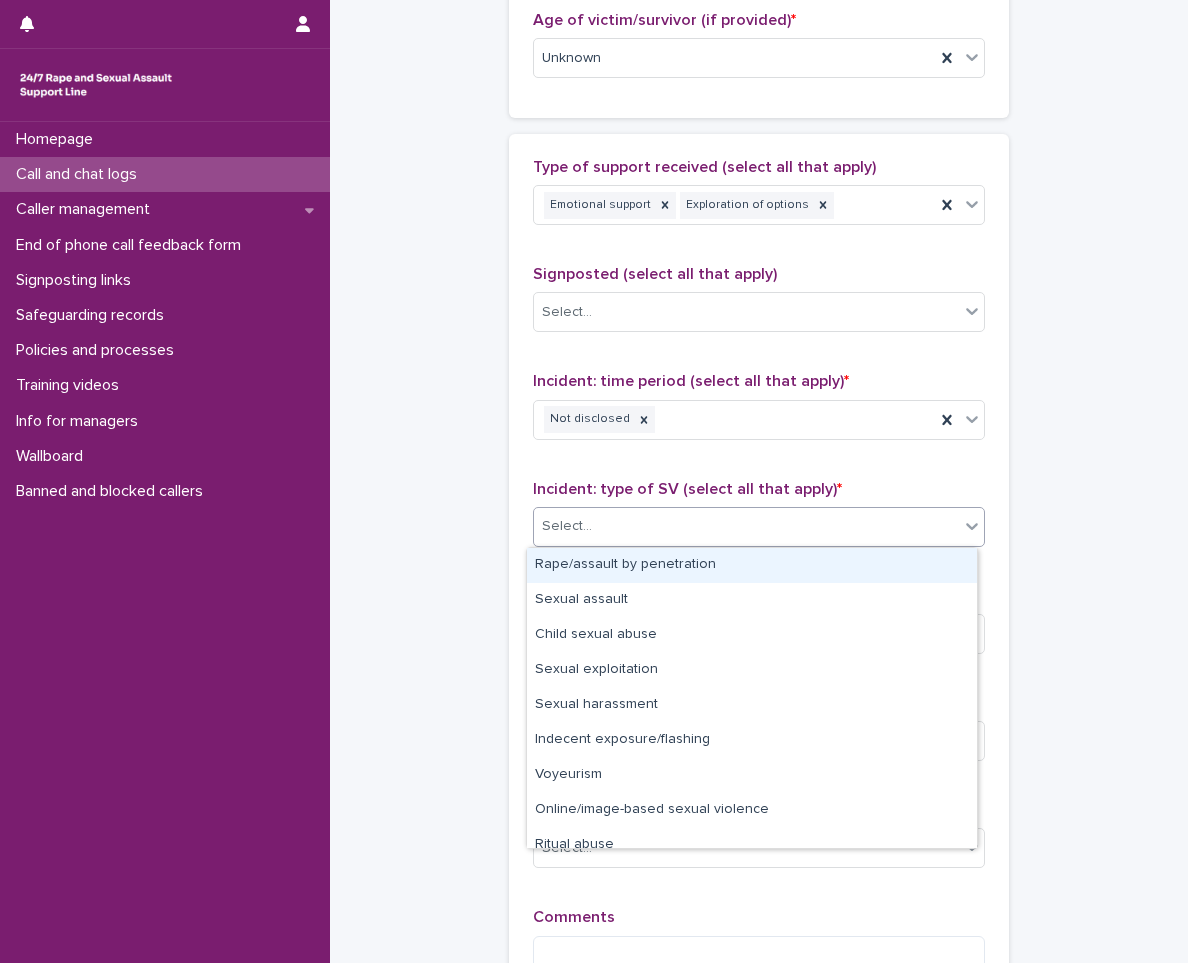 click on "Select..." at bounding box center (746, 526) 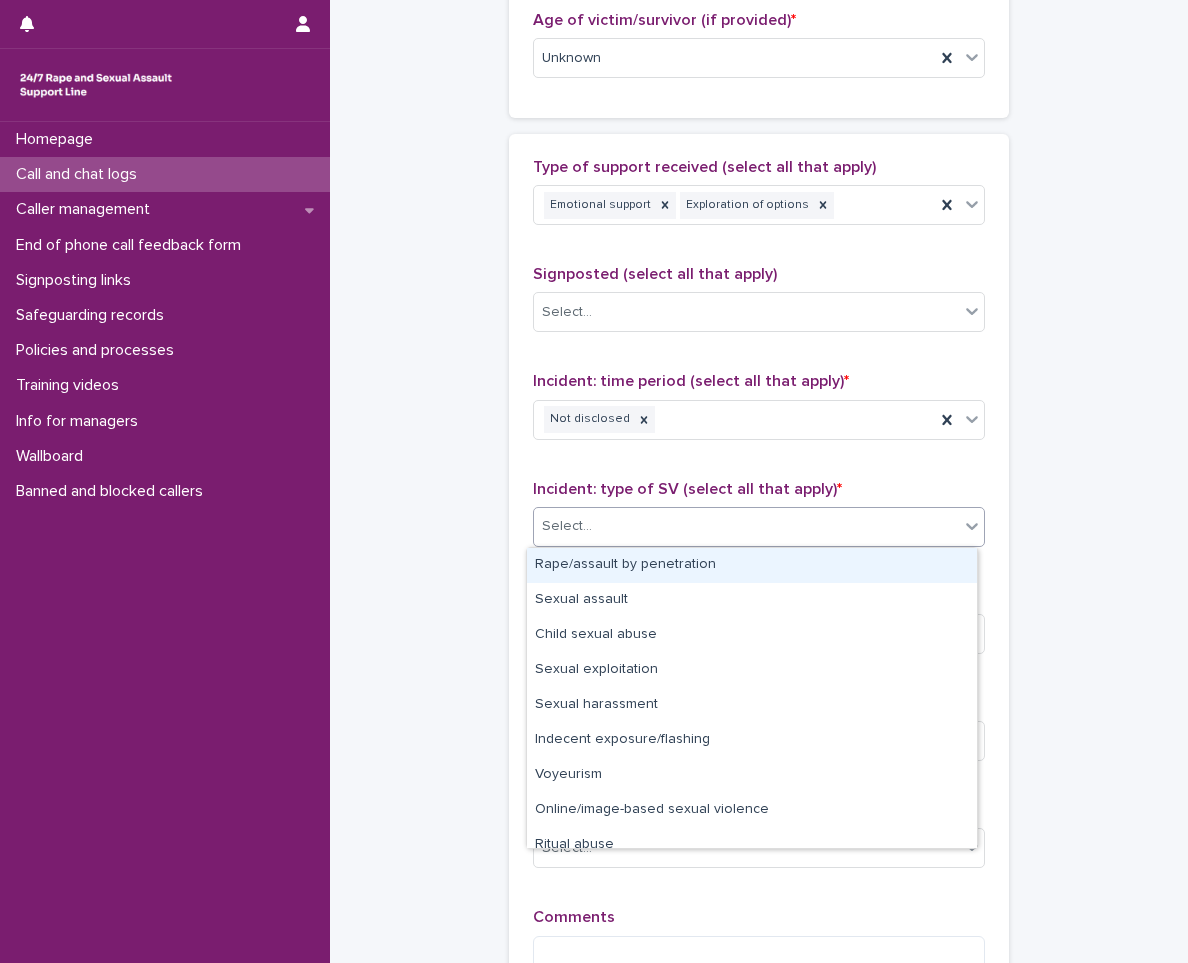click on "Rape/assault by penetration" at bounding box center [752, 565] 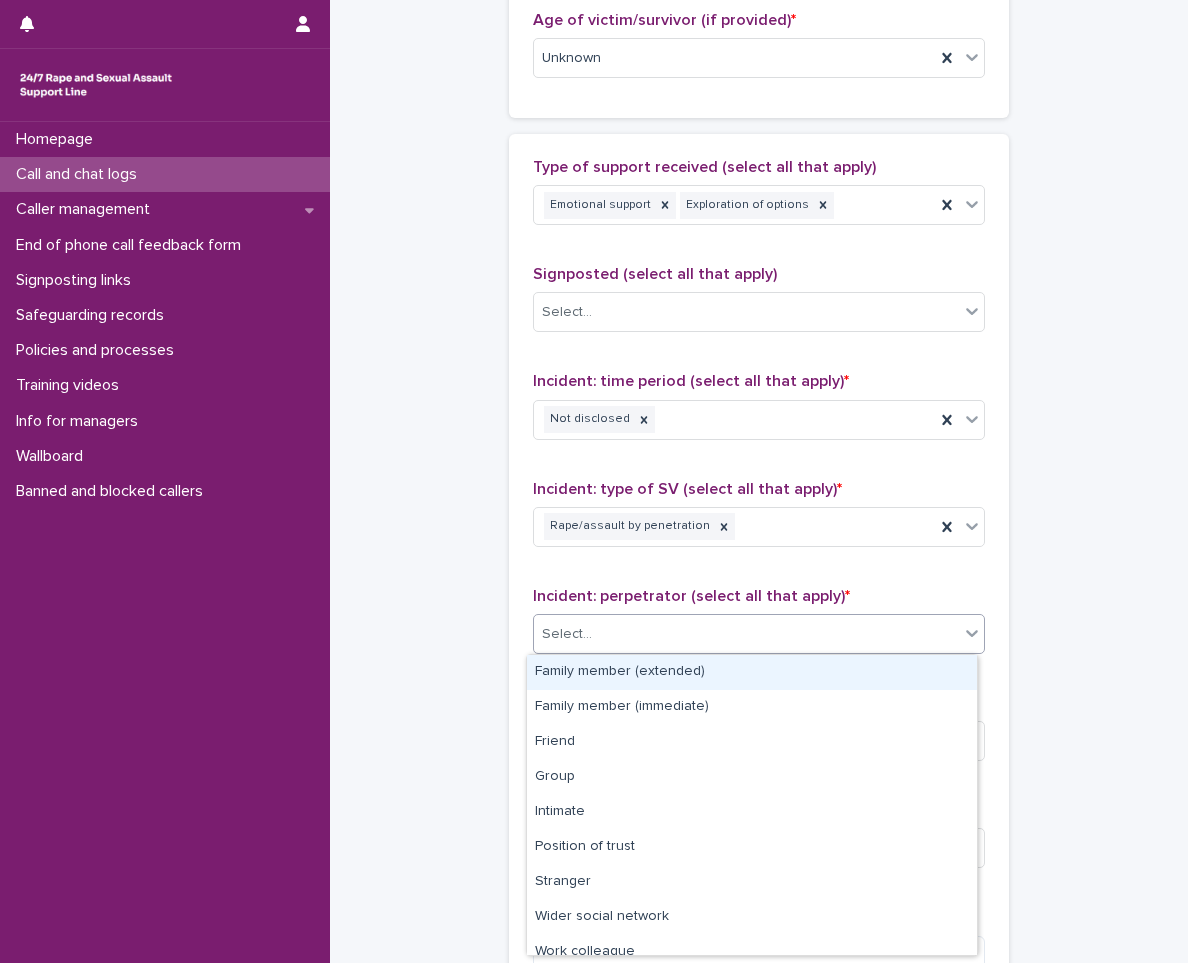 click on "Select..." at bounding box center [746, 634] 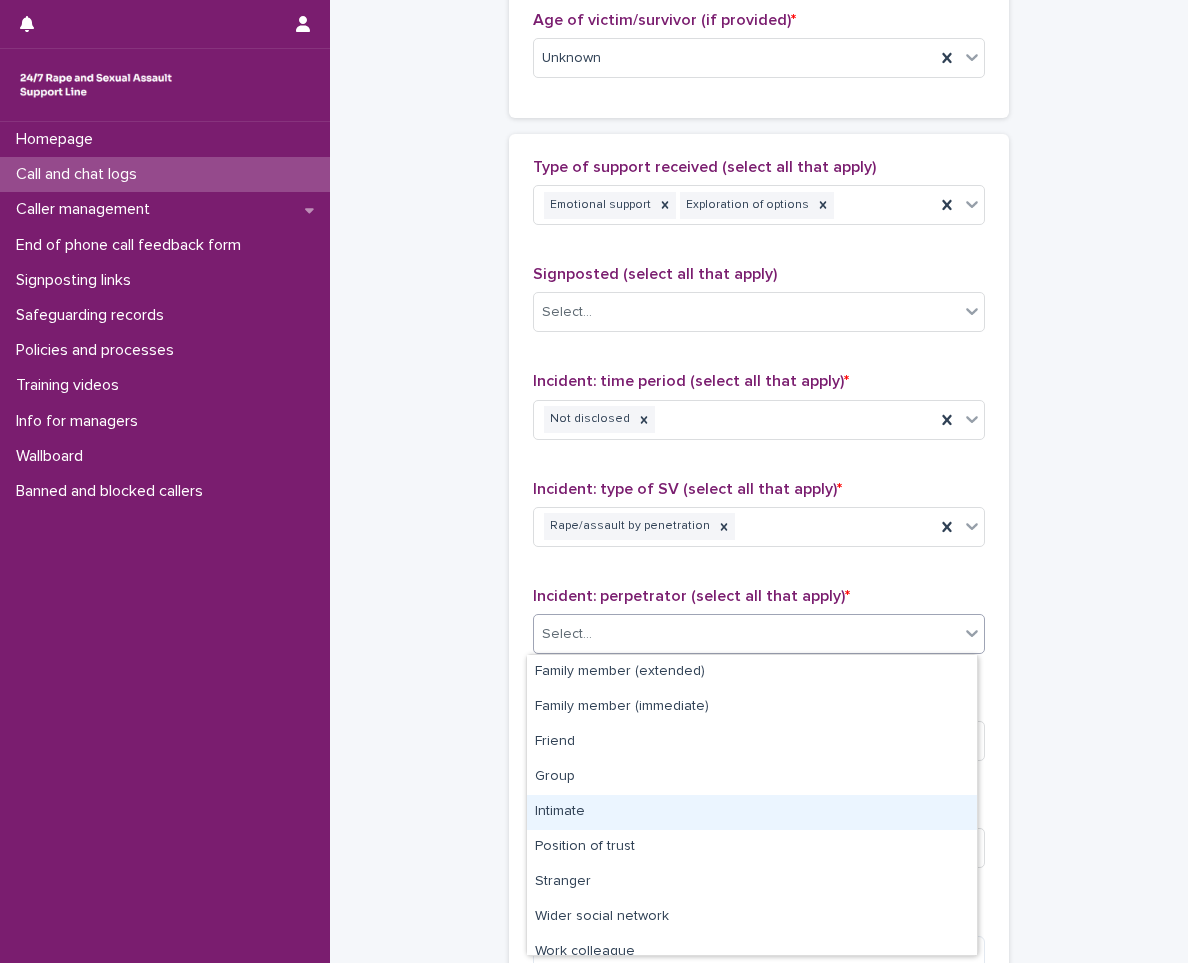 click on "Intimate" at bounding box center (752, 812) 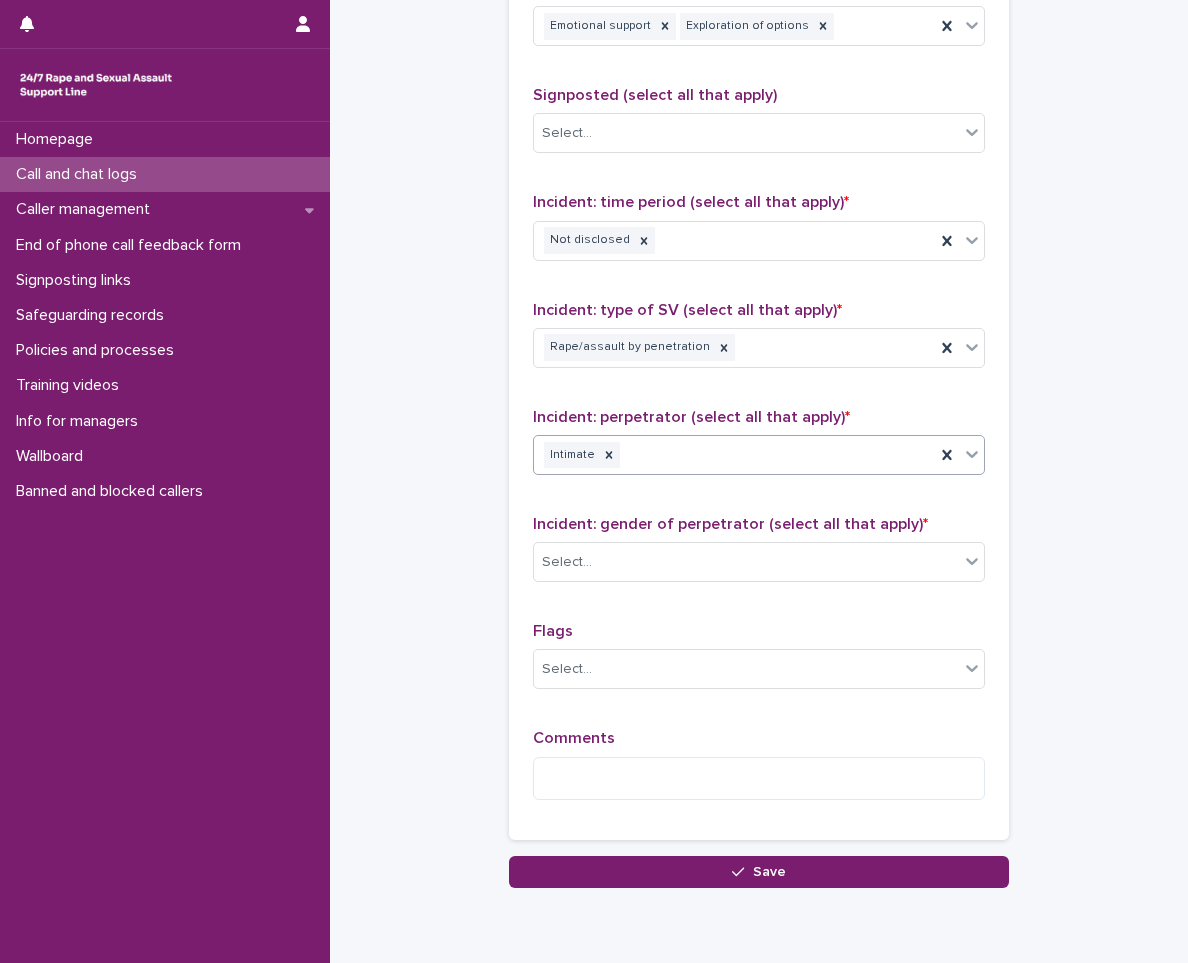 scroll, scrollTop: 1300, scrollLeft: 0, axis: vertical 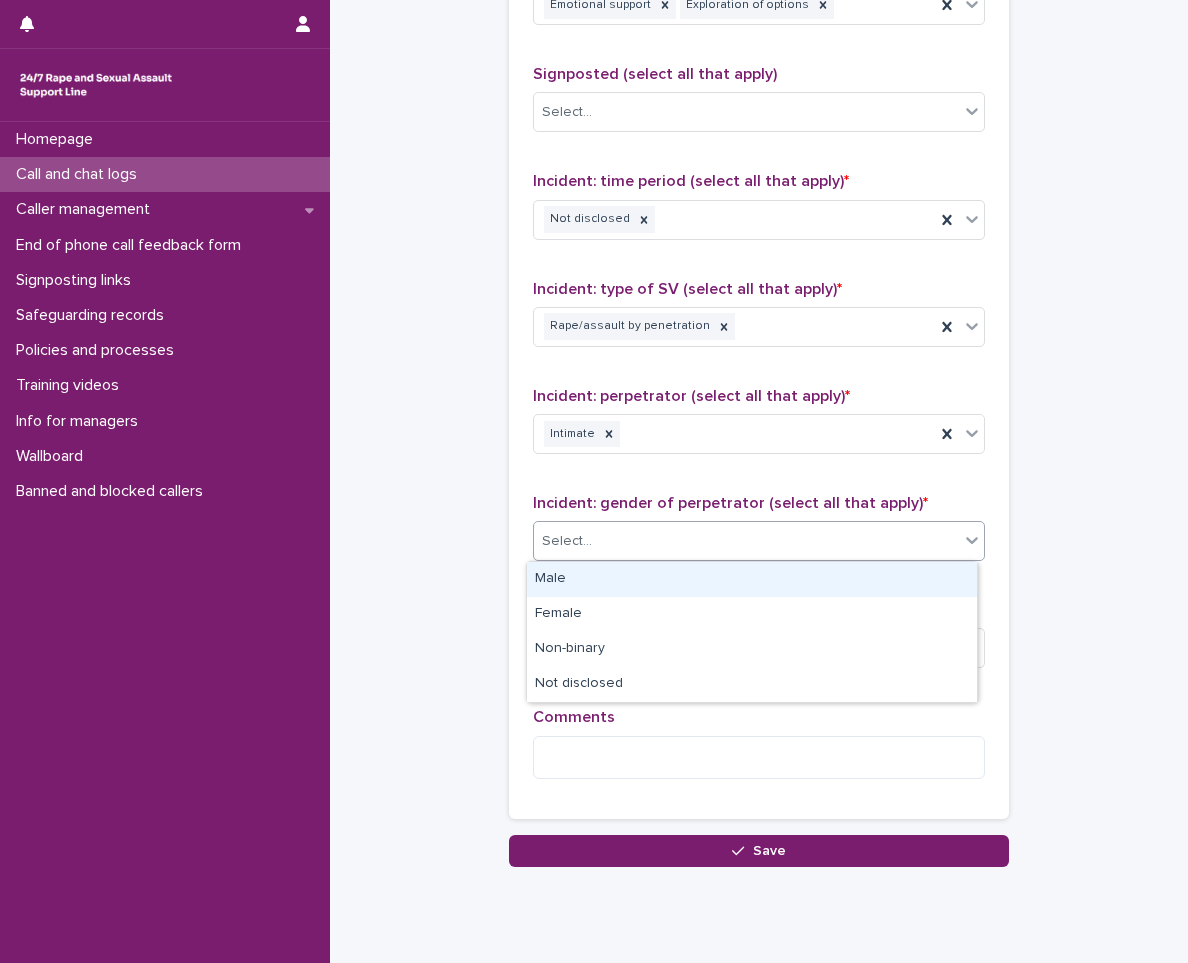 click on "Select..." at bounding box center [746, 541] 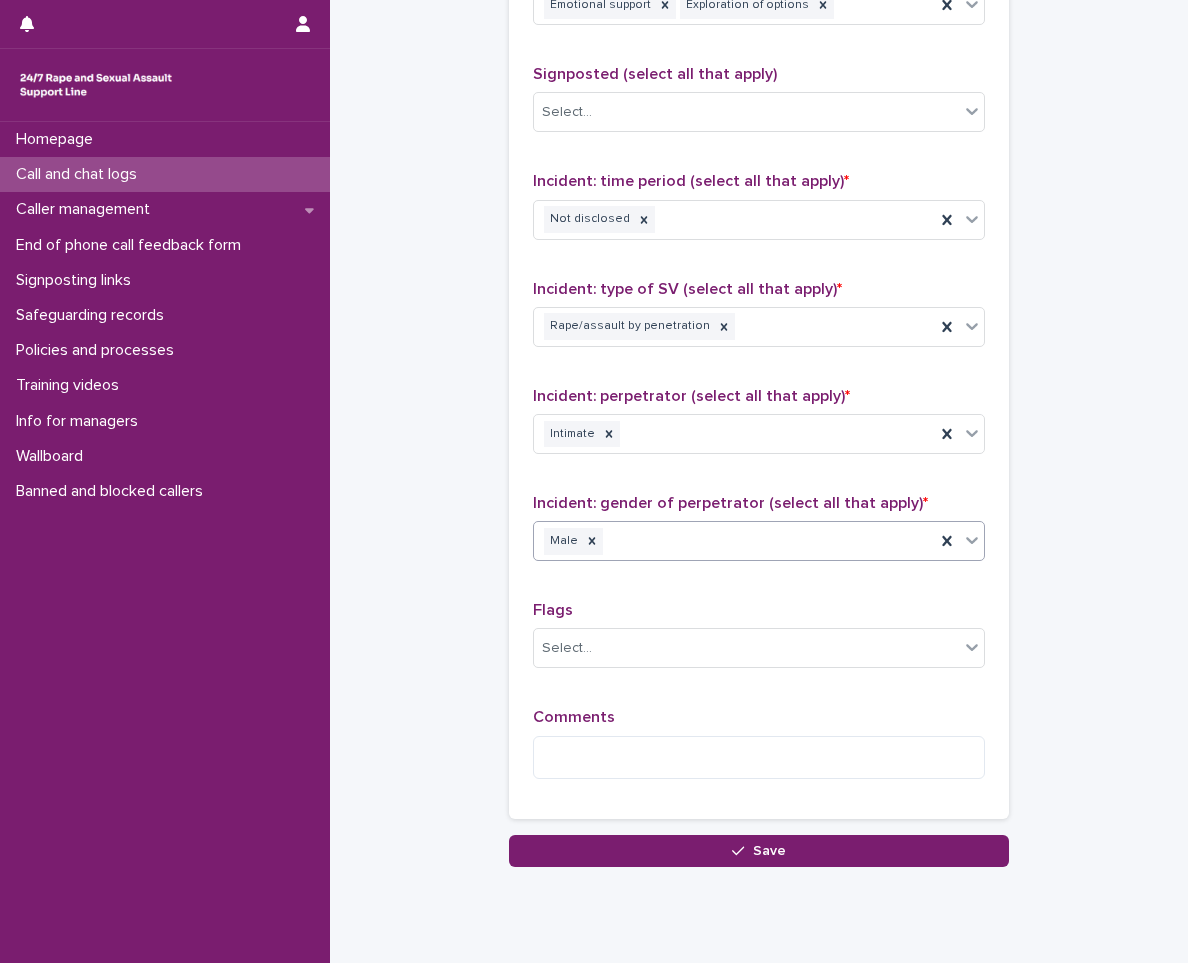 drag, startPoint x: 591, startPoint y: 791, endPoint x: 594, endPoint y: 773, distance: 18.248287 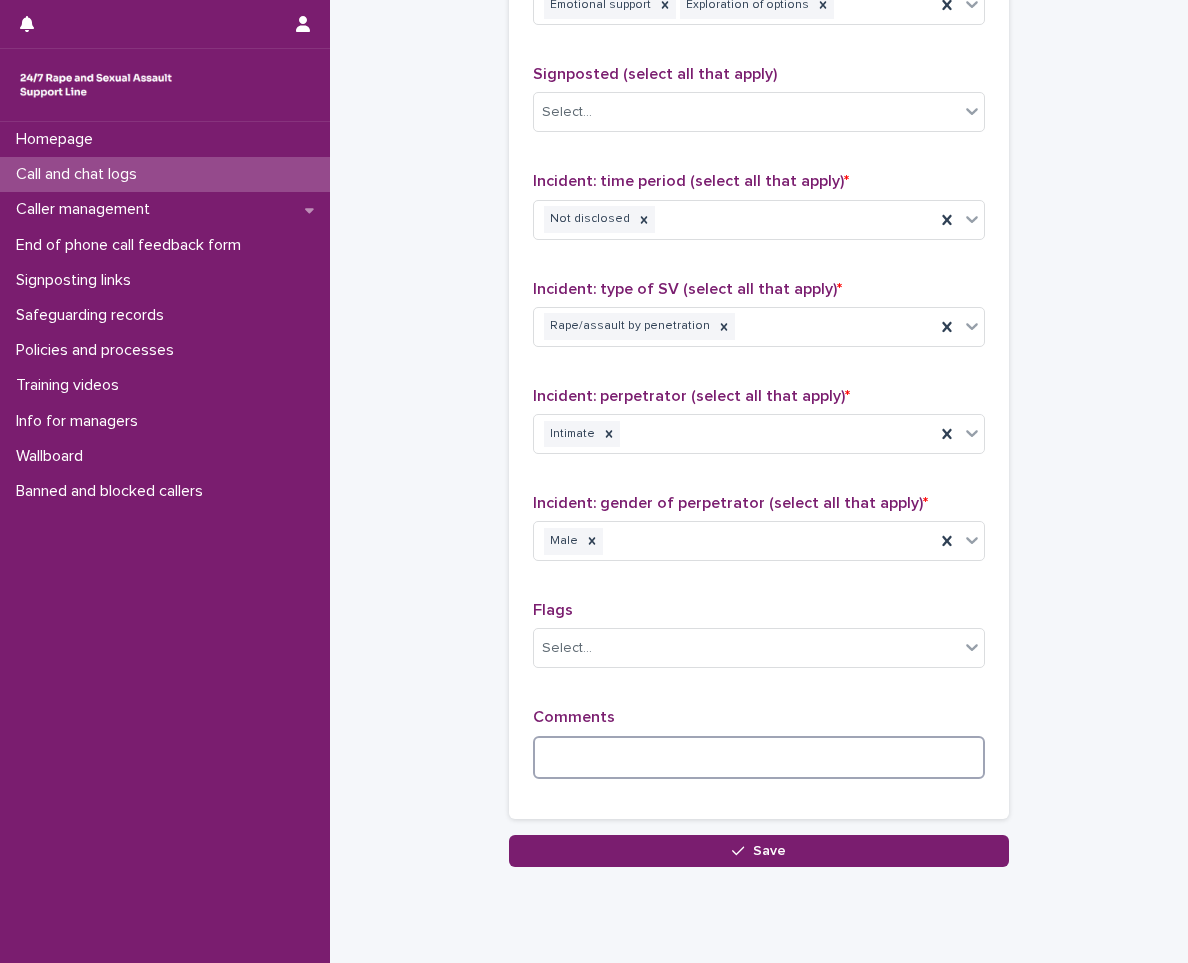 click at bounding box center [759, 757] 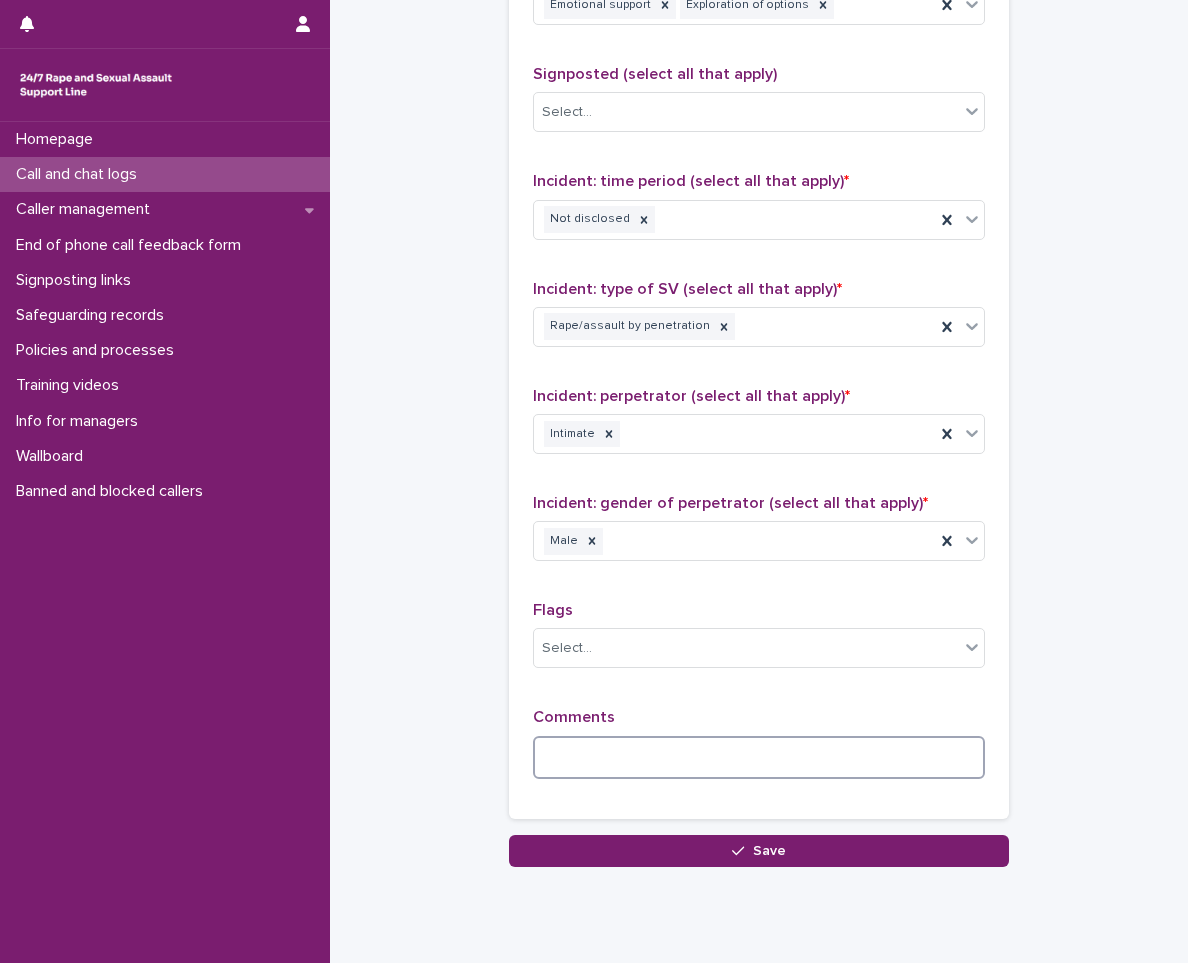 paste on "**********" 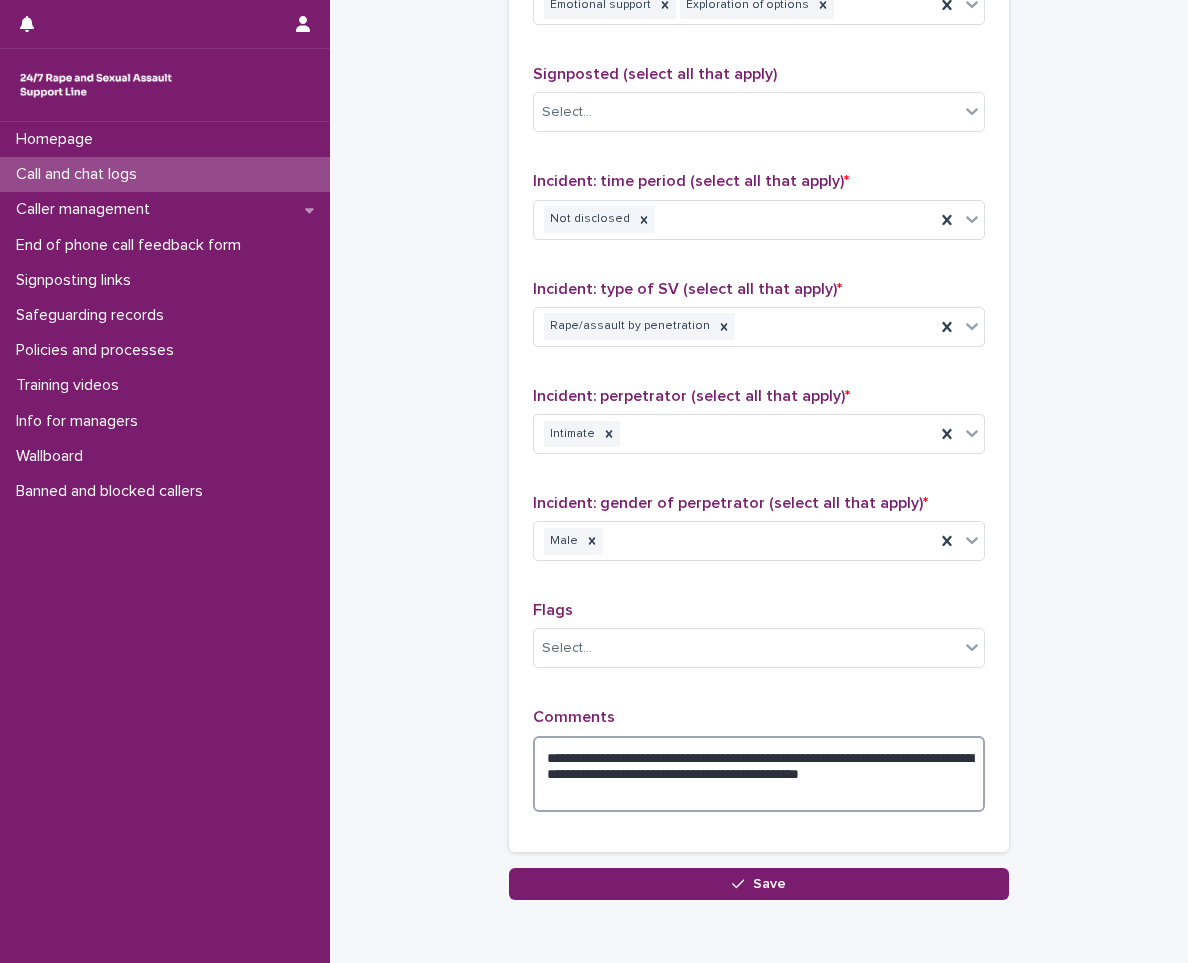 click on "**********" at bounding box center (759, 774) 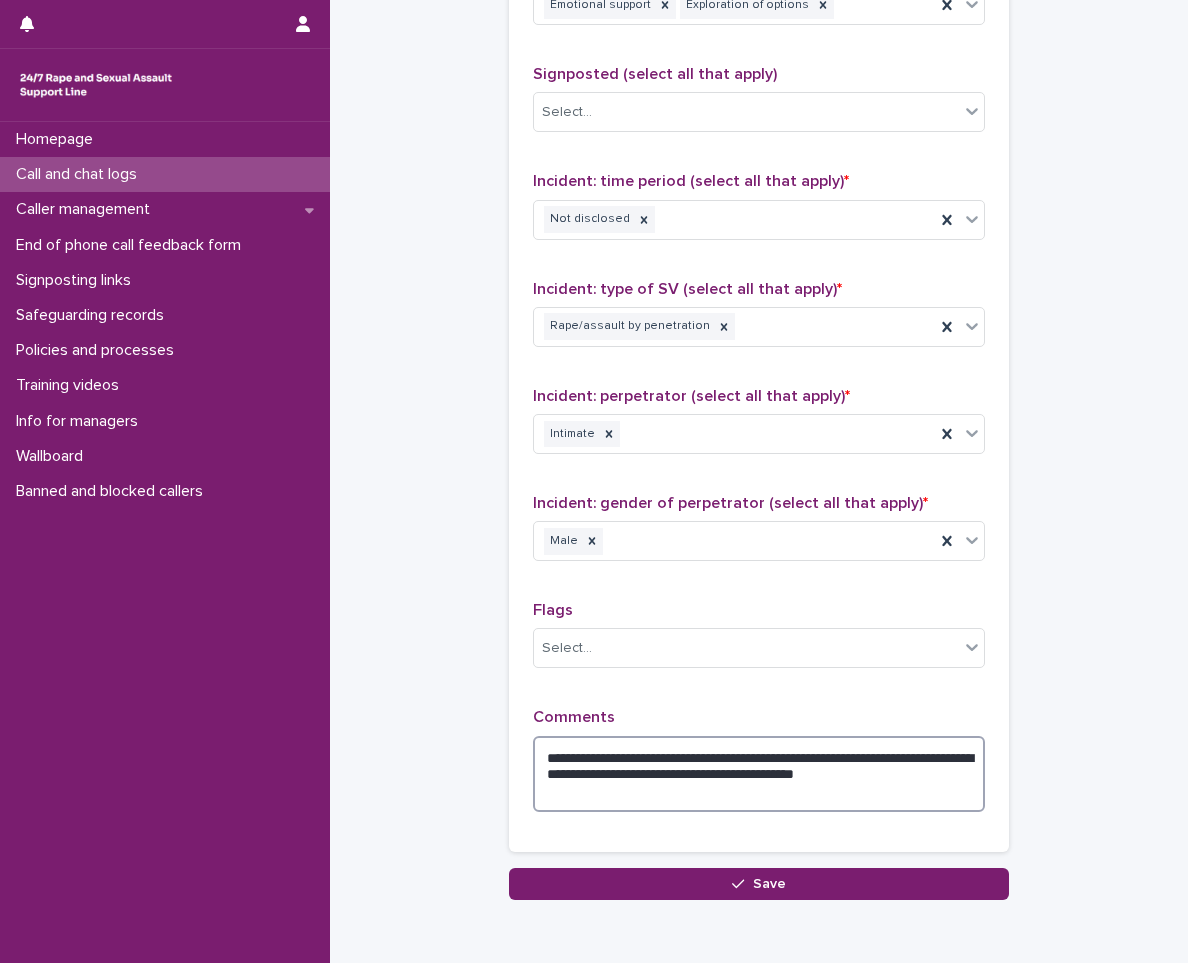 click on "**********" at bounding box center (759, 774) 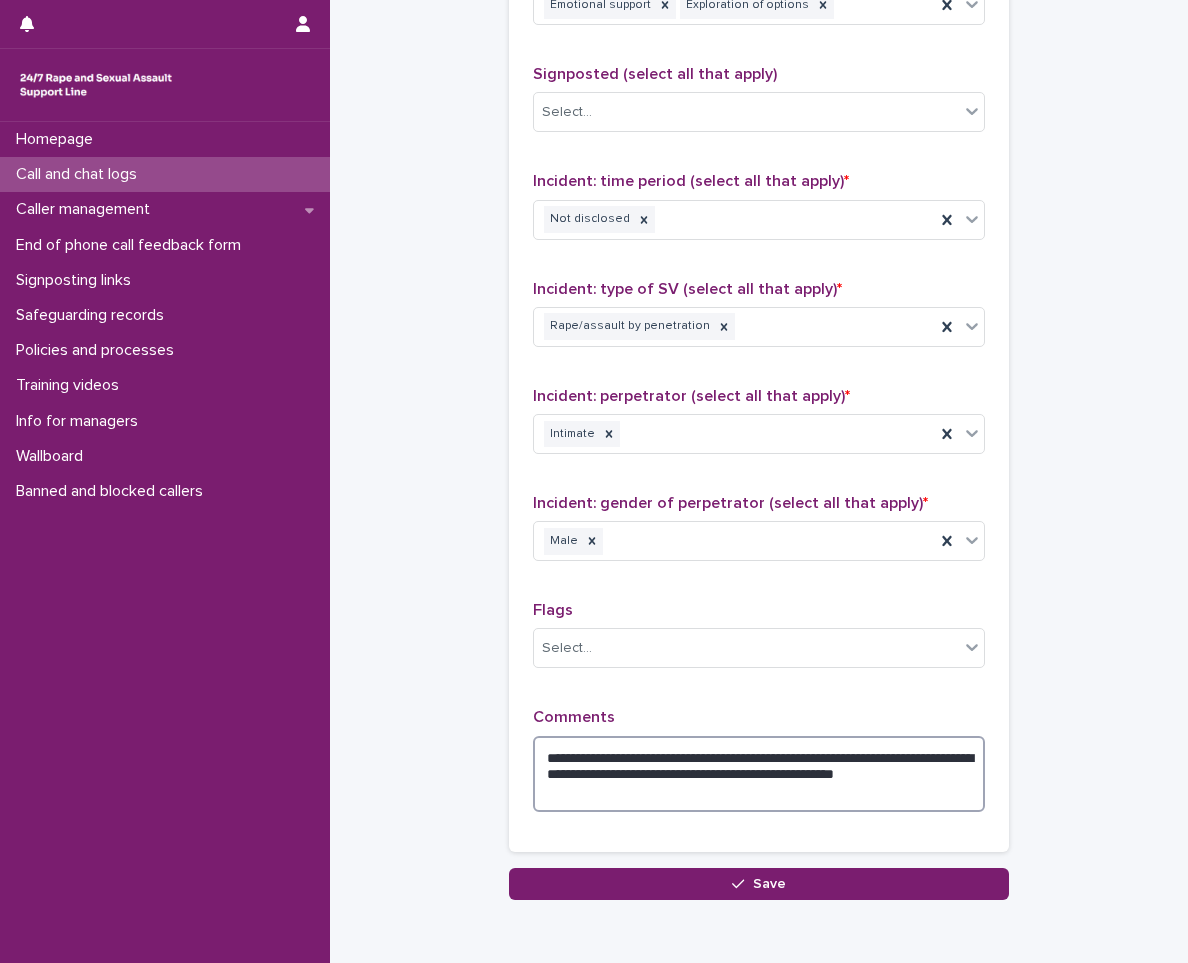 drag, startPoint x: 550, startPoint y: 789, endPoint x: 802, endPoint y: 786, distance: 252.01785 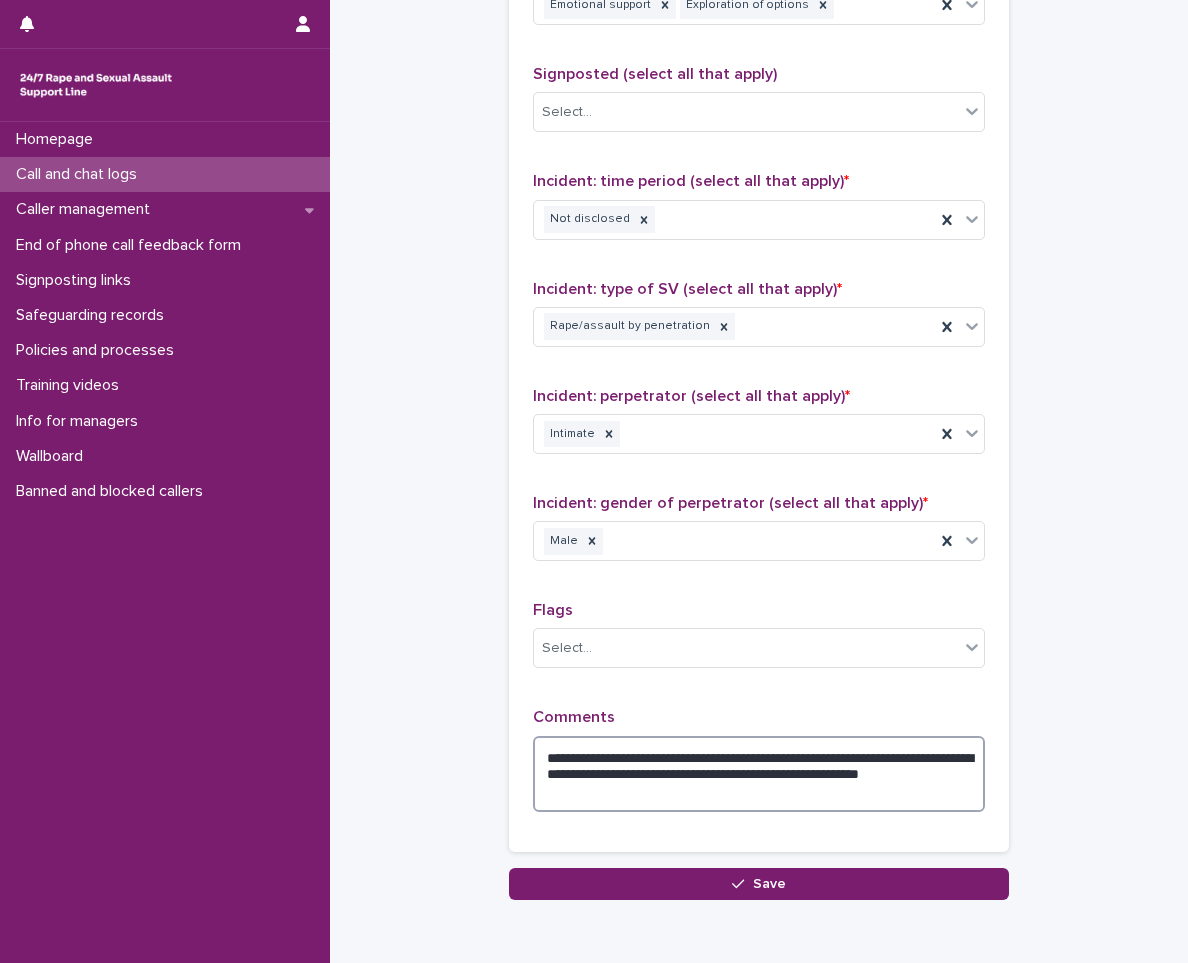 click on "**********" at bounding box center [759, 774] 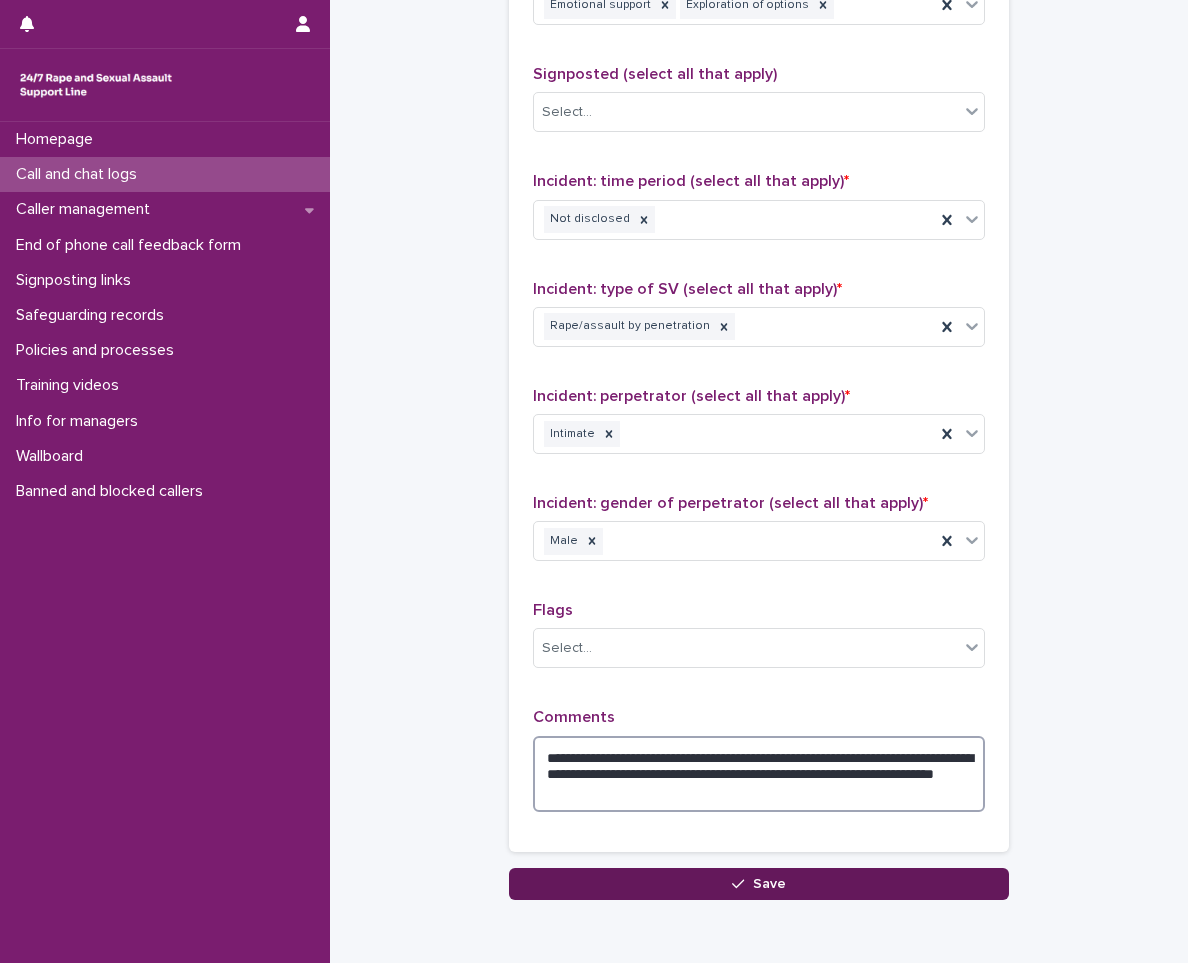 type on "**********" 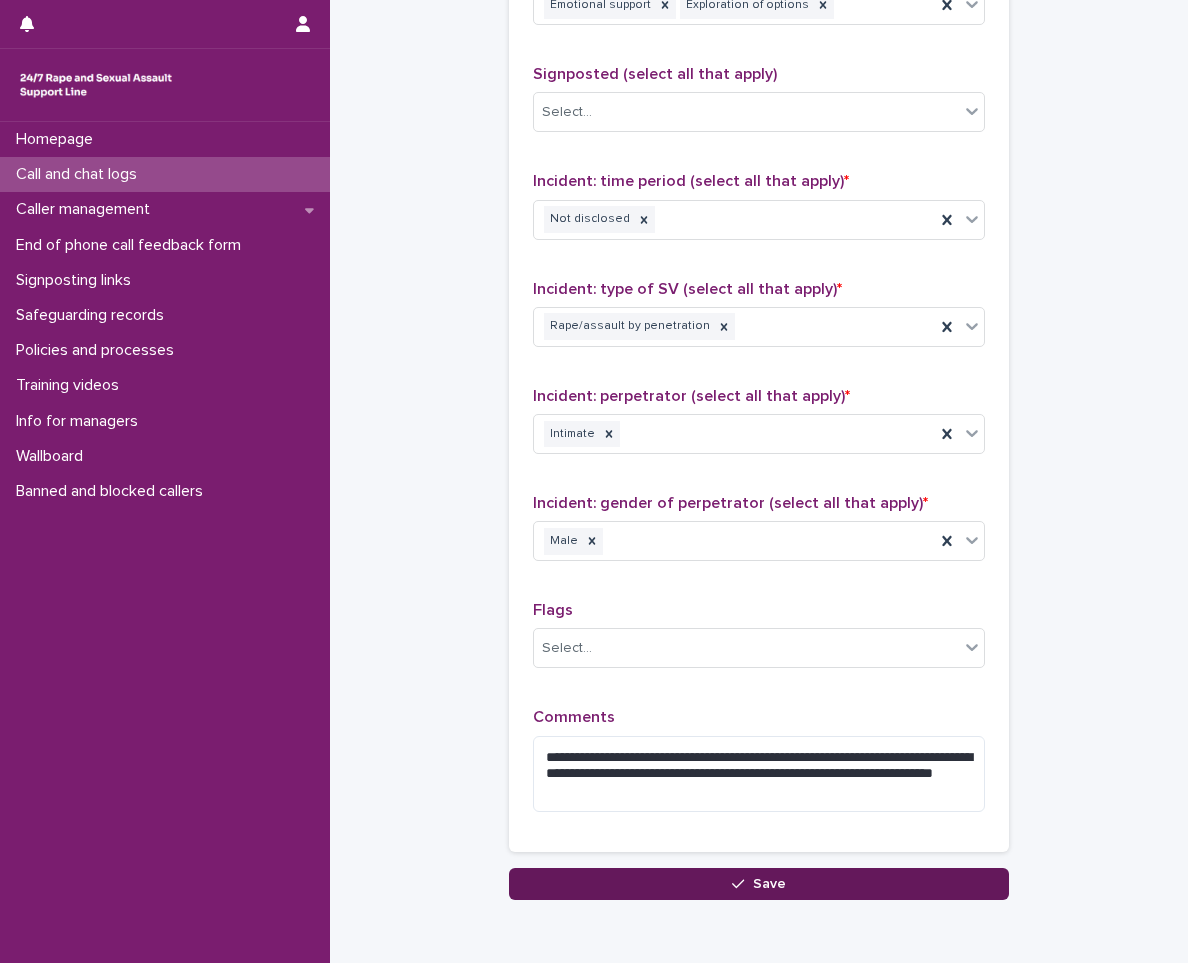 click on "Save" at bounding box center (759, 884) 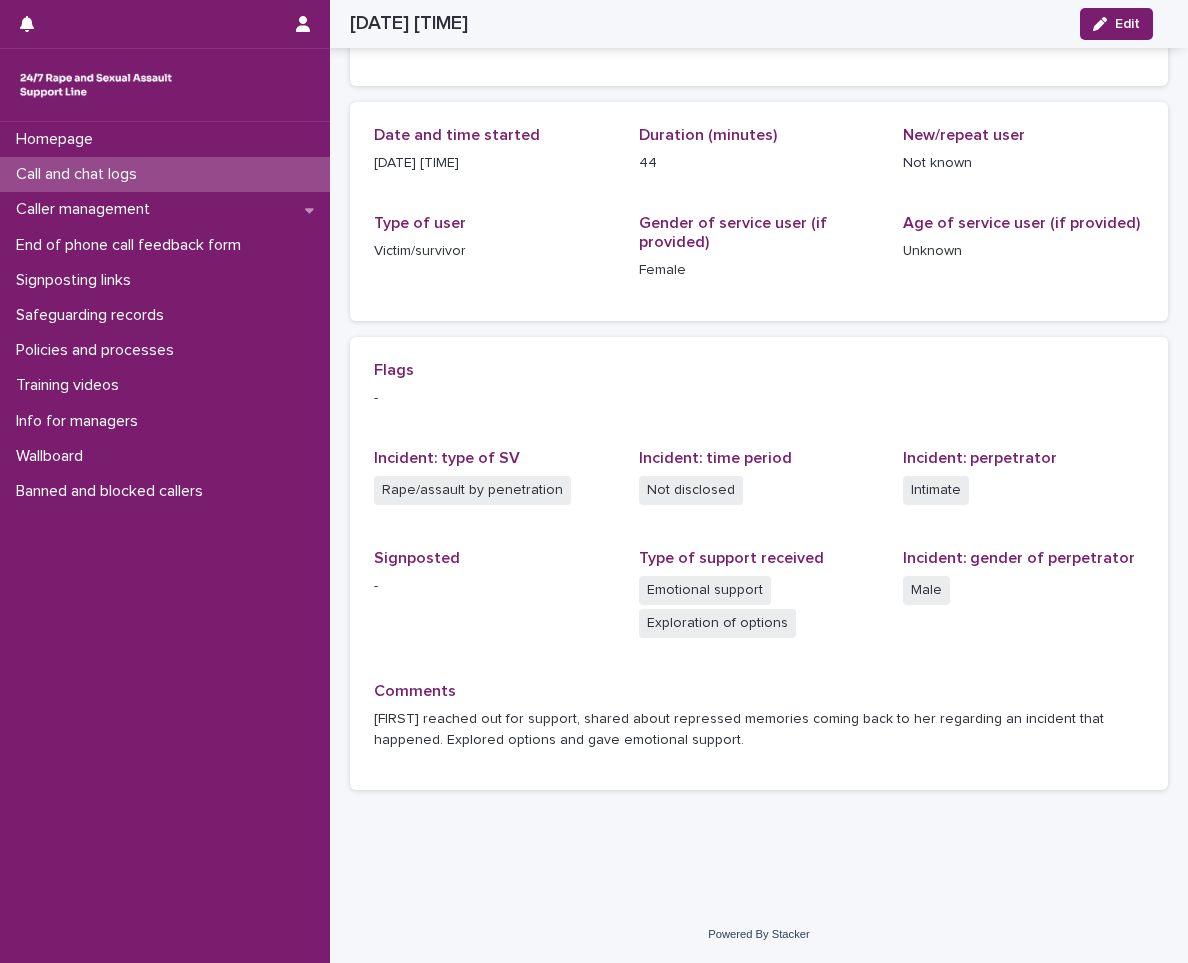 scroll, scrollTop: 172, scrollLeft: 0, axis: vertical 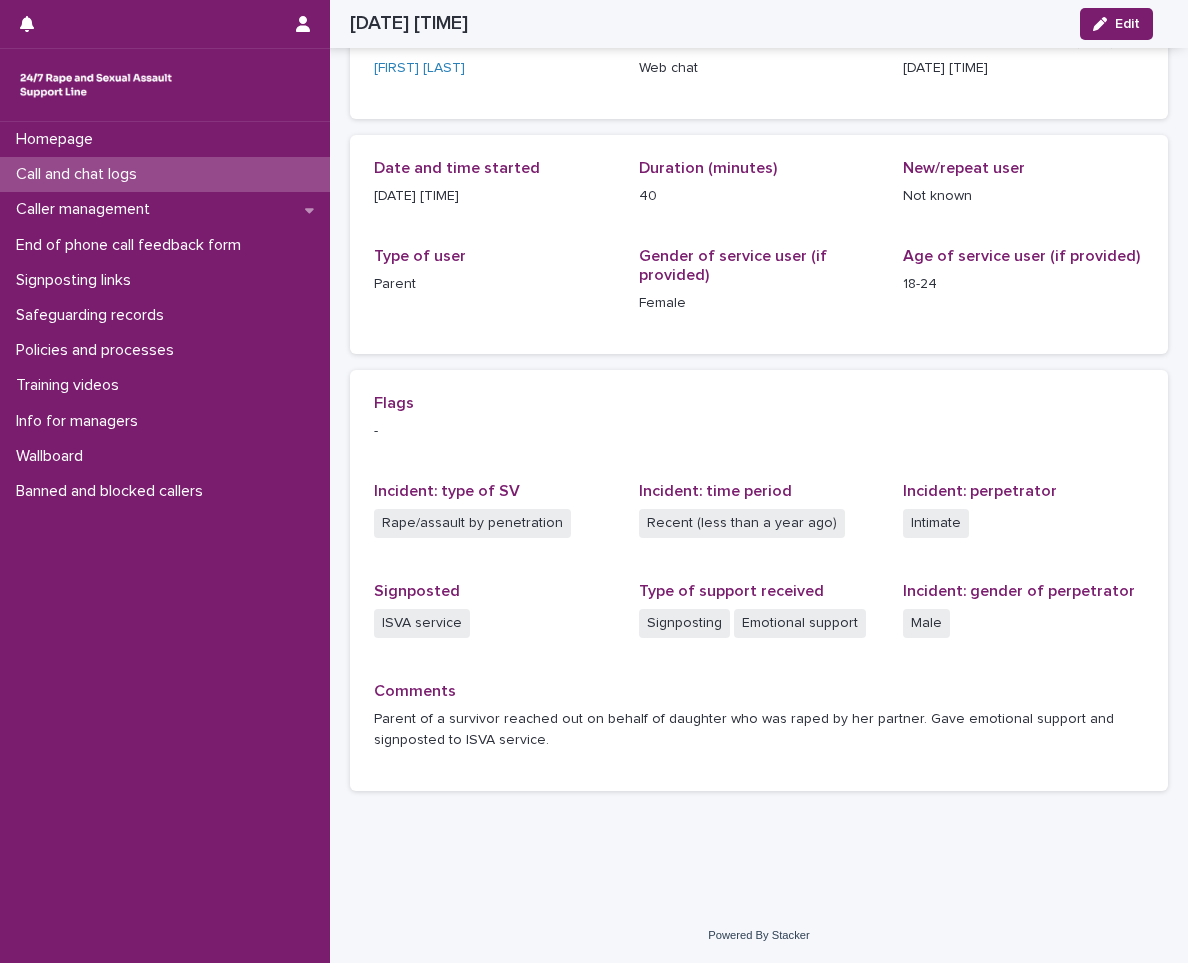 drag, startPoint x: 0, startPoint y: 0, endPoint x: 180, endPoint y: 187, distance: 259.5554 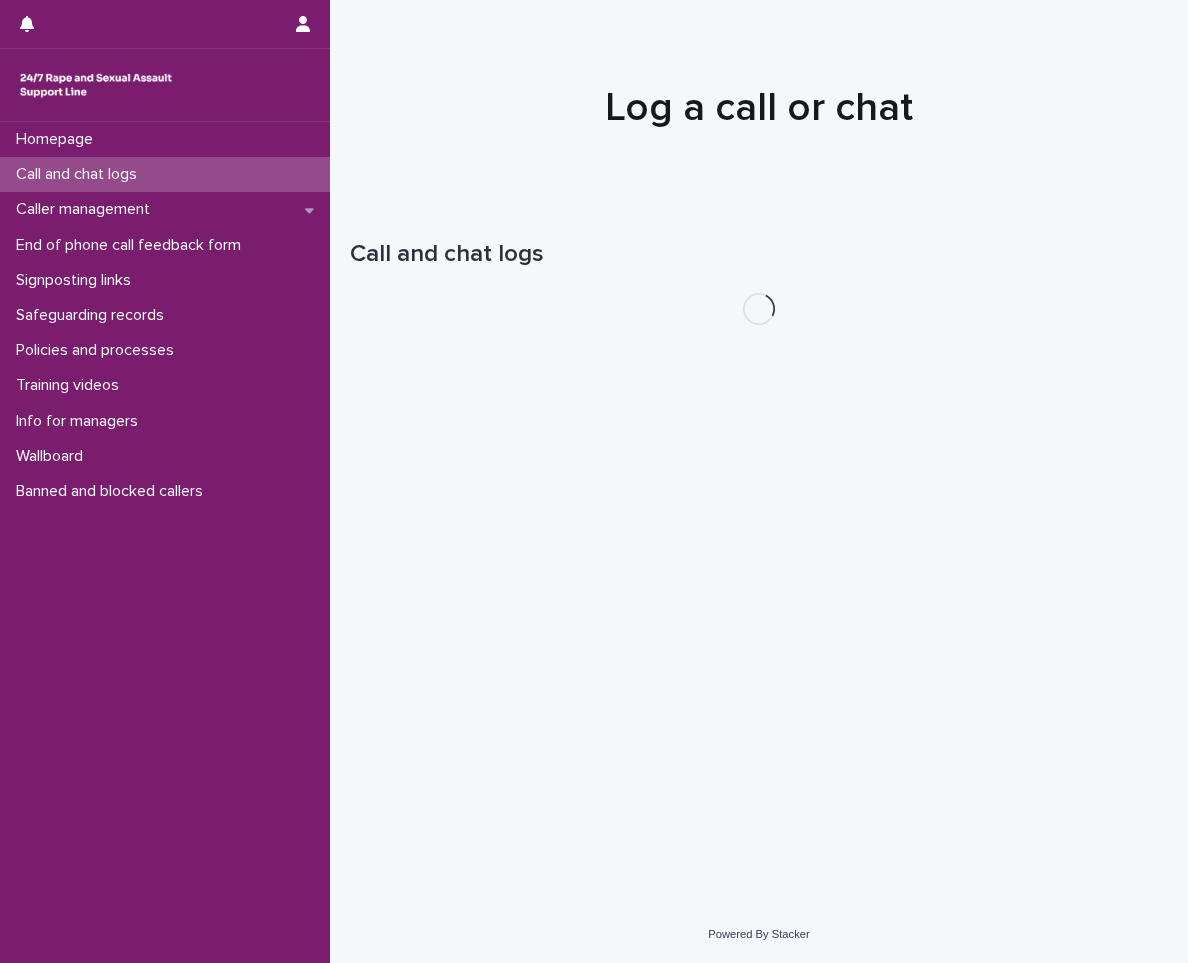 scroll, scrollTop: 0, scrollLeft: 0, axis: both 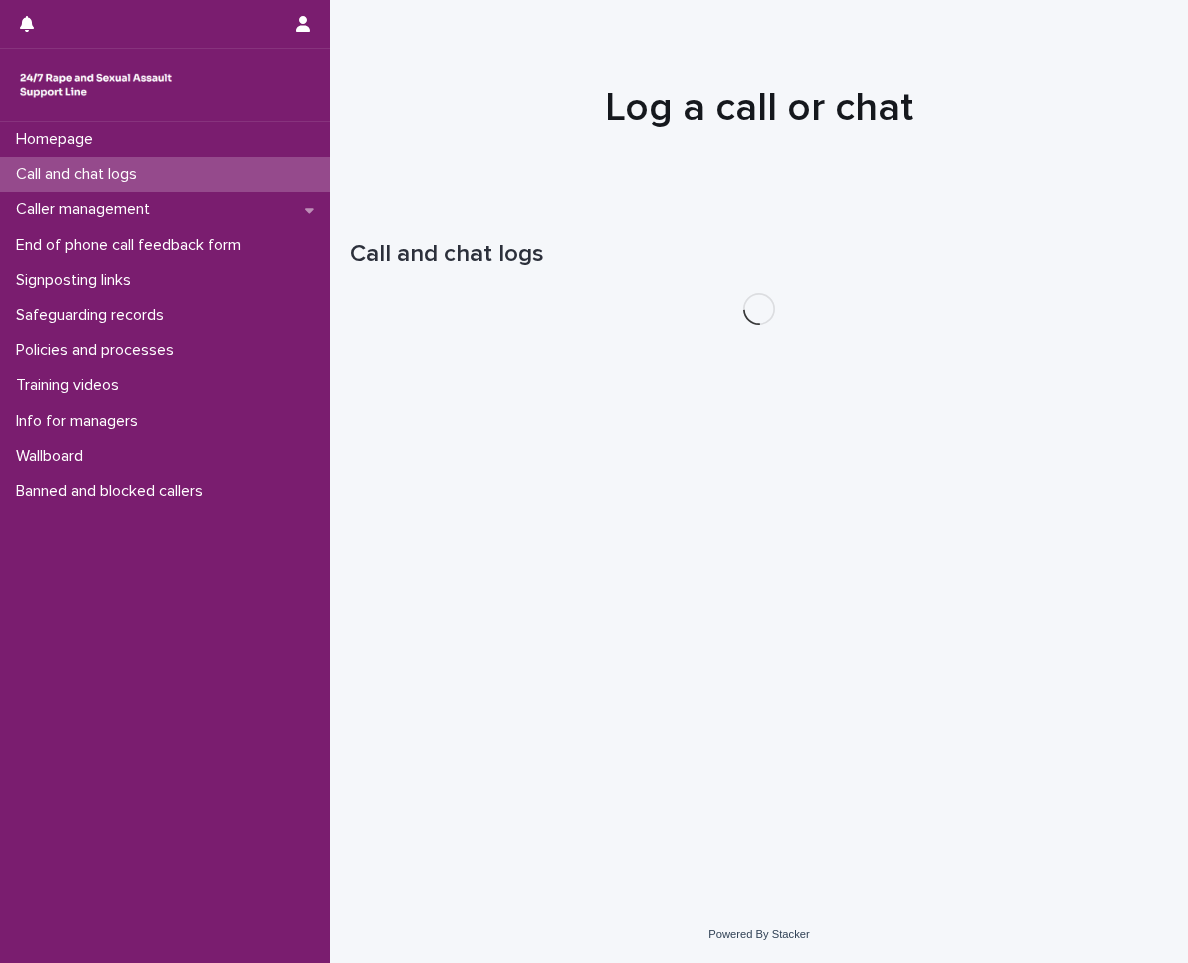 click on "Call and chat logs" at bounding box center [165, 174] 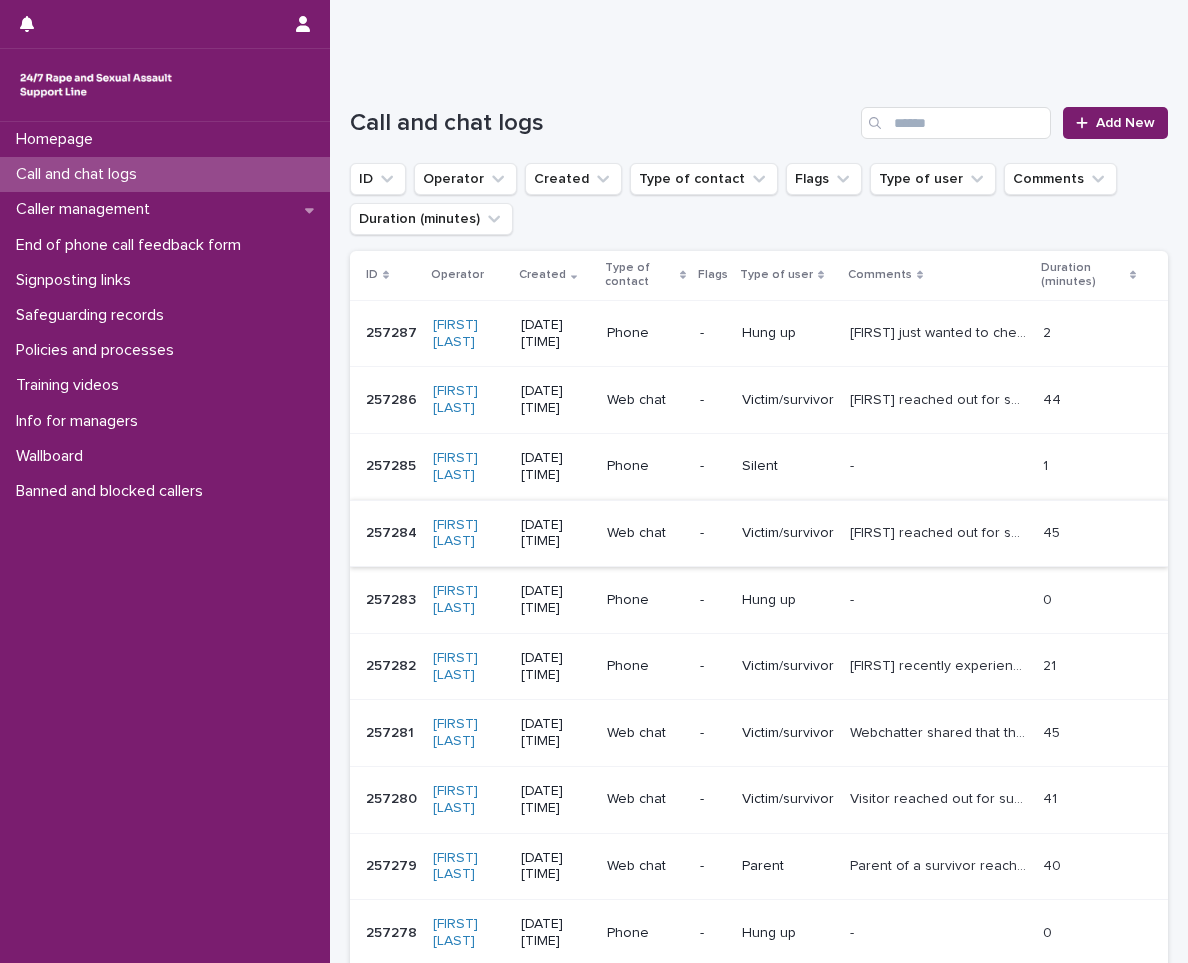 scroll, scrollTop: 200, scrollLeft: 0, axis: vertical 